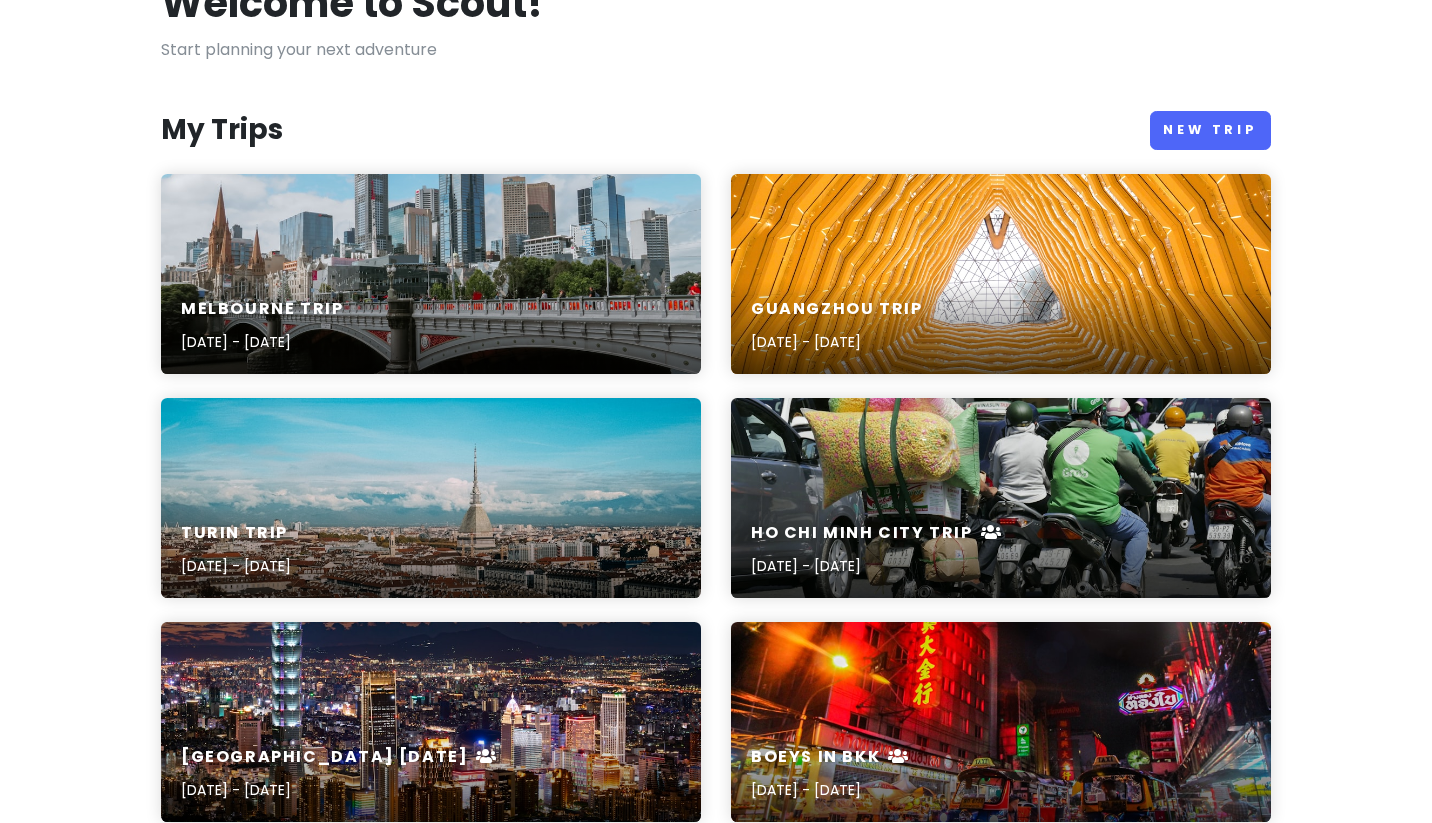 scroll, scrollTop: 151, scrollLeft: 0, axis: vertical 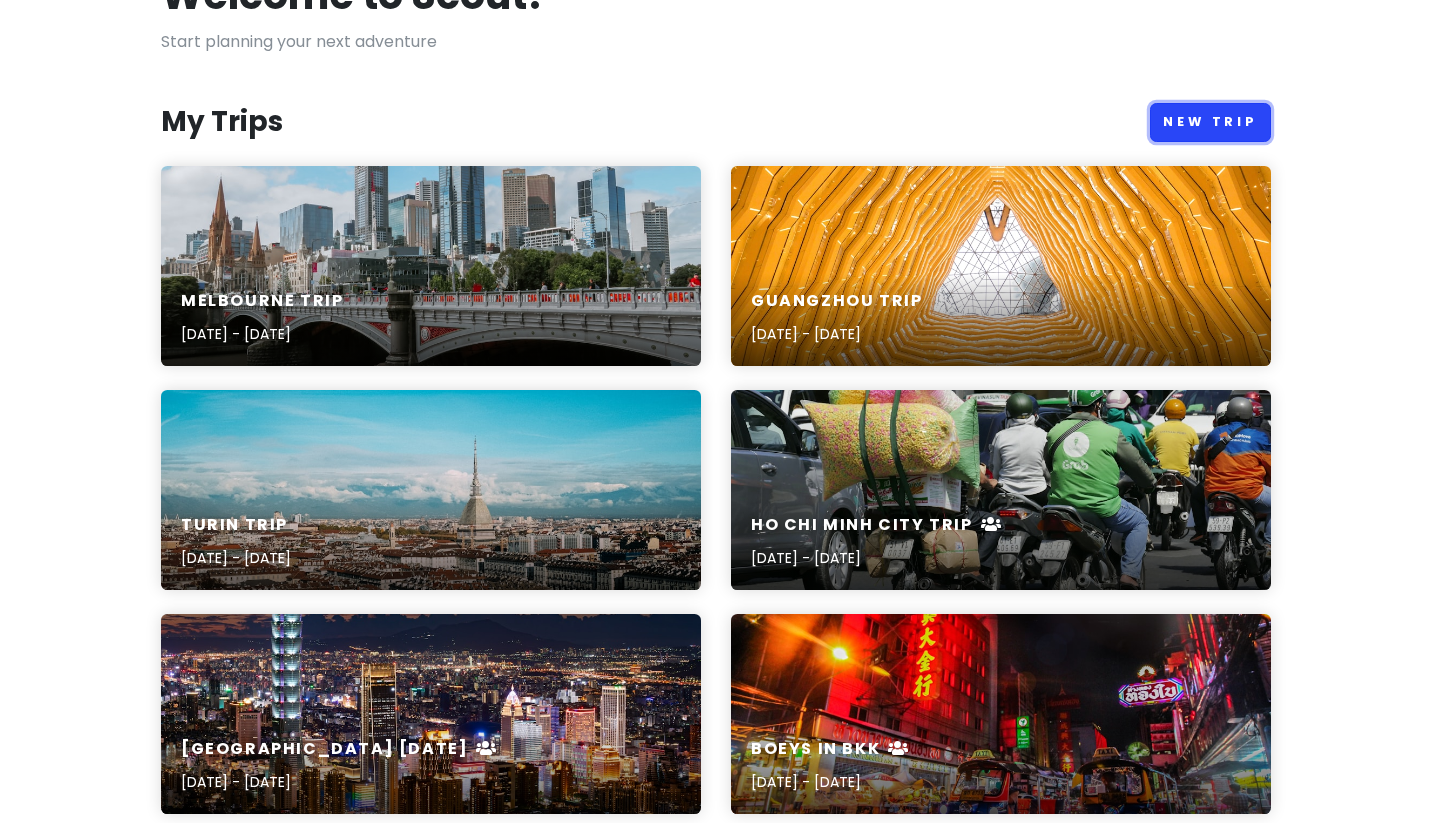 click on "New Trip" at bounding box center (1210, 122) 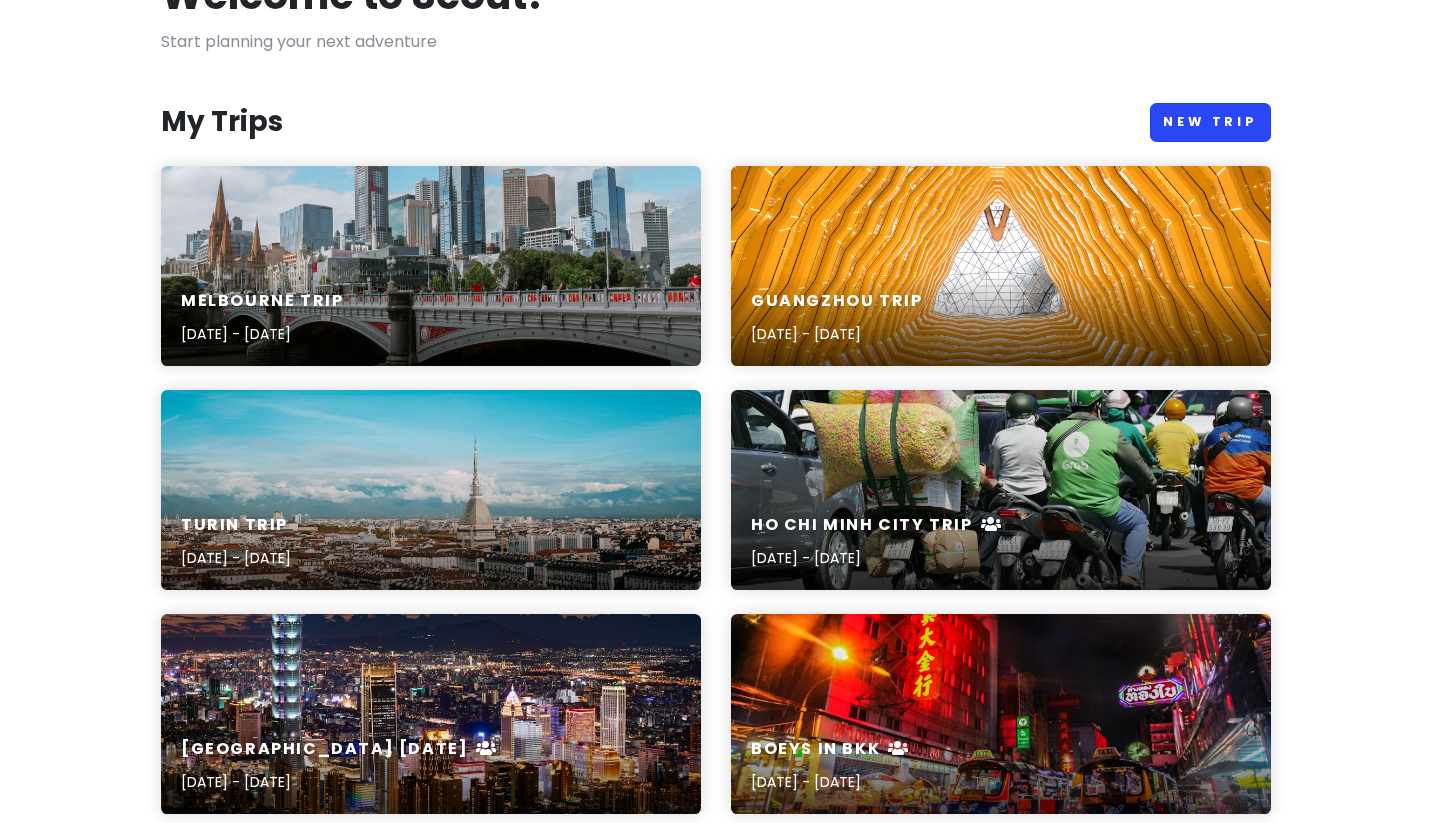 scroll, scrollTop: 0, scrollLeft: 0, axis: both 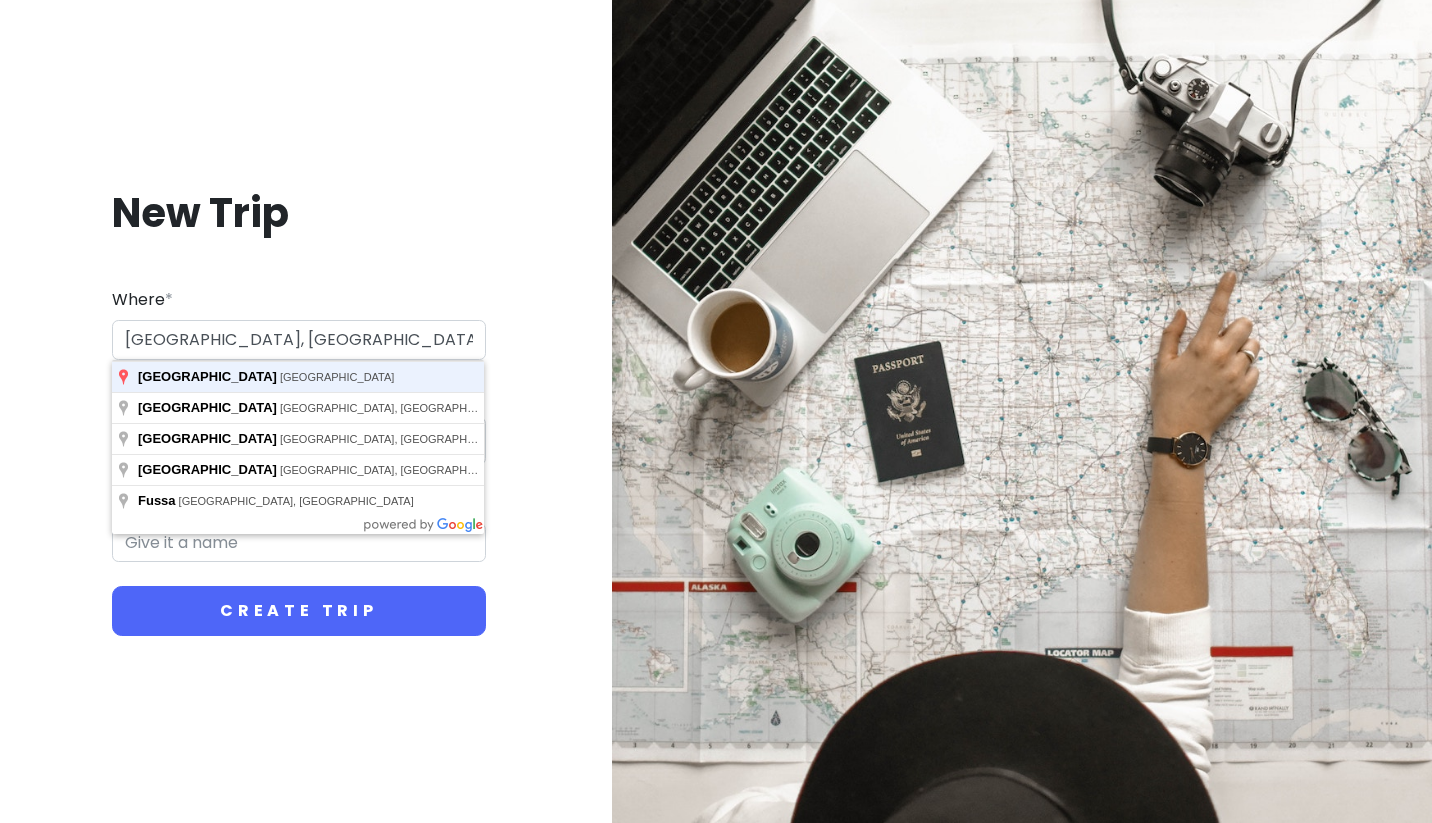 type on "[GEOGRAPHIC_DATA], [GEOGRAPHIC_DATA]" 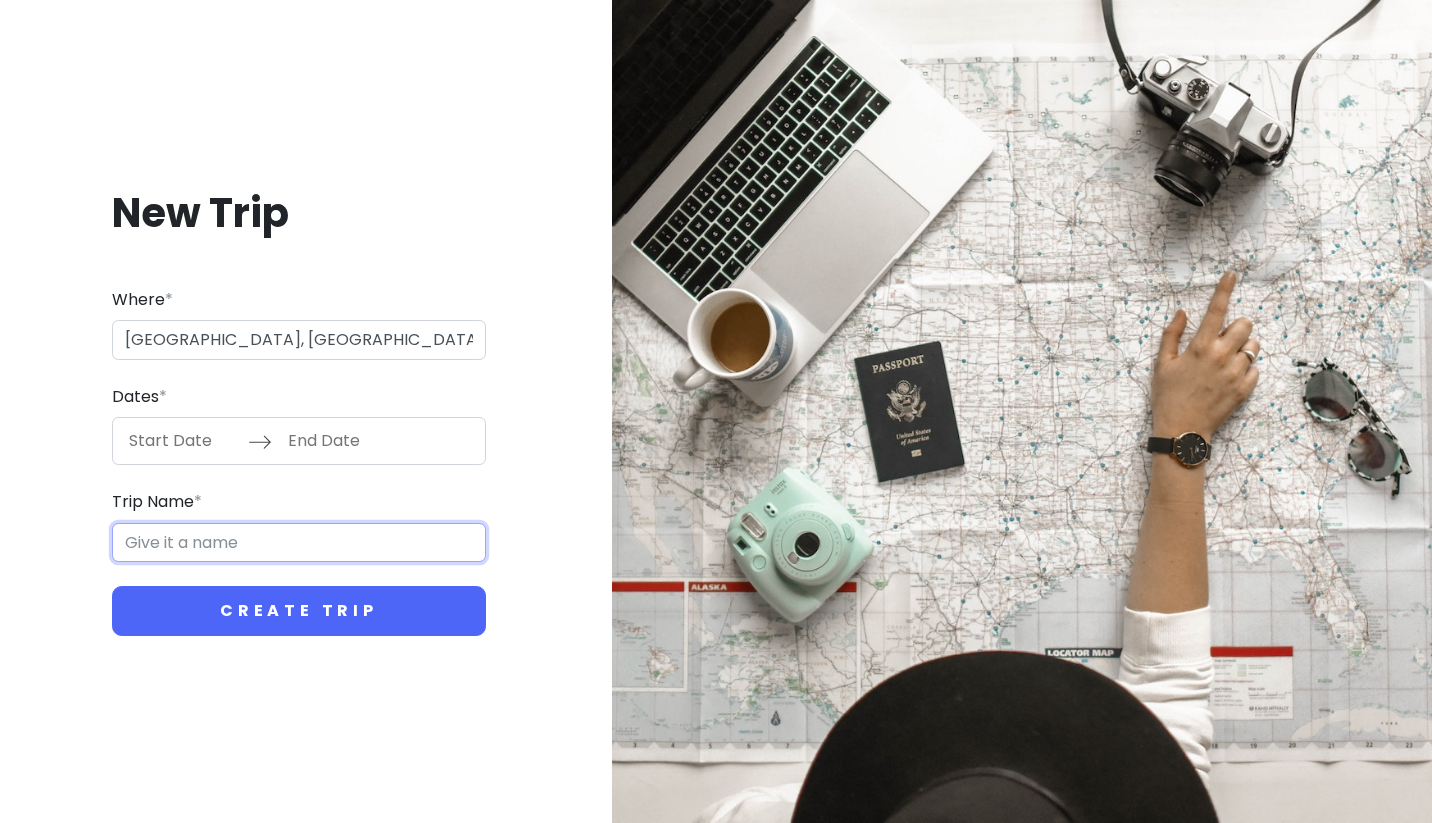 type on "Tokyo Trip" 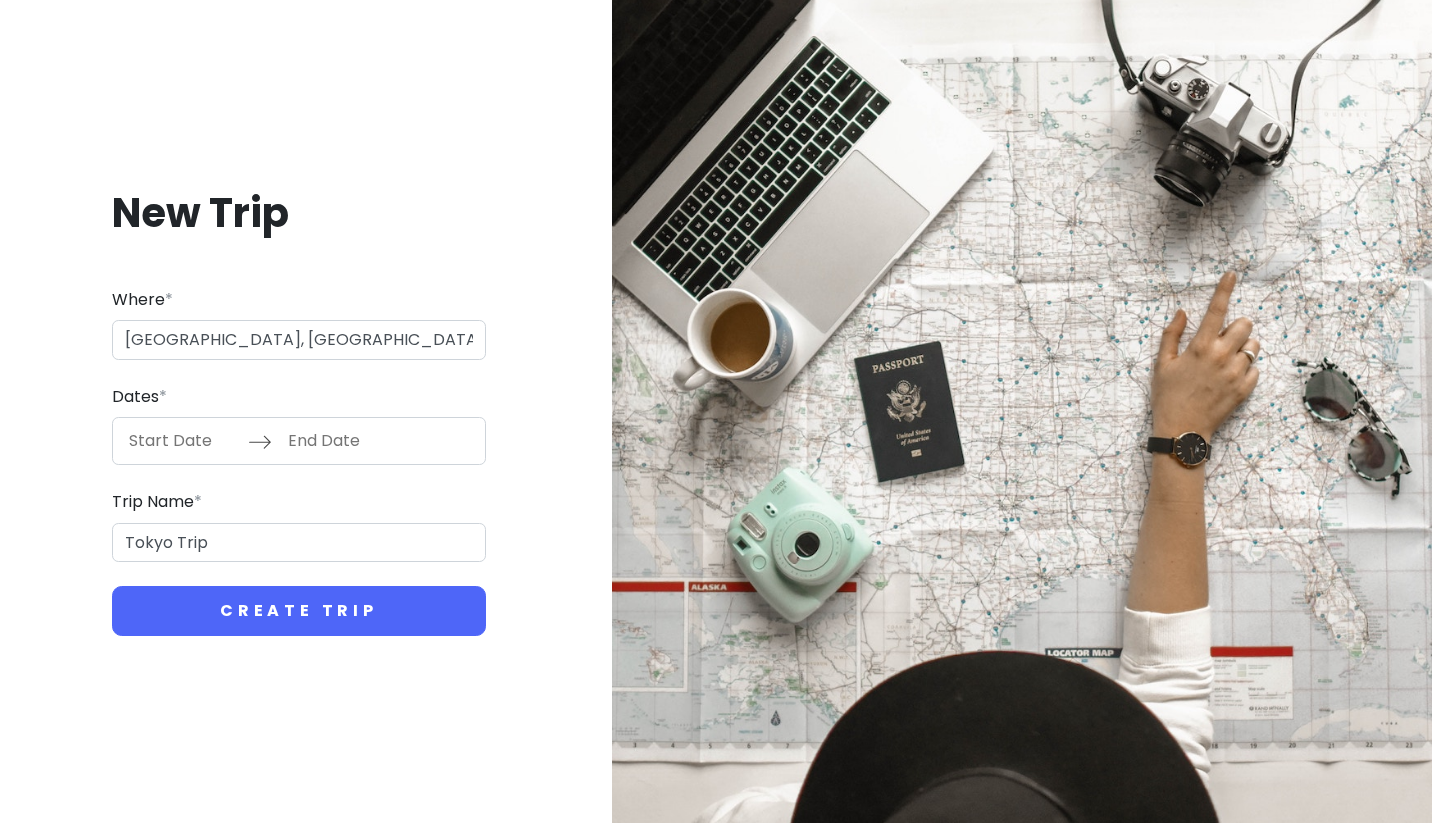 click at bounding box center (183, 441) 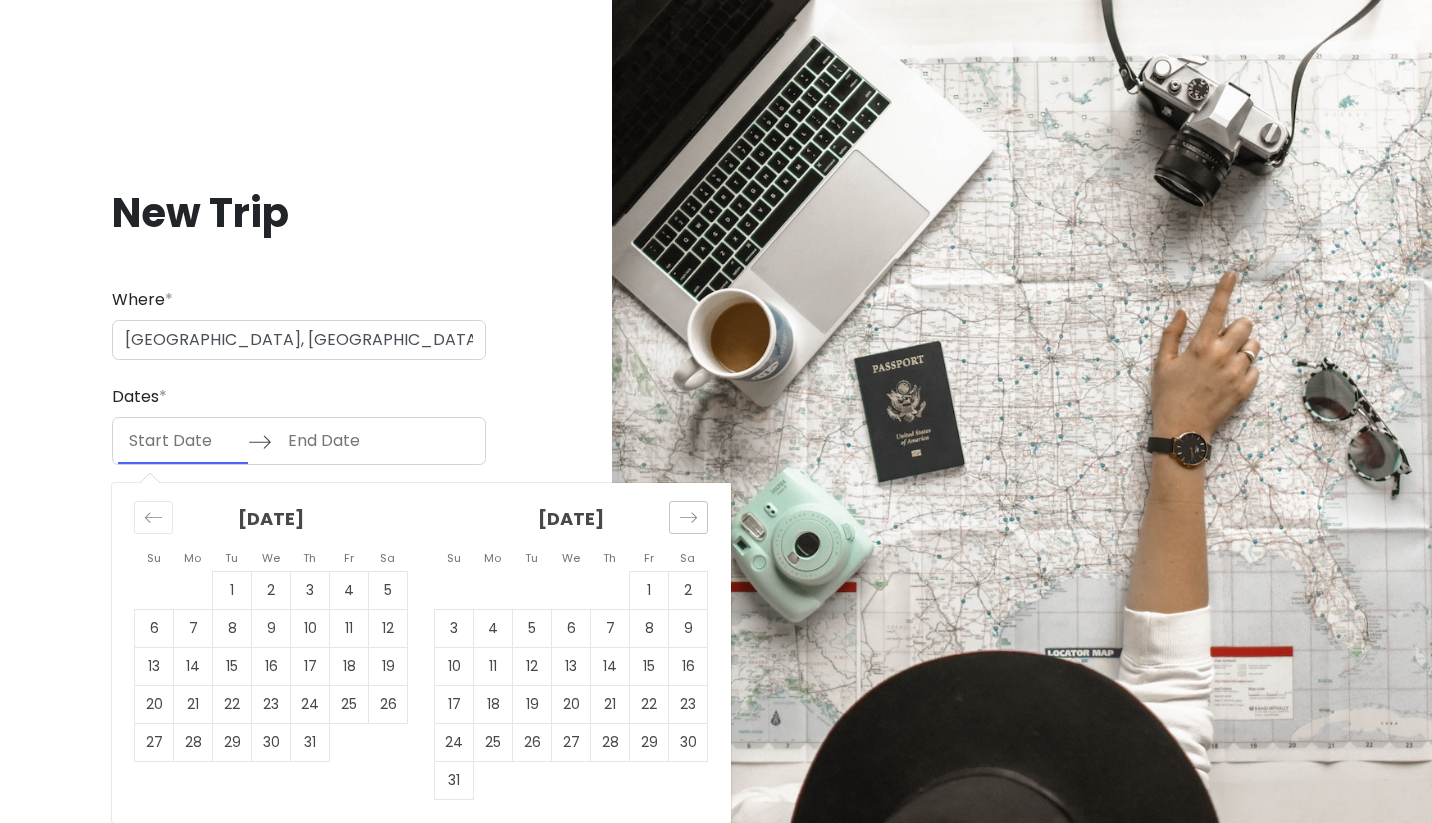 click 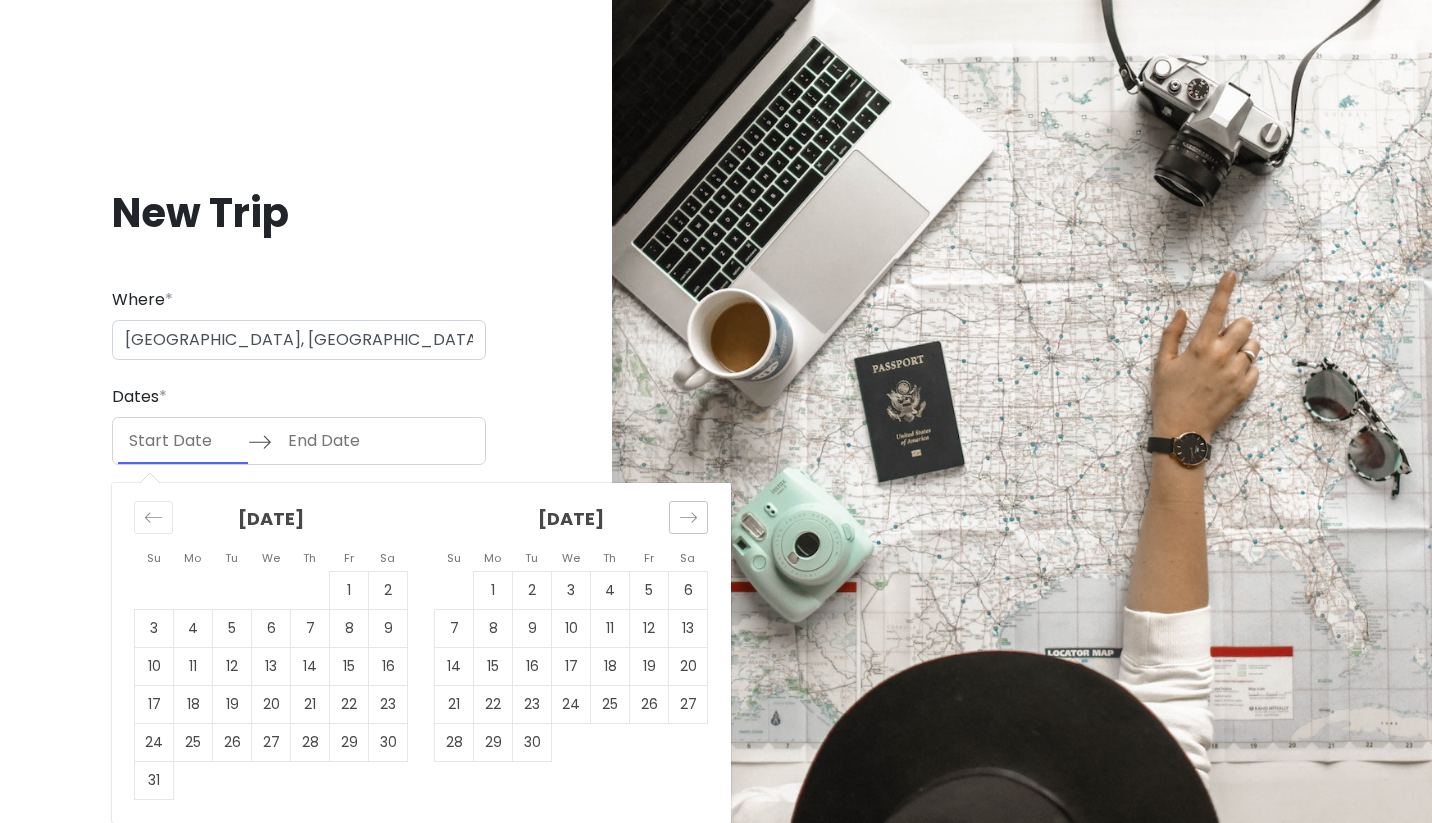 click 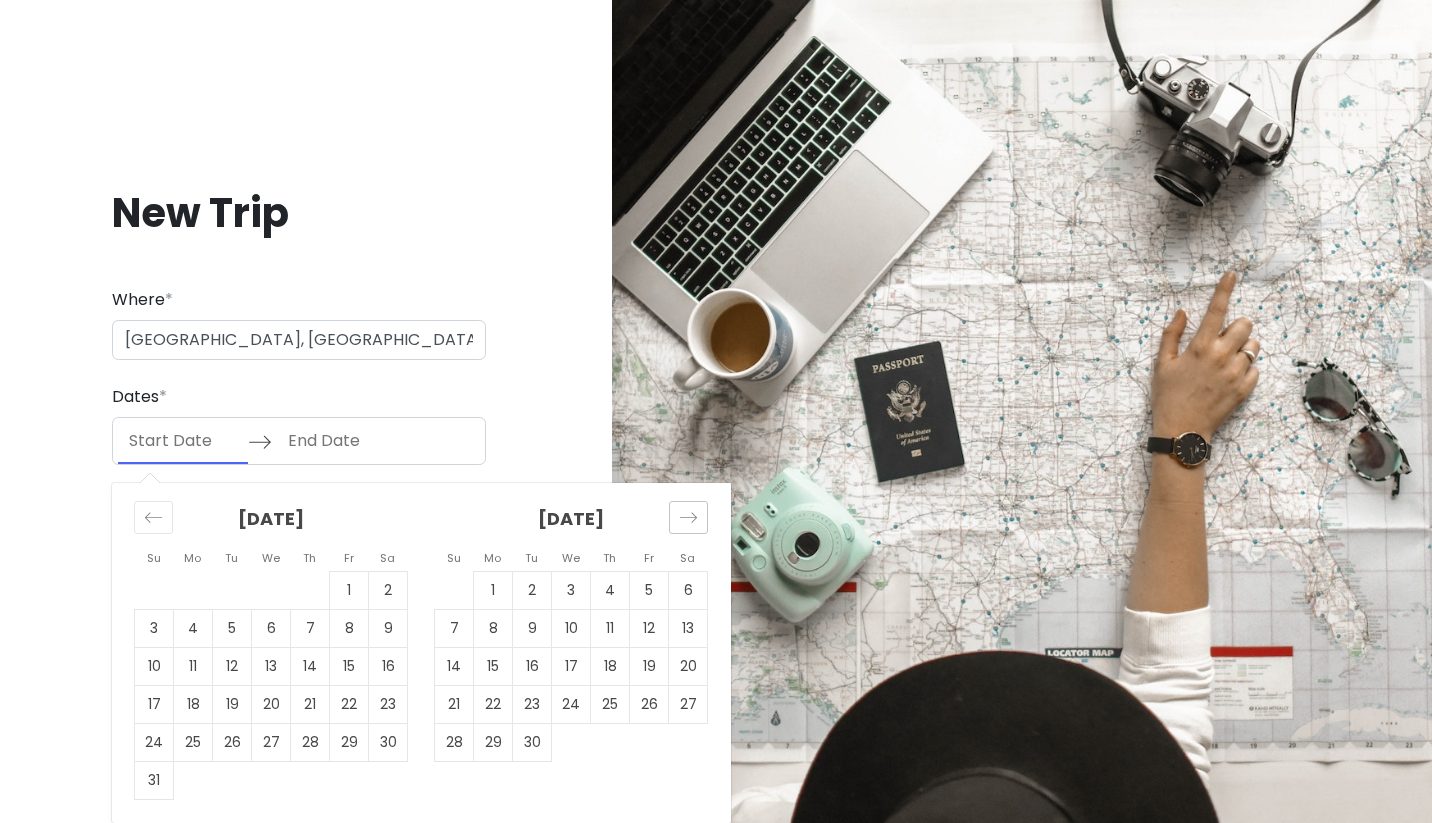 click 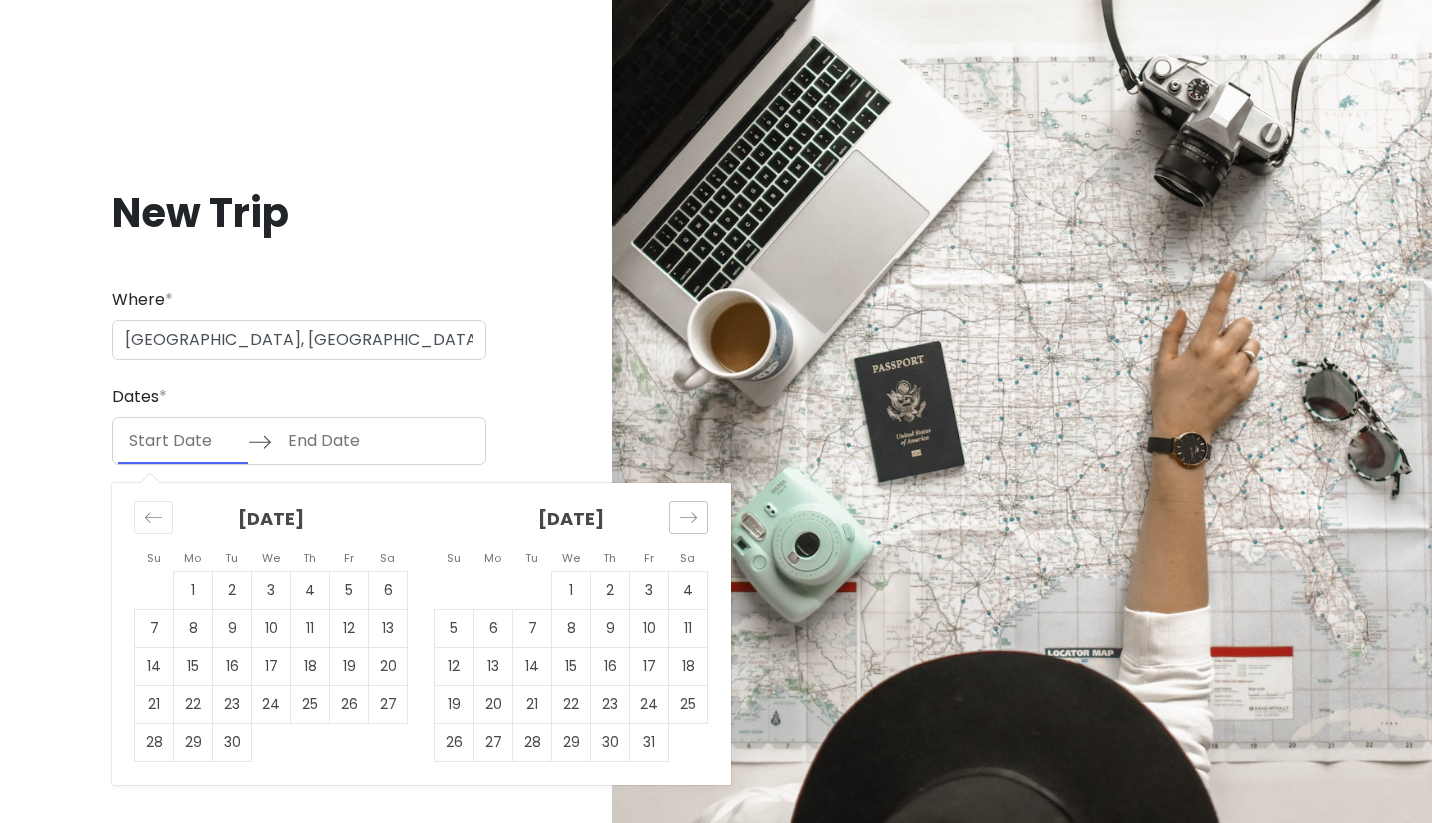 click 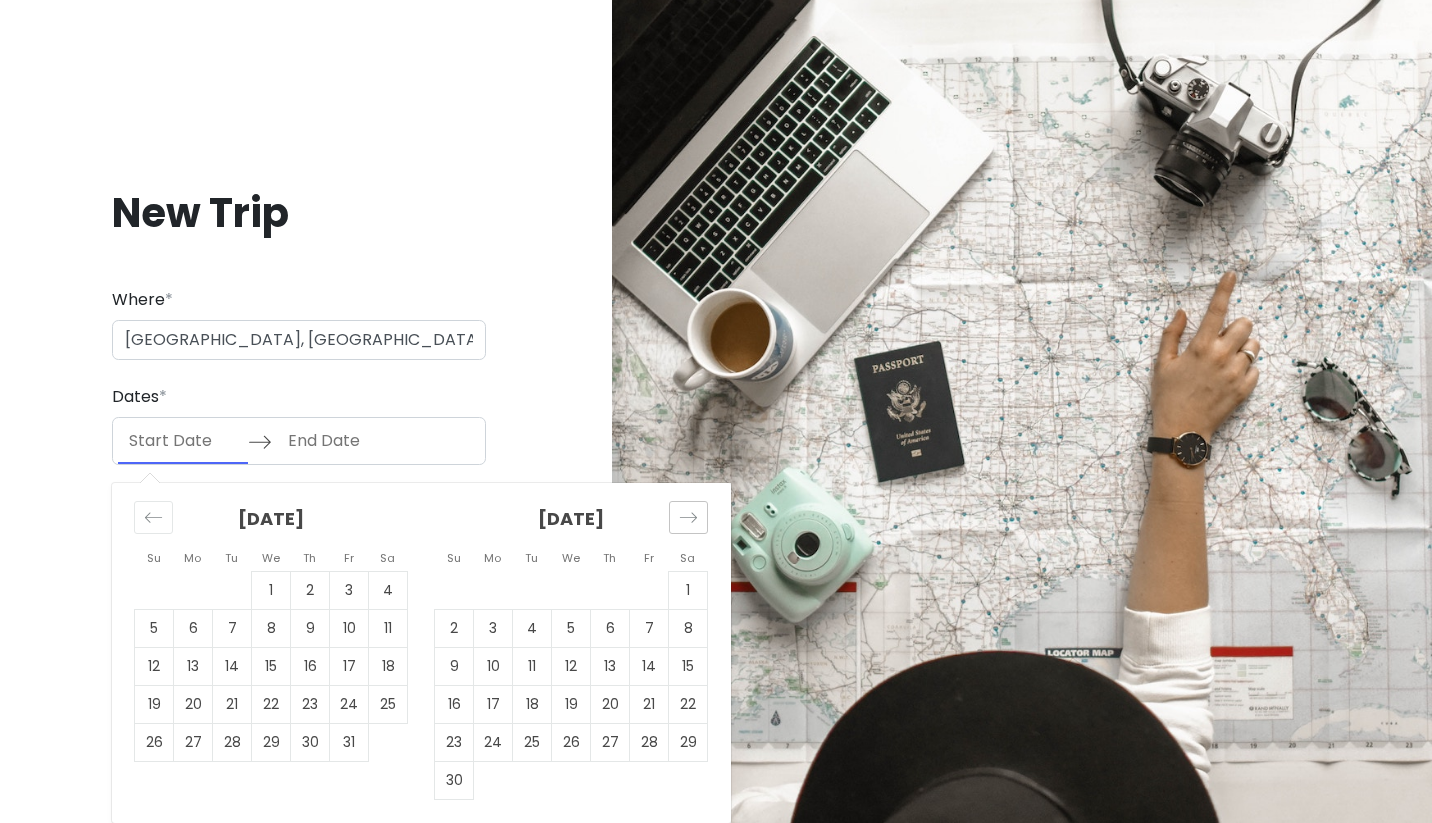 click 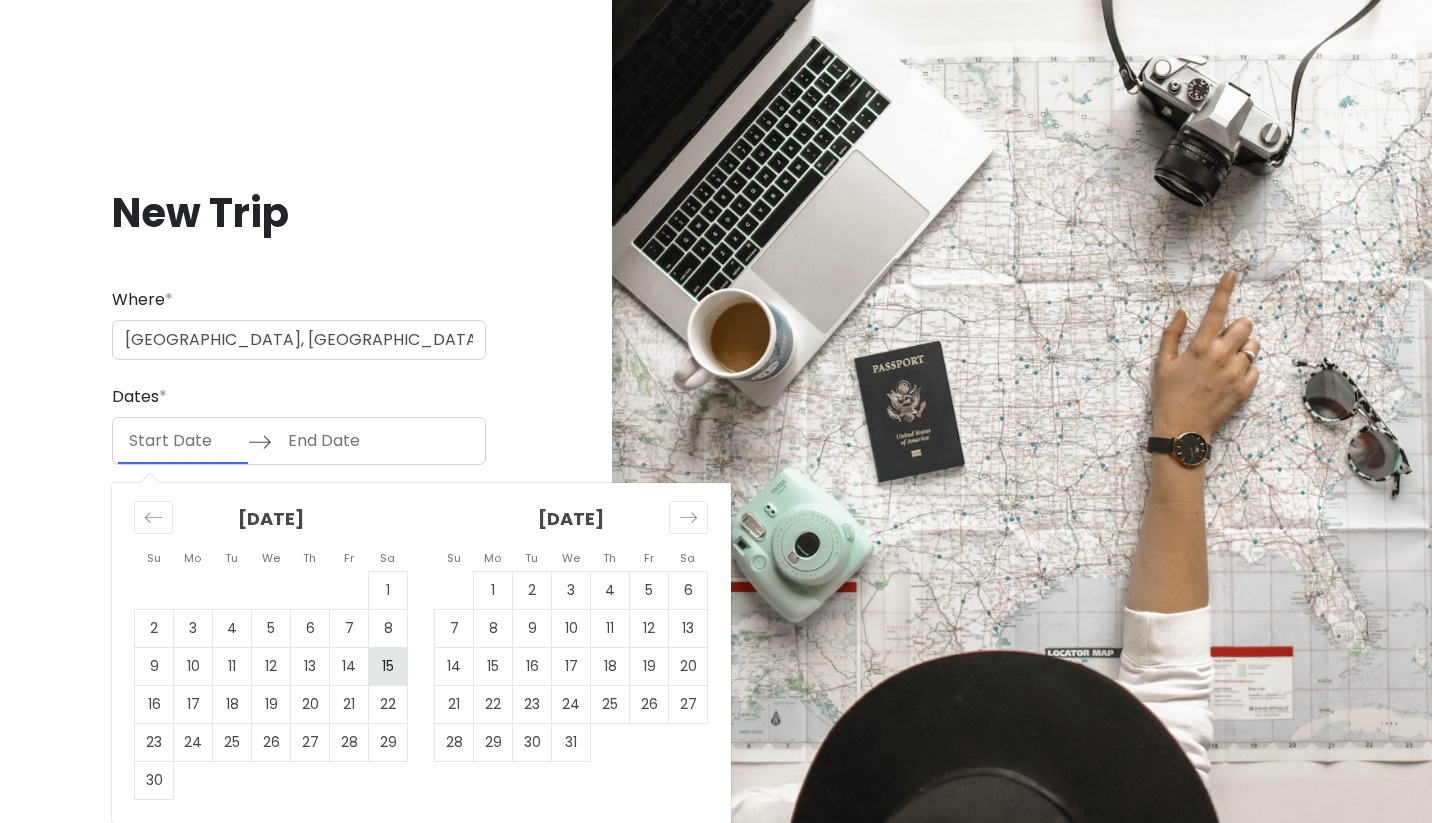 click on "15" at bounding box center (388, 667) 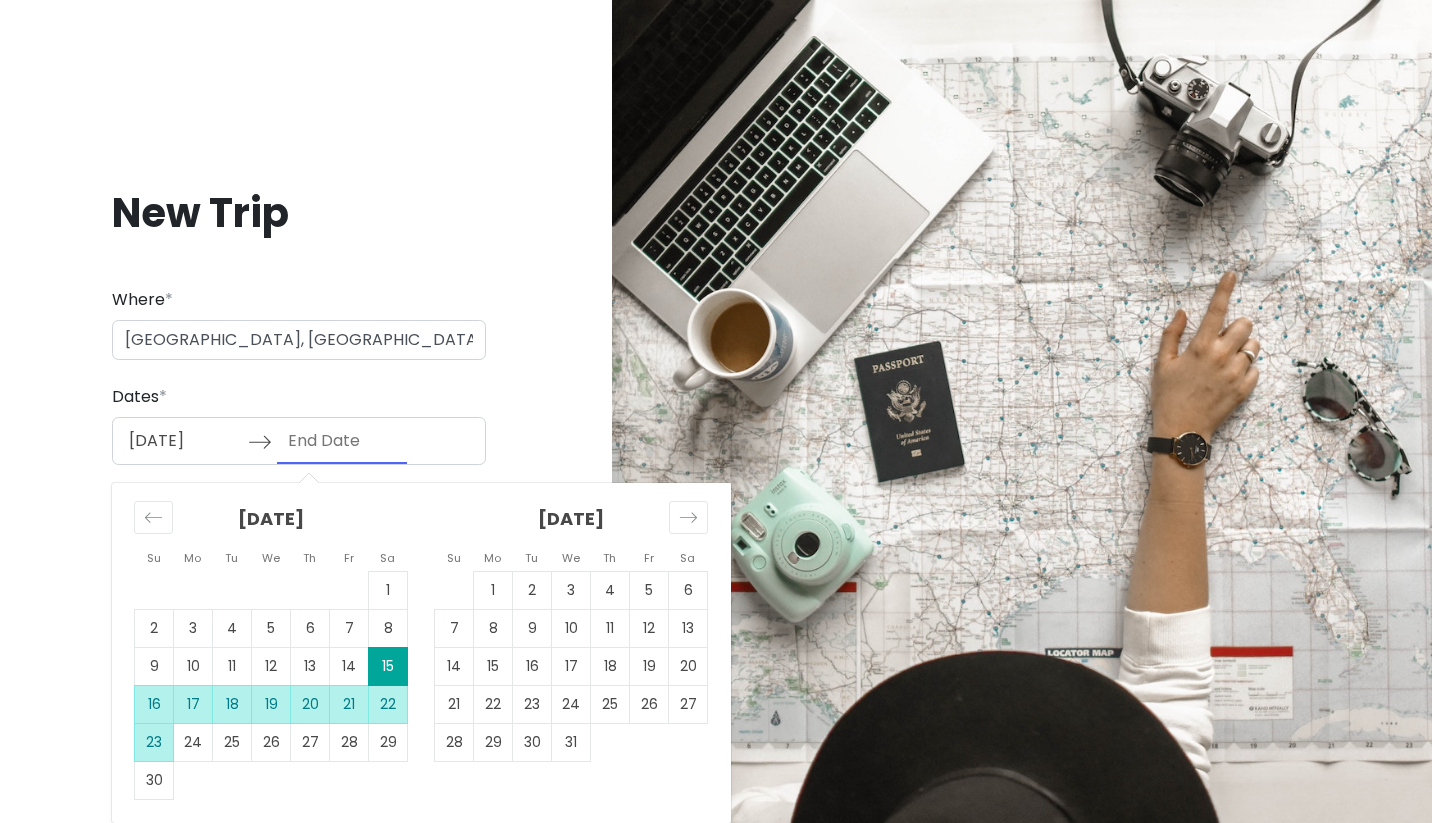 click on "23" at bounding box center [154, 743] 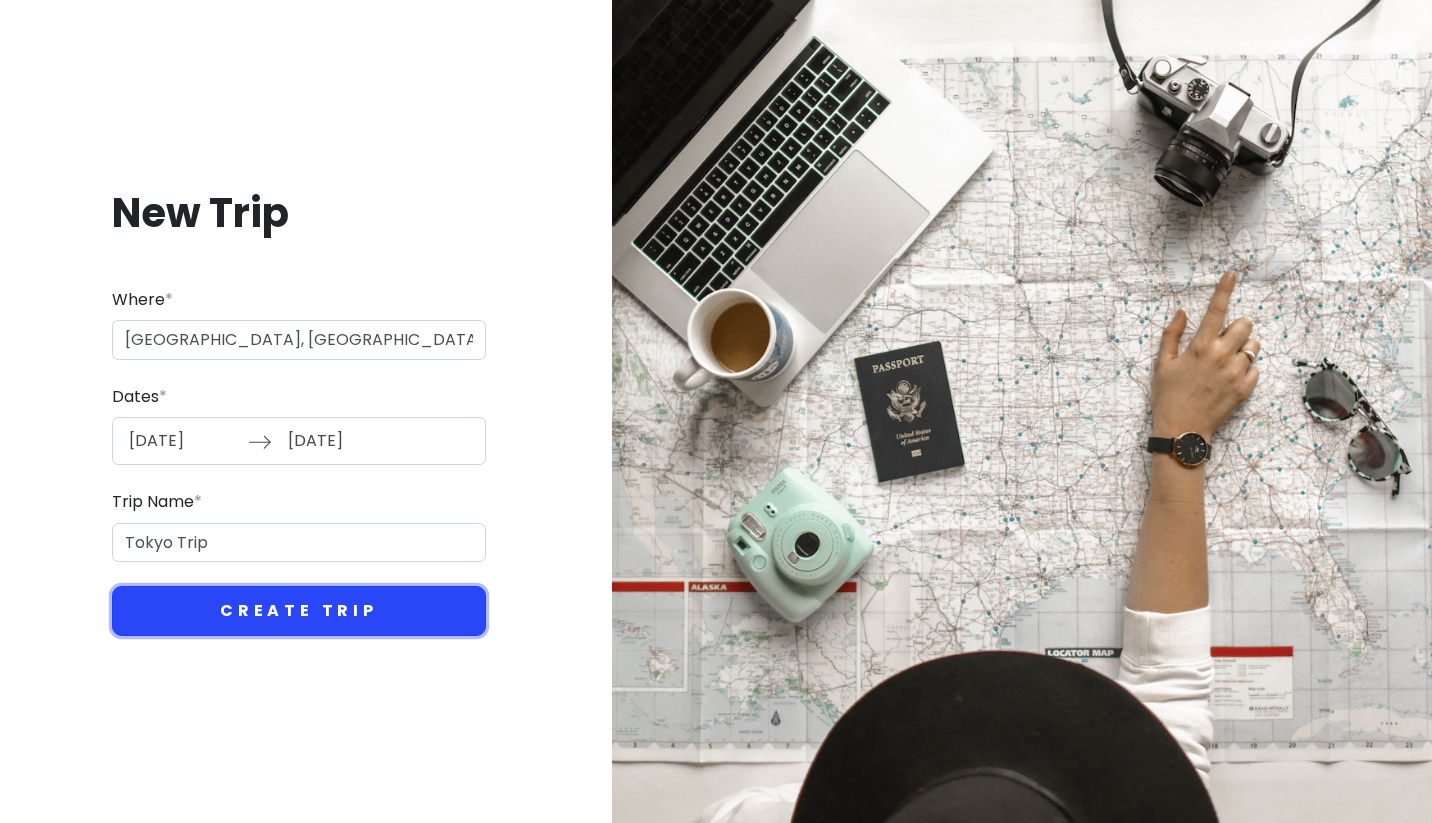 click on "Create Trip" at bounding box center [299, 611] 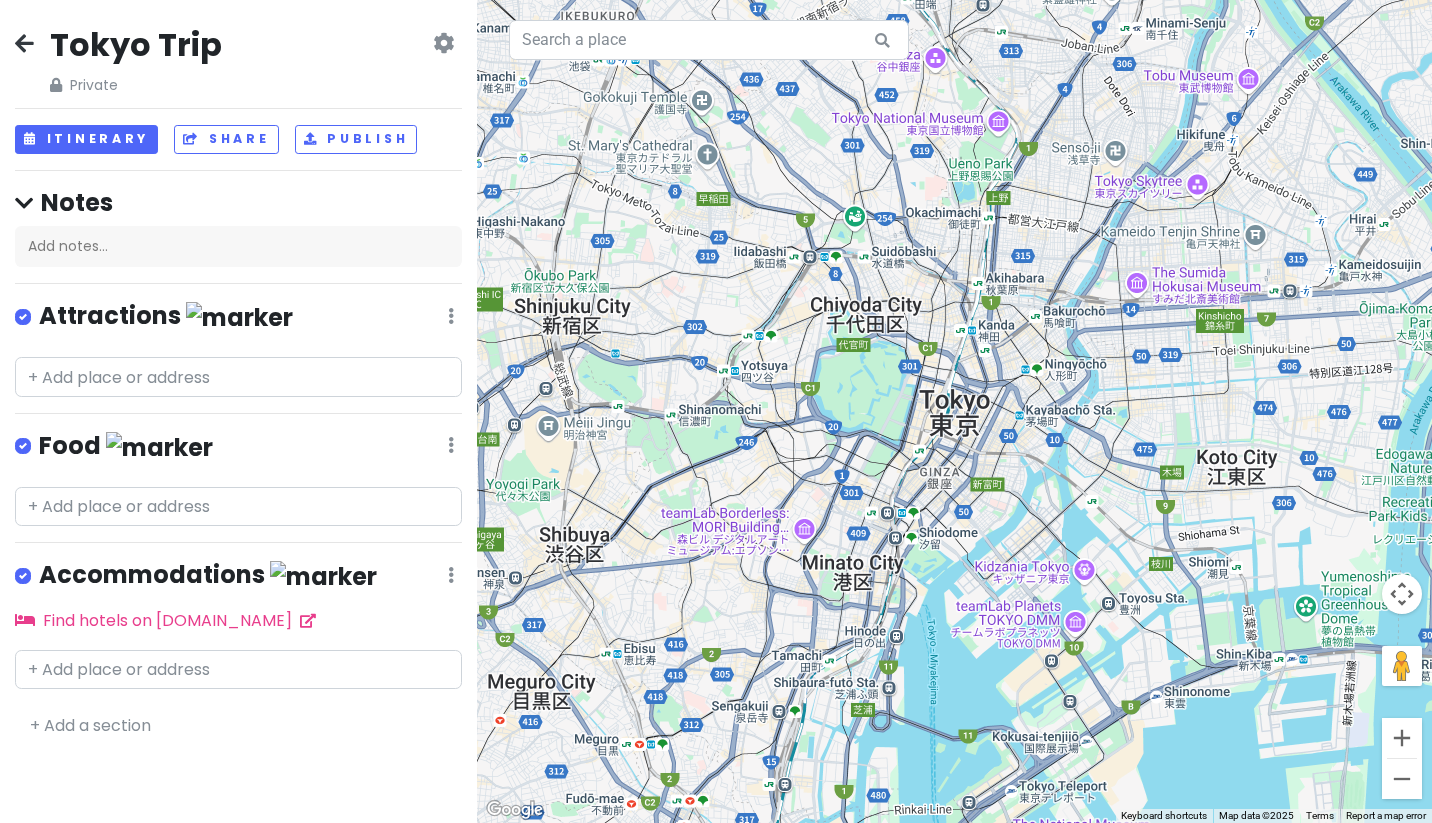 click at bounding box center (443, 43) 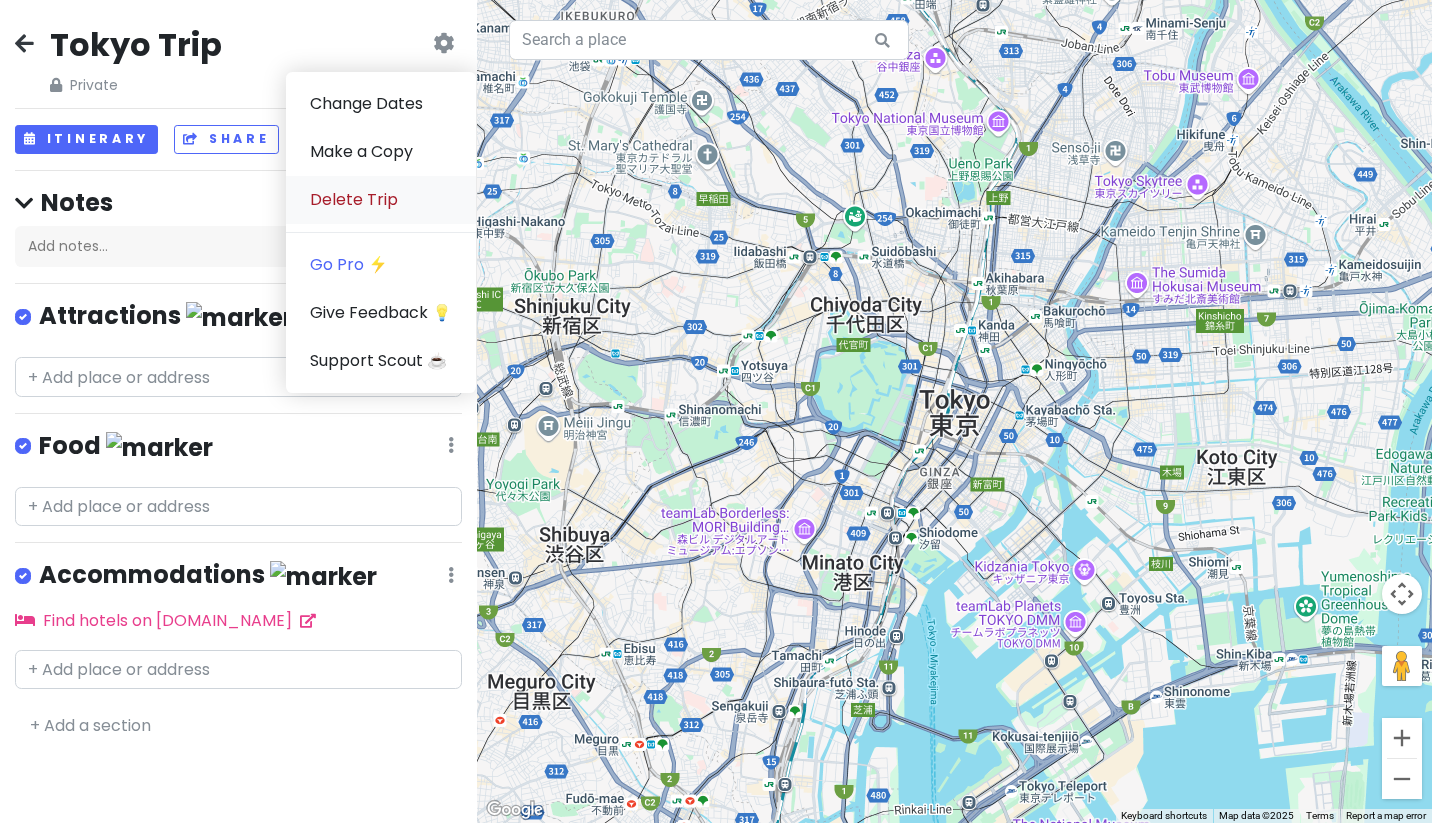 click on "Delete Trip" at bounding box center [381, 200] 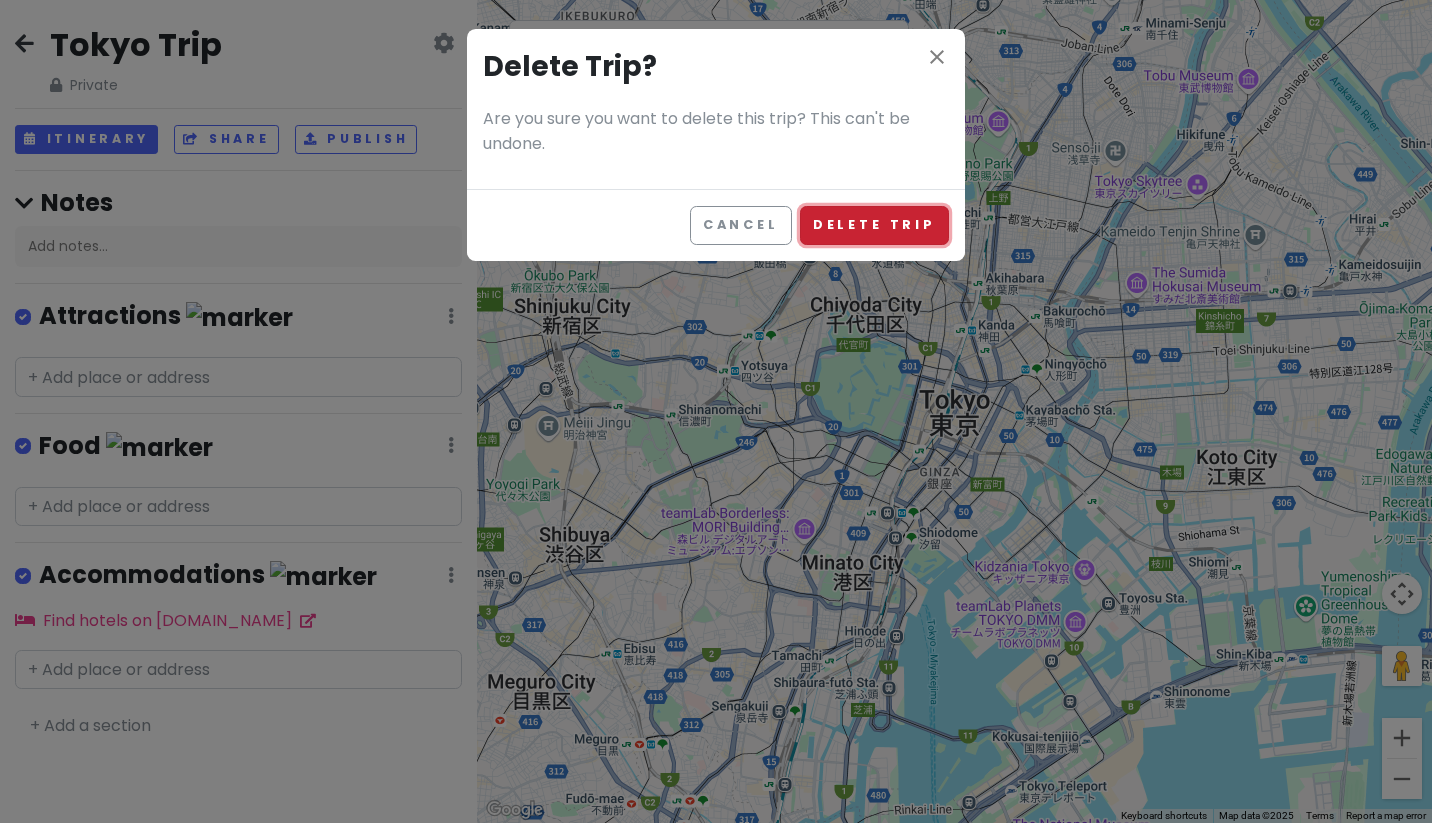 click on "Delete Trip" at bounding box center [874, 225] 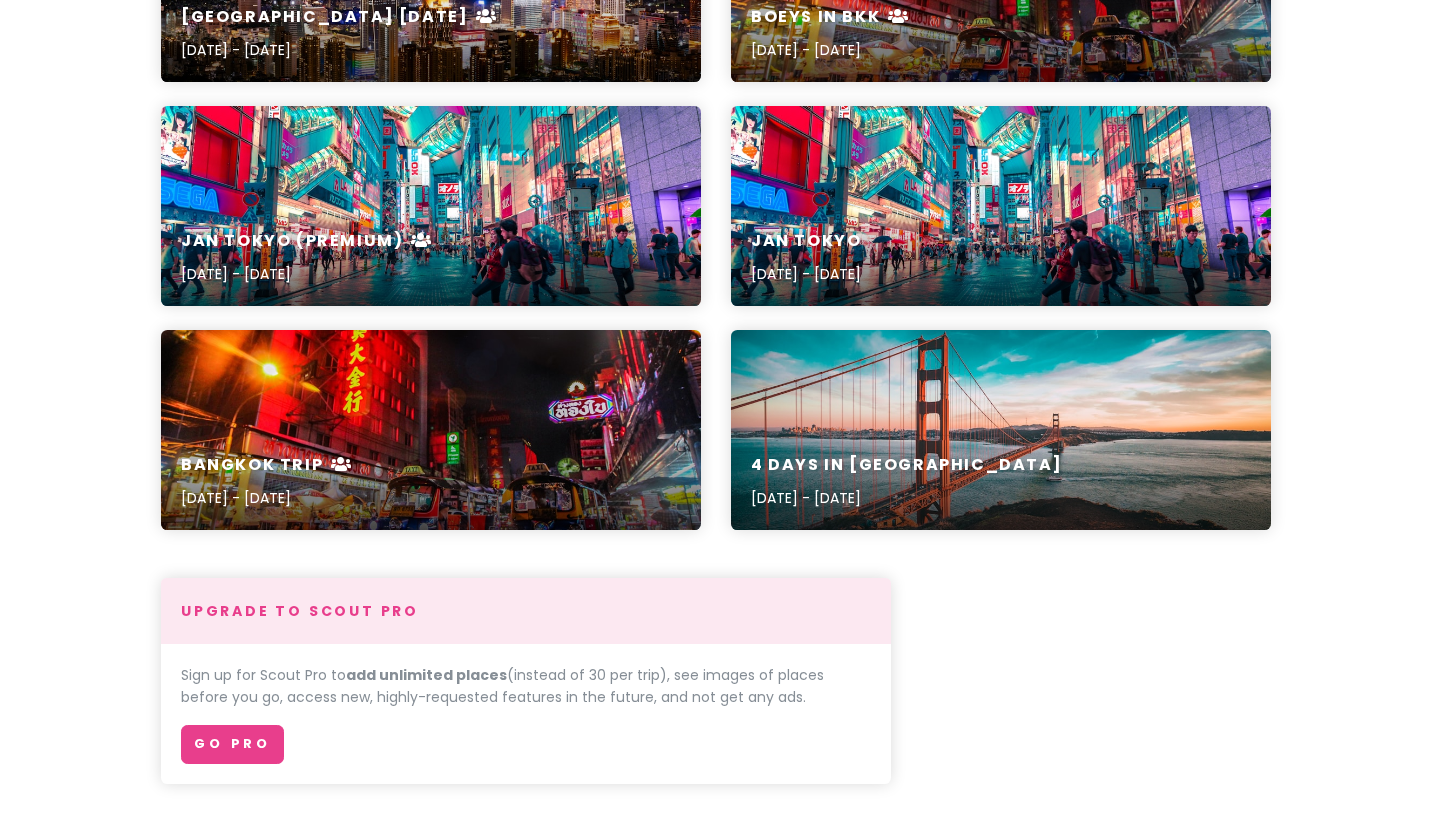 scroll, scrollTop: 884, scrollLeft: 0, axis: vertical 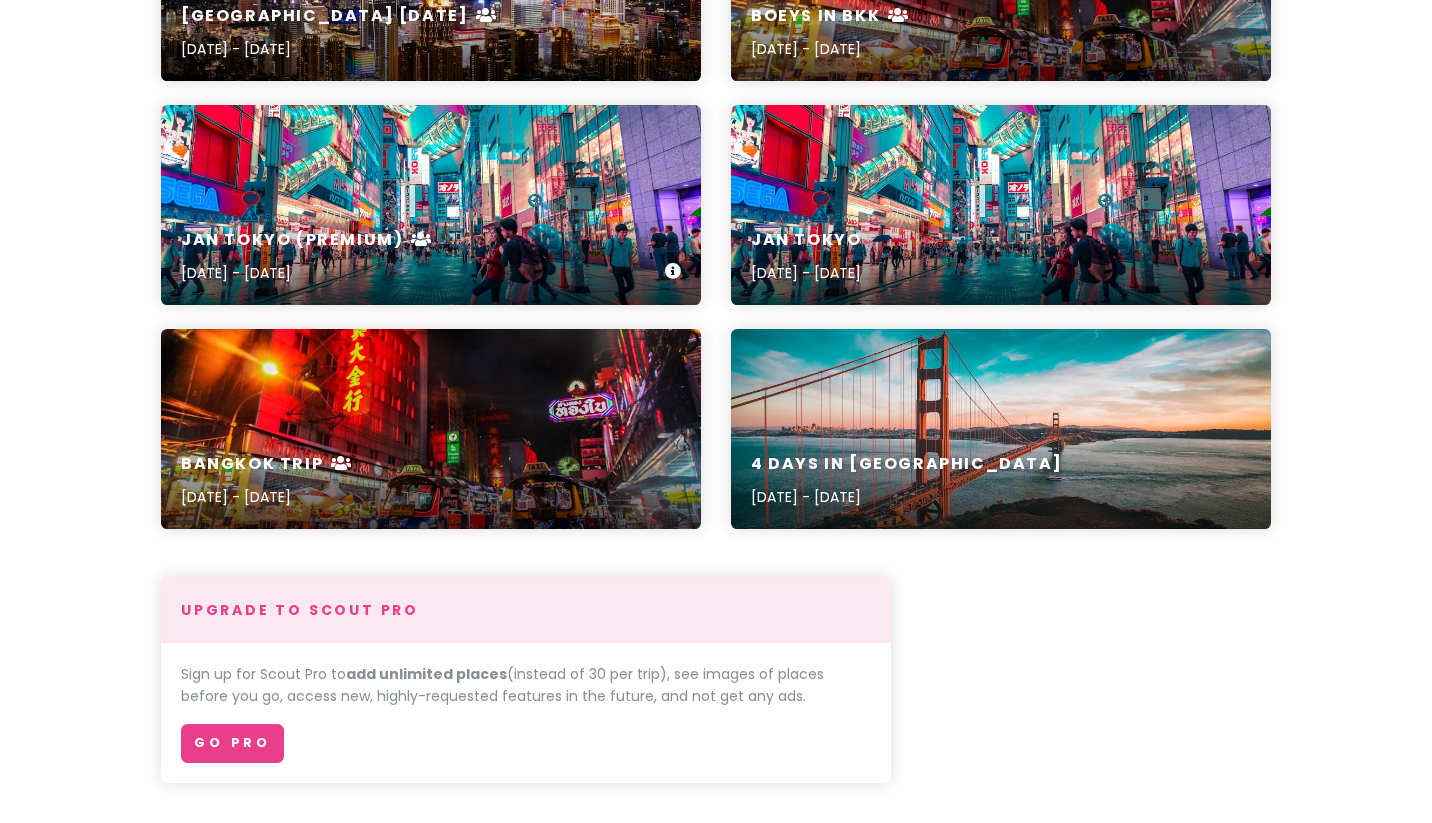 click on "Jan Tokyo (Premium) [DATE] - [DATE]" at bounding box center [431, 257] 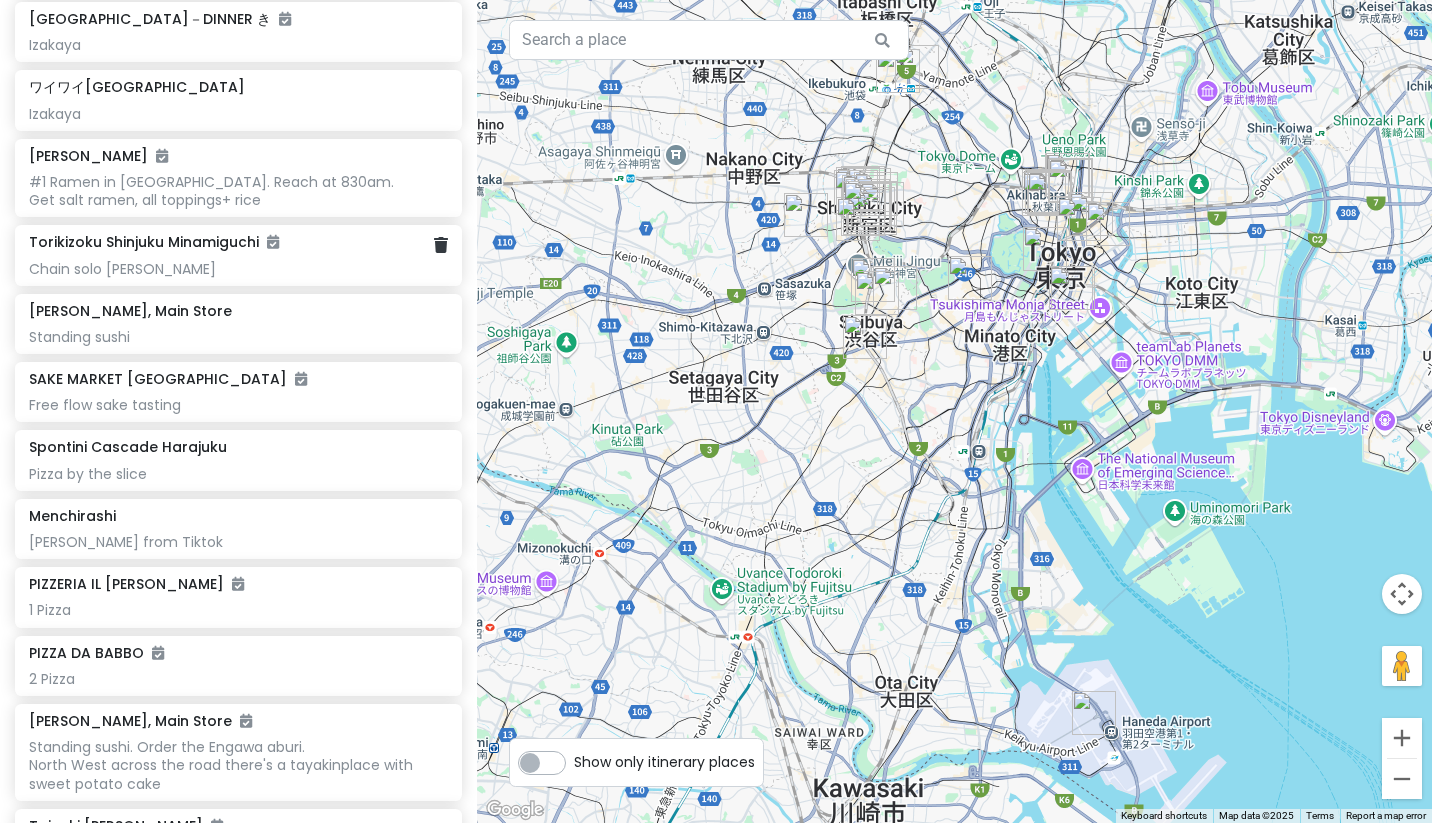 scroll, scrollTop: 1720, scrollLeft: 0, axis: vertical 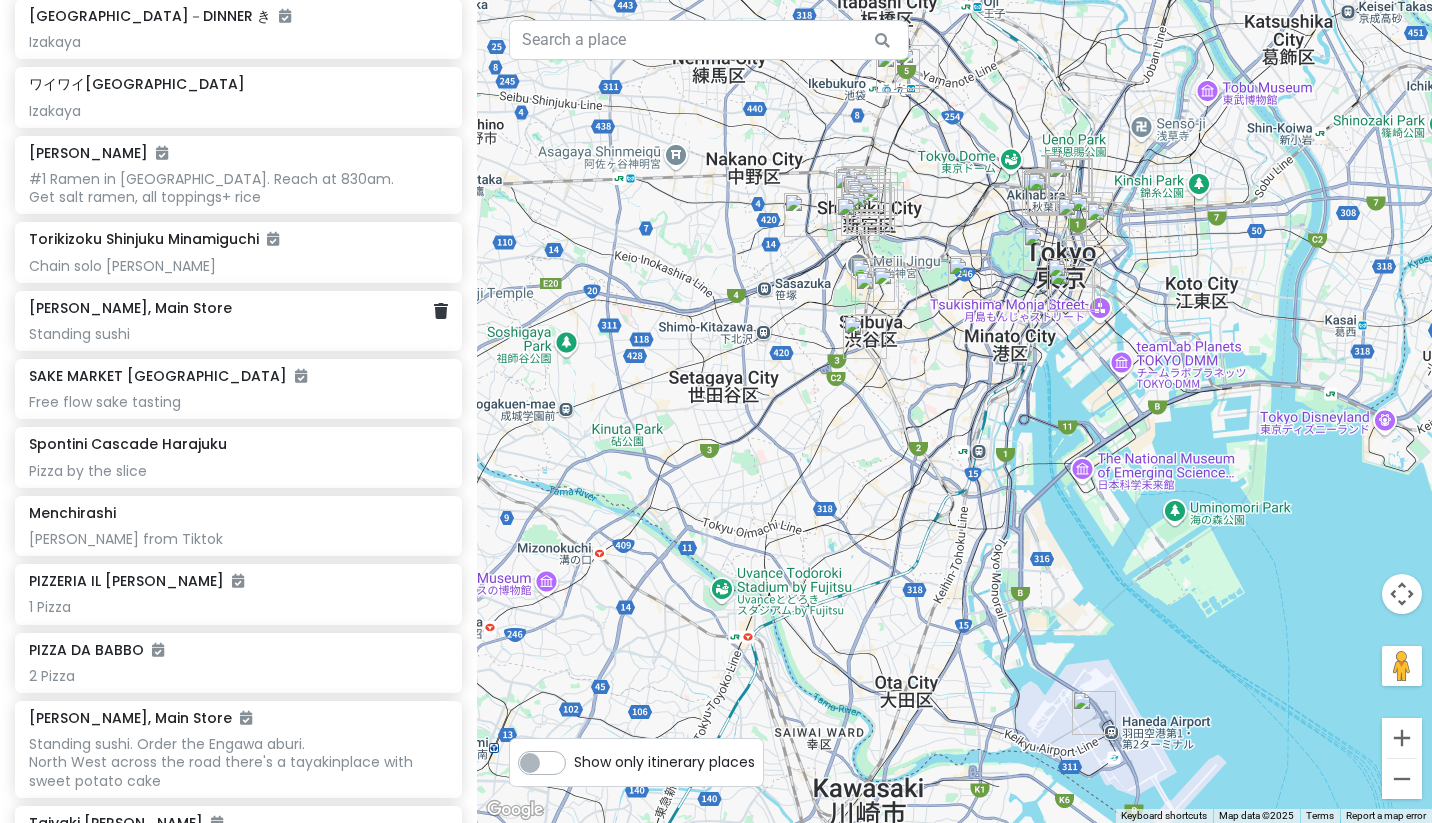click on "[PERSON_NAME], Main Store Standing sushi" 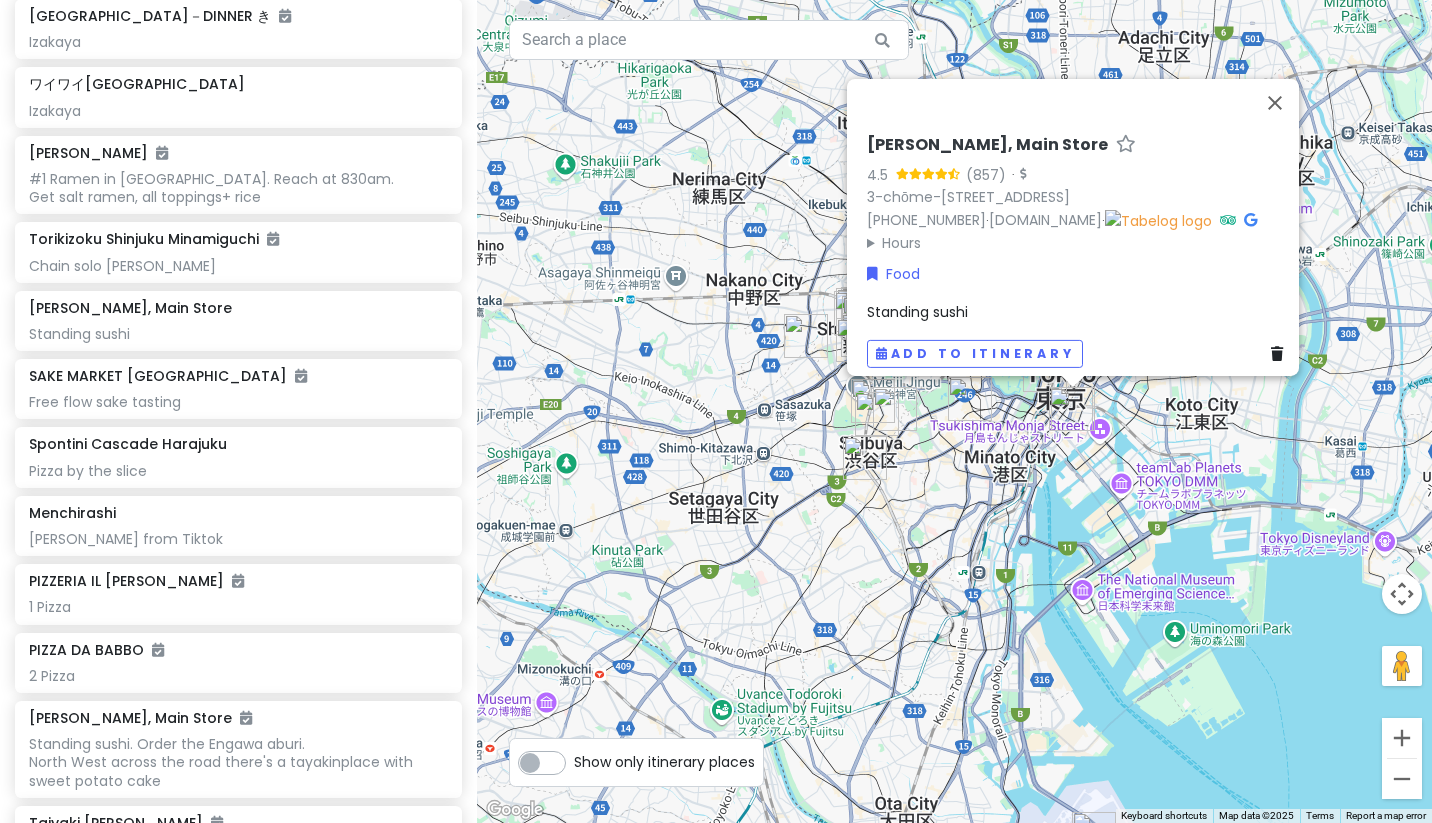 click on "[PERSON_NAME], Main Store" at bounding box center (987, 144) 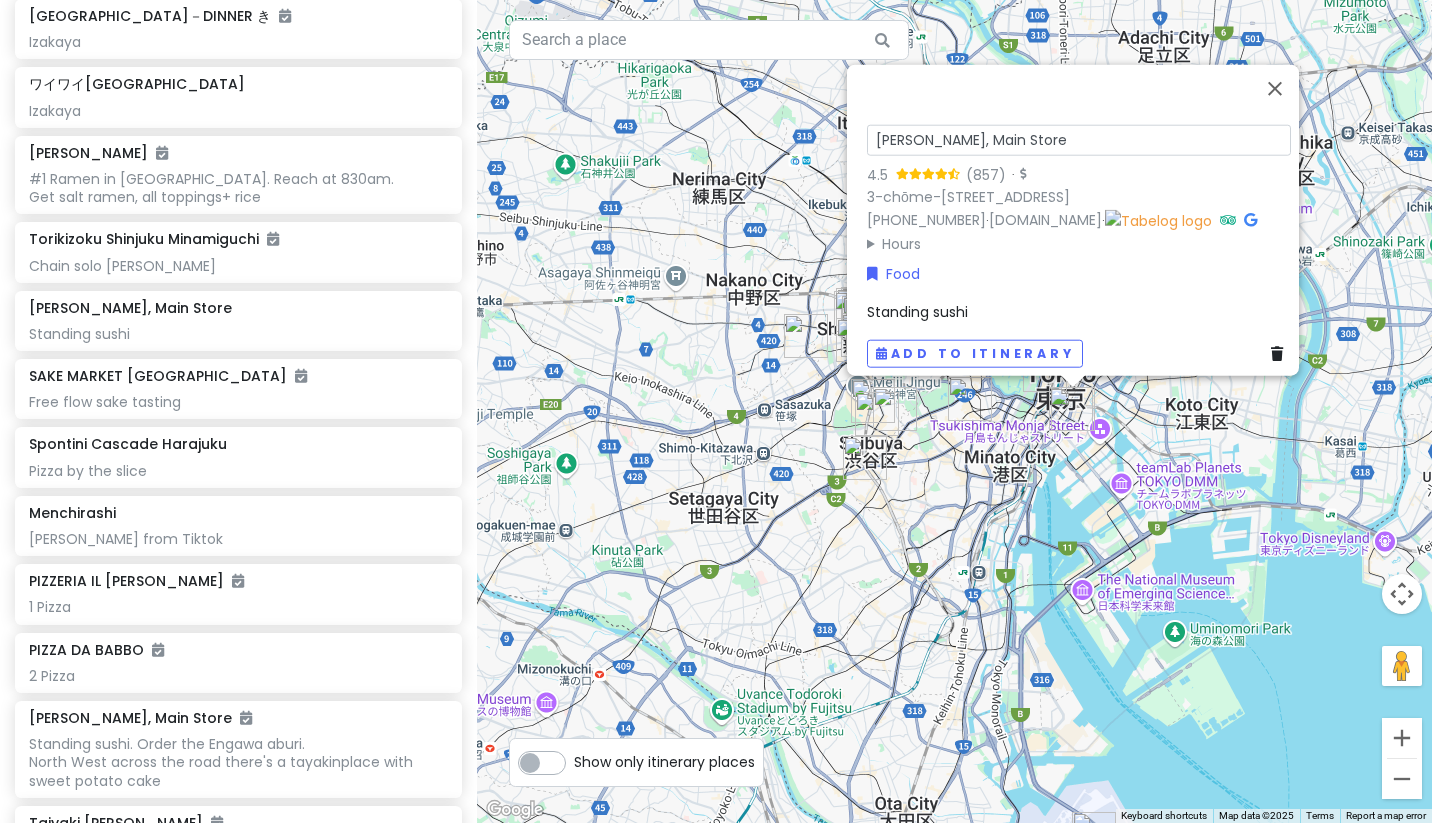 click on "[PERSON_NAME], Main Store" at bounding box center [1079, 139] 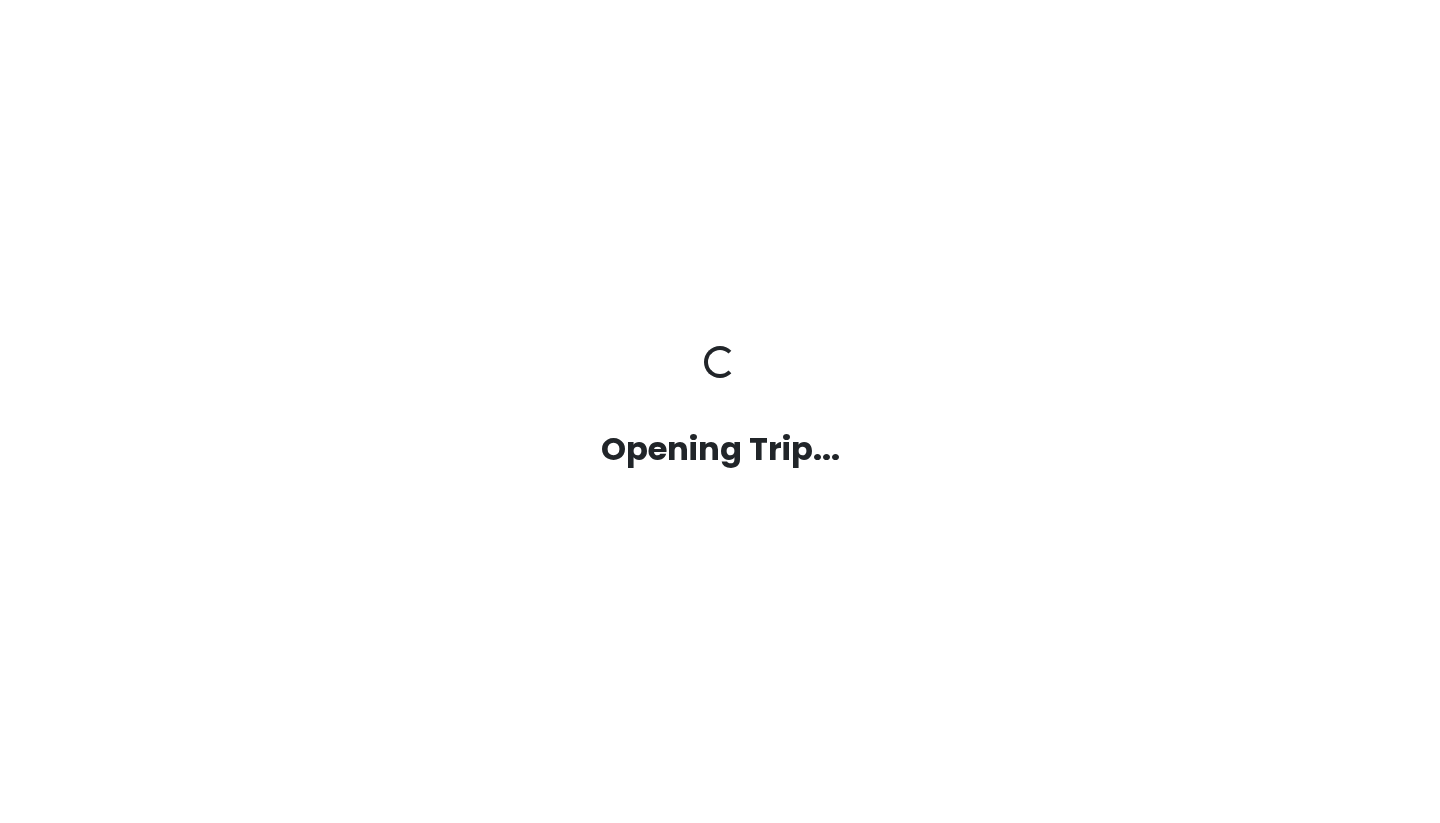 scroll, scrollTop: 0, scrollLeft: 0, axis: both 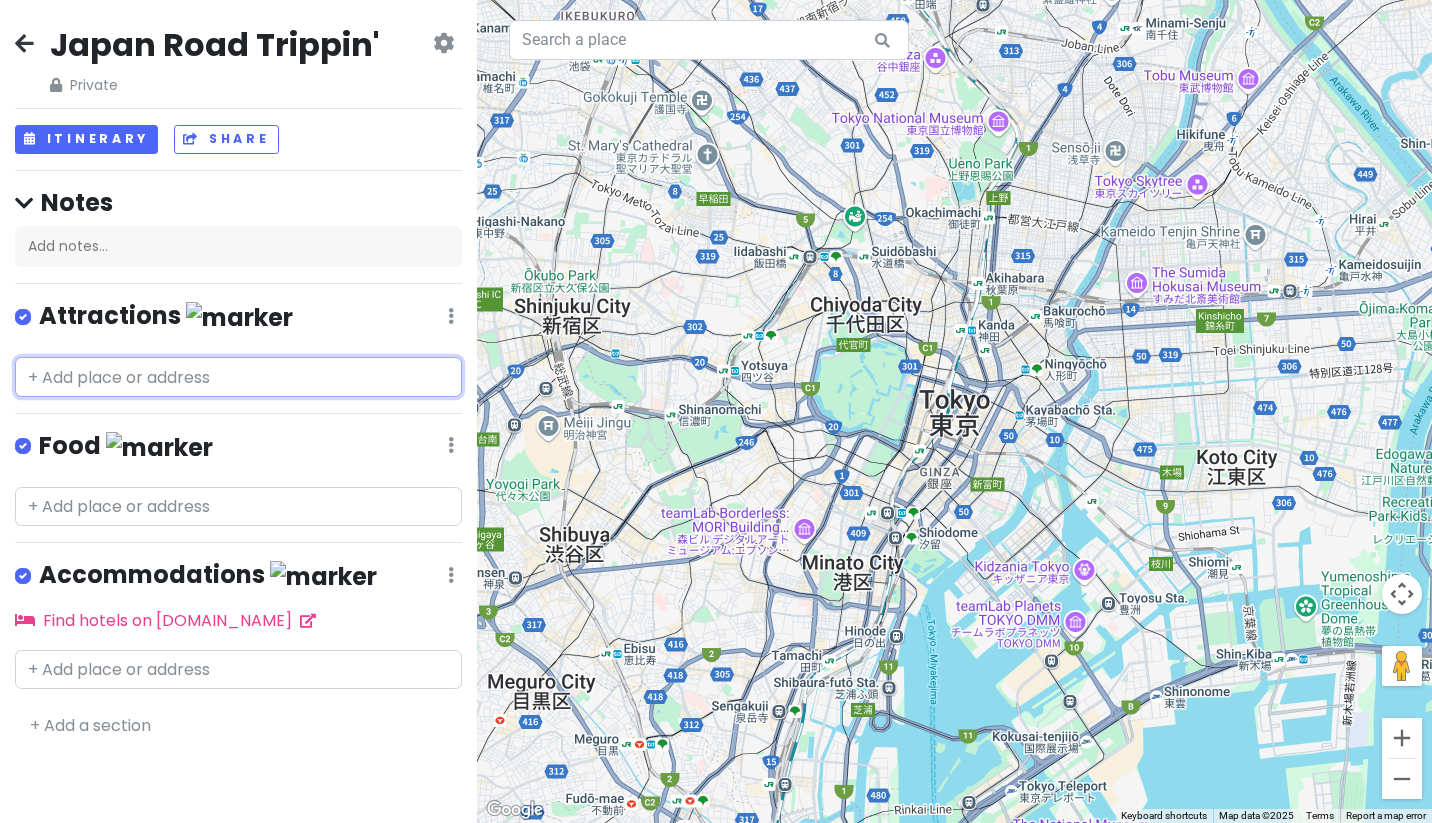 click at bounding box center [238, 377] 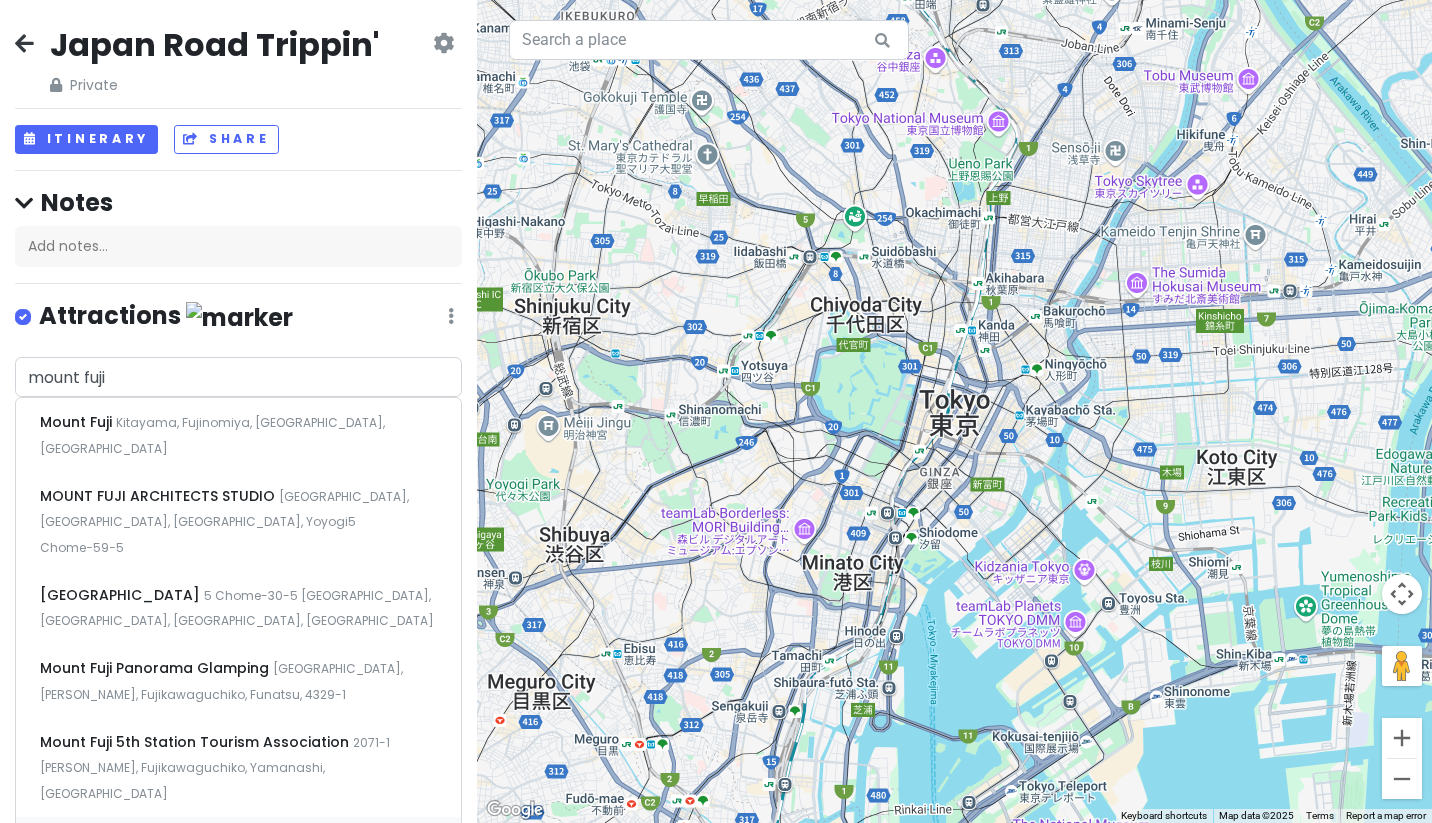 click on "Attractions   Edit Reorder Delete List" at bounding box center (238, 320) 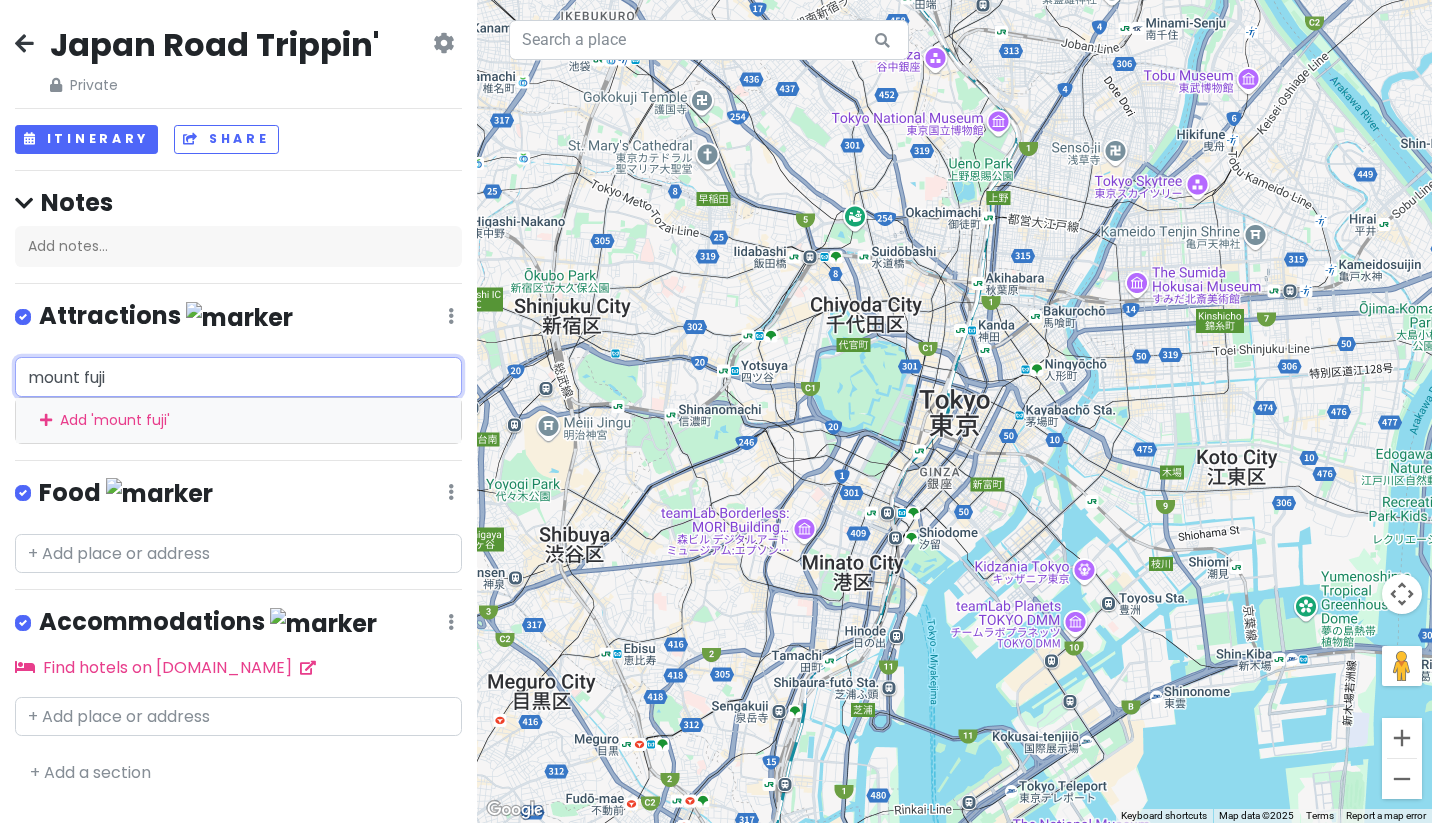 click on "mount fuji" at bounding box center [238, 377] 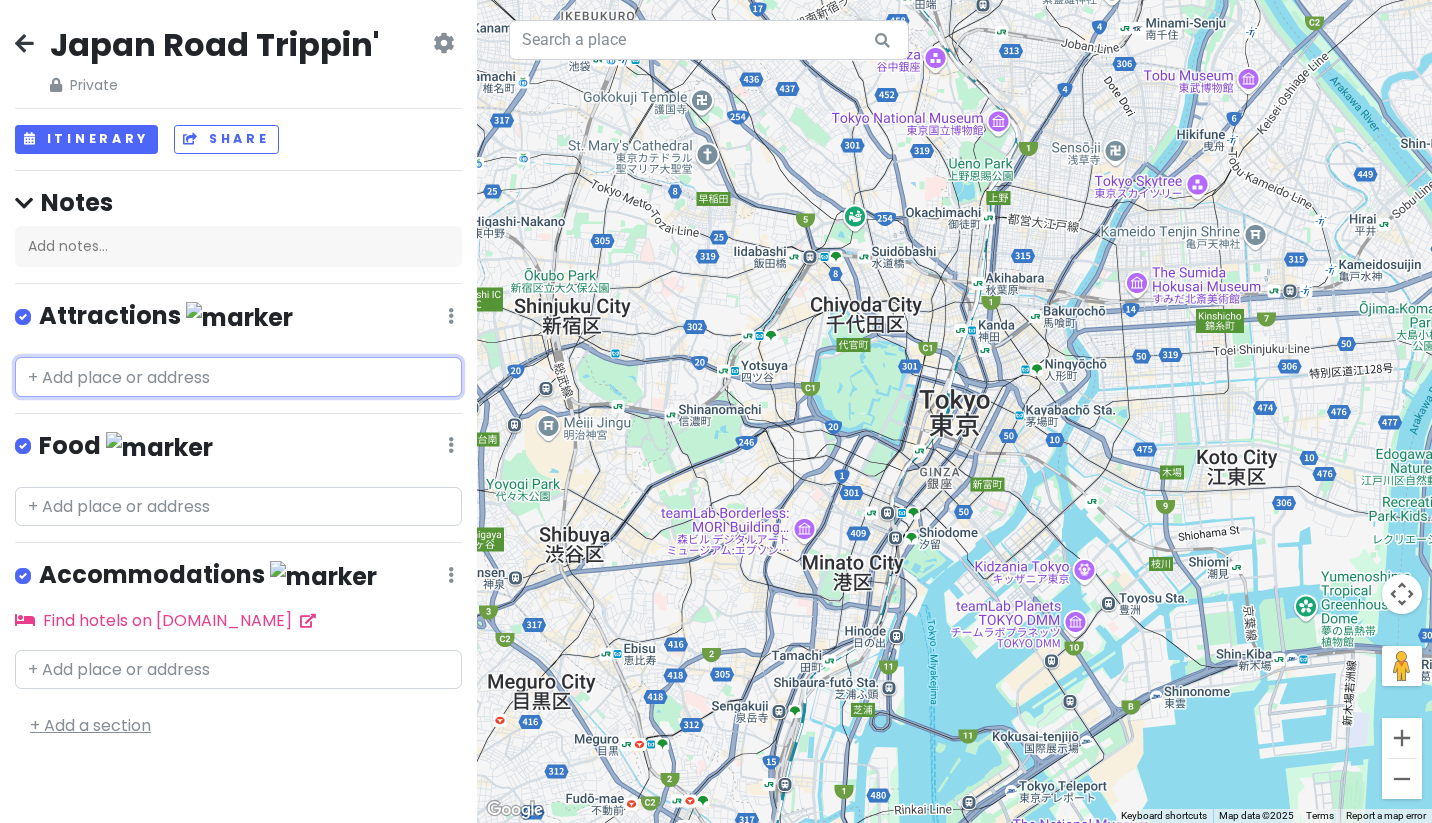 type 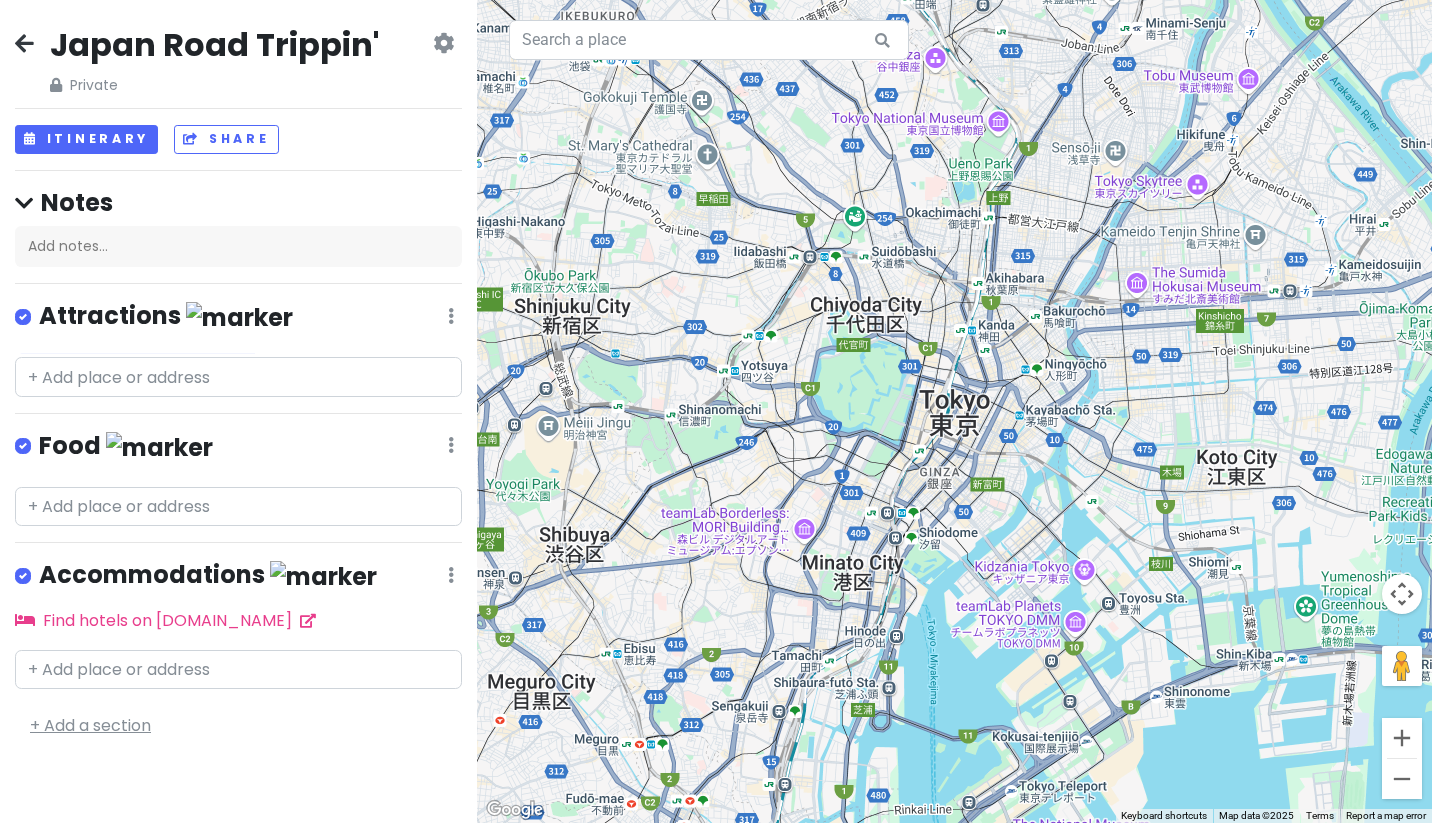 click on "+ Add a section" at bounding box center (90, 725) 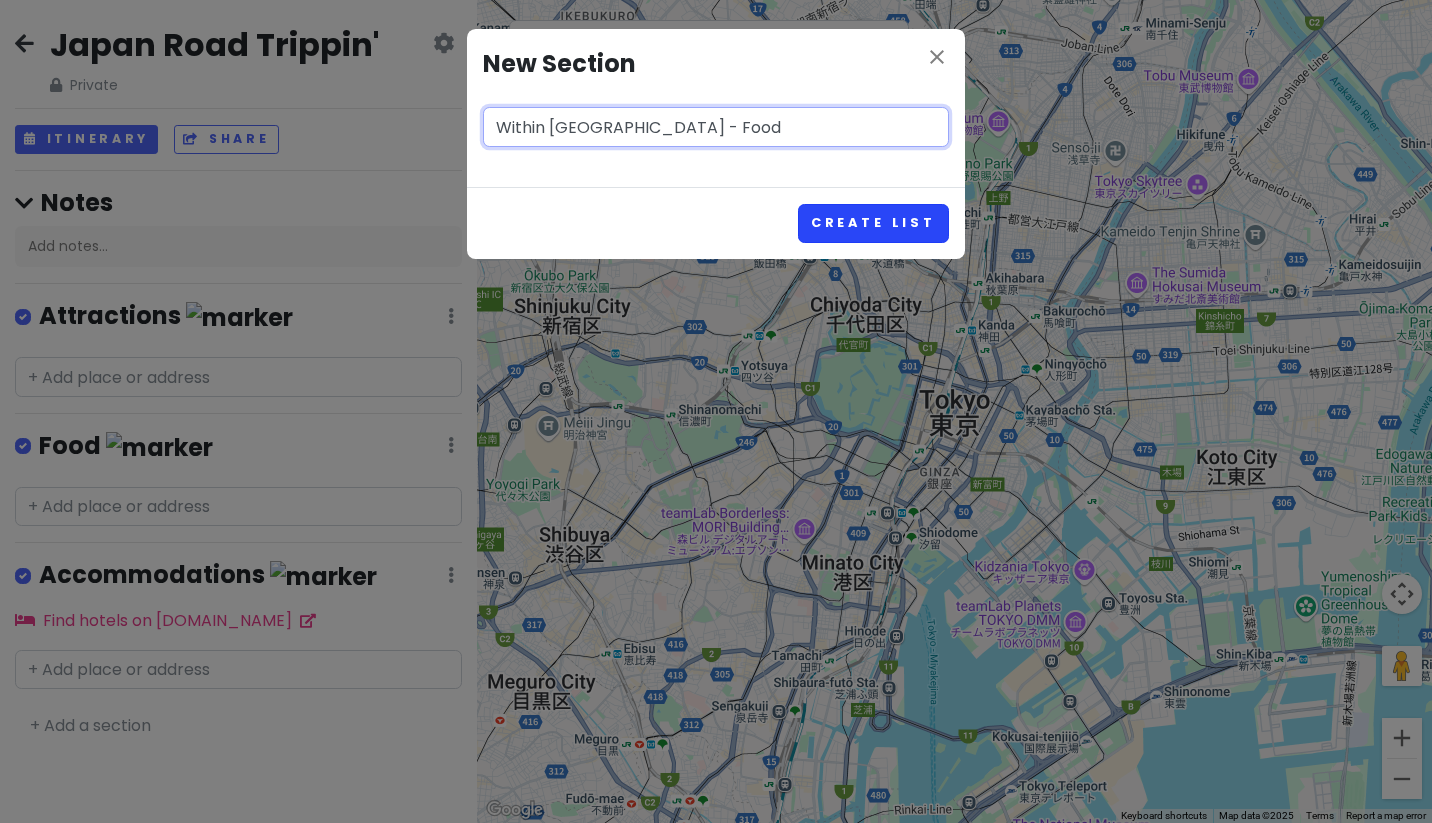 type on "Within Tokyo - Food" 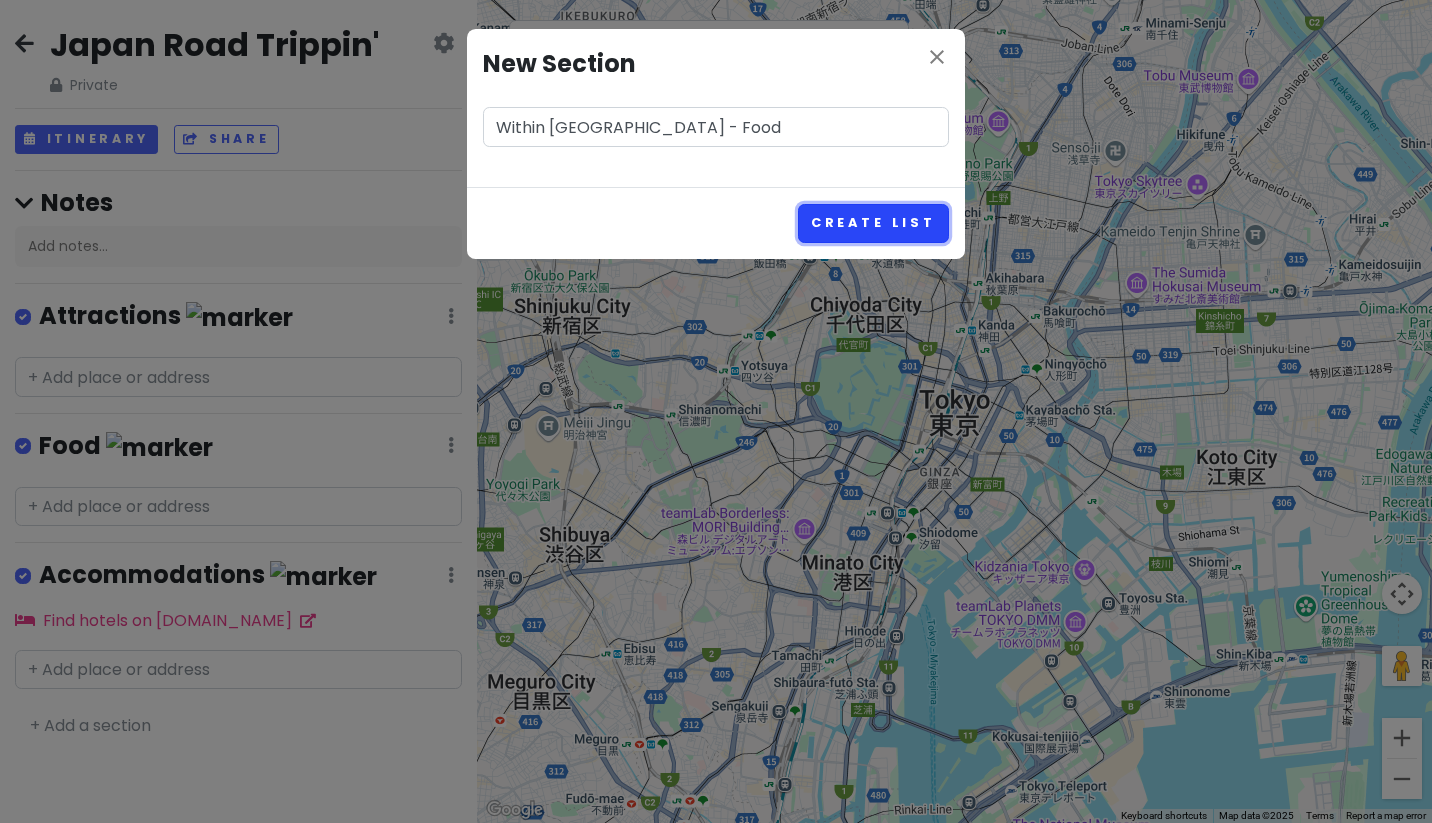 click on "Create List" at bounding box center (873, 223) 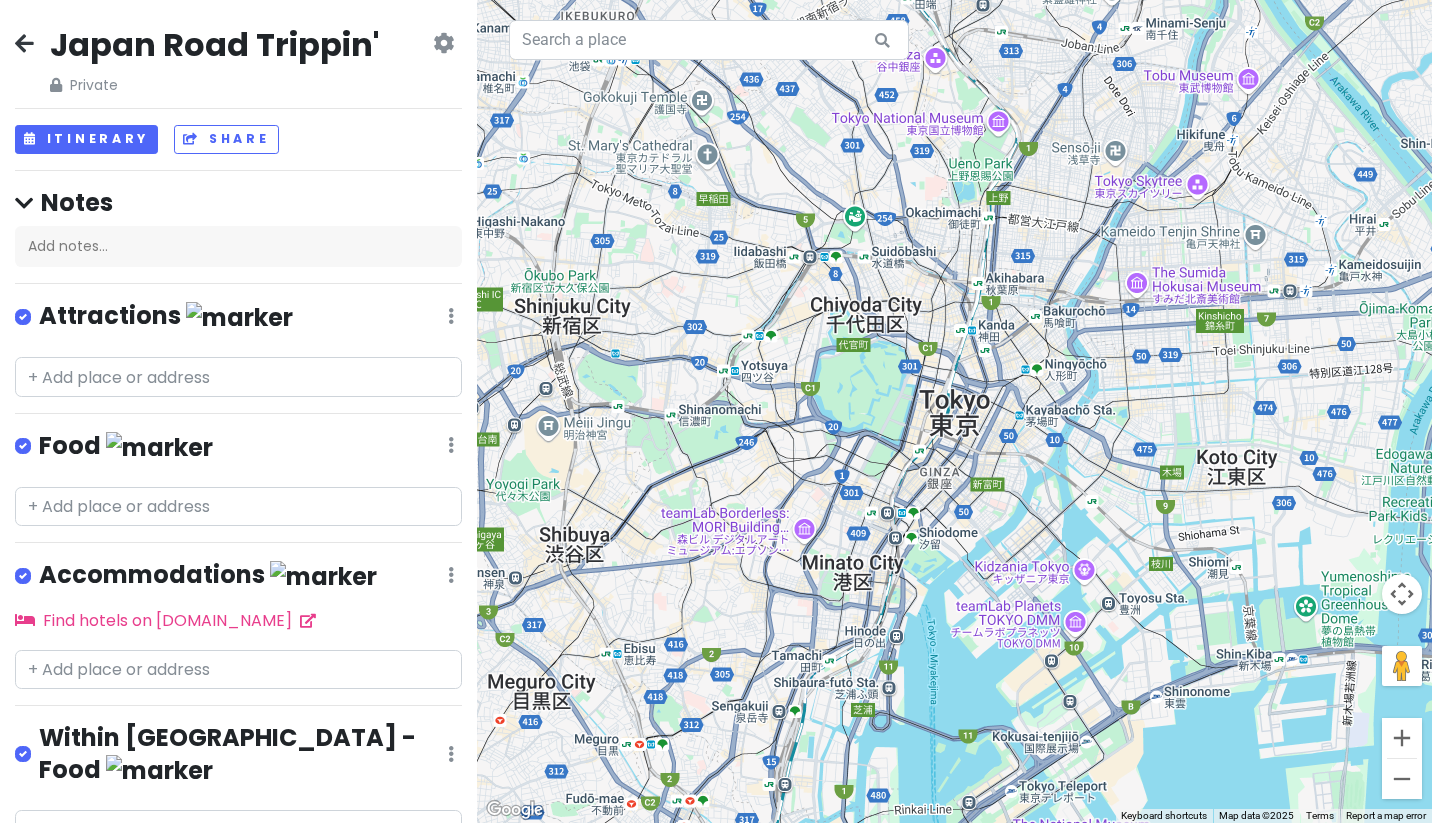 scroll, scrollTop: 62, scrollLeft: 0, axis: vertical 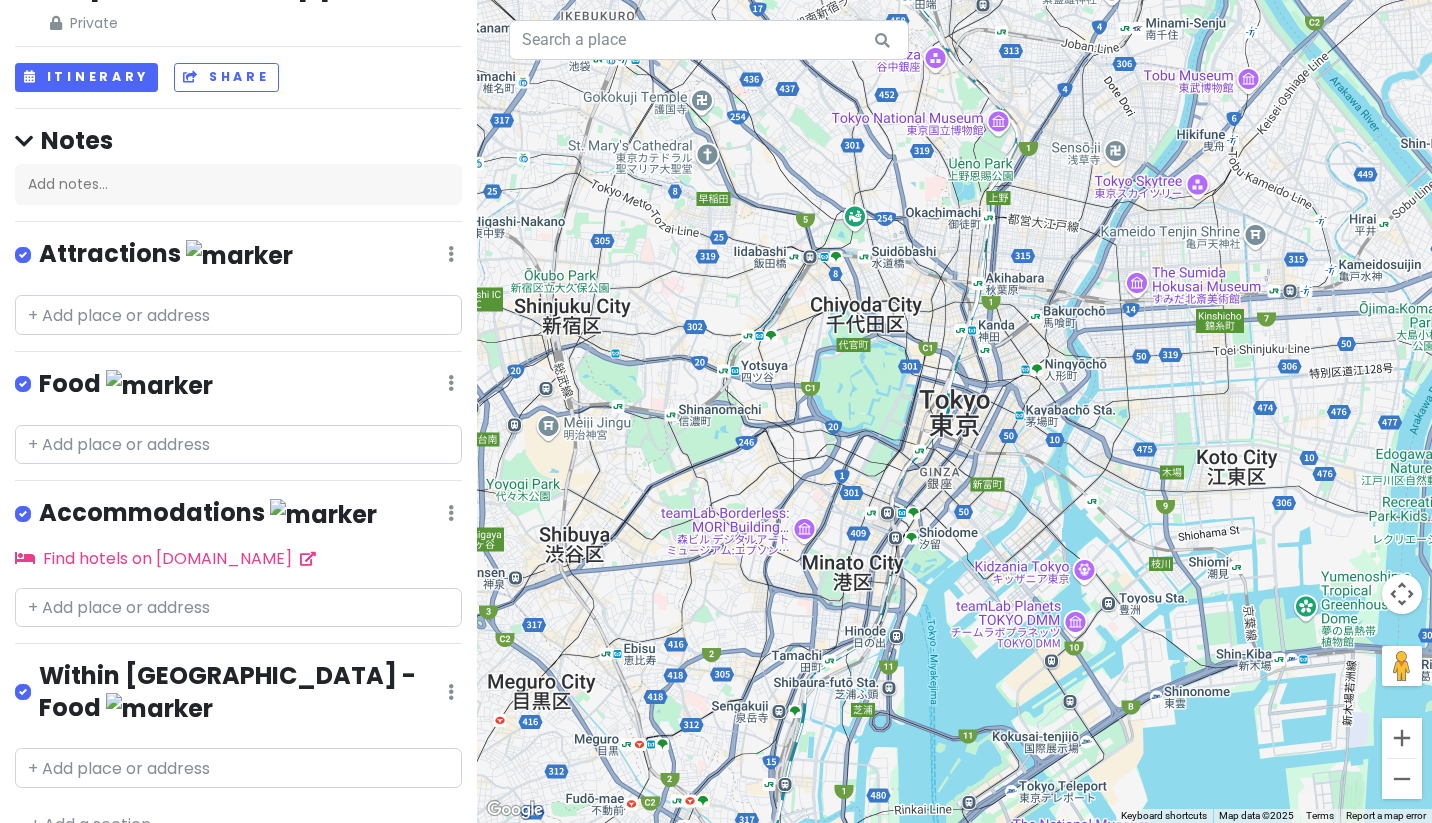 click on "+ Add a section" at bounding box center (90, 824) 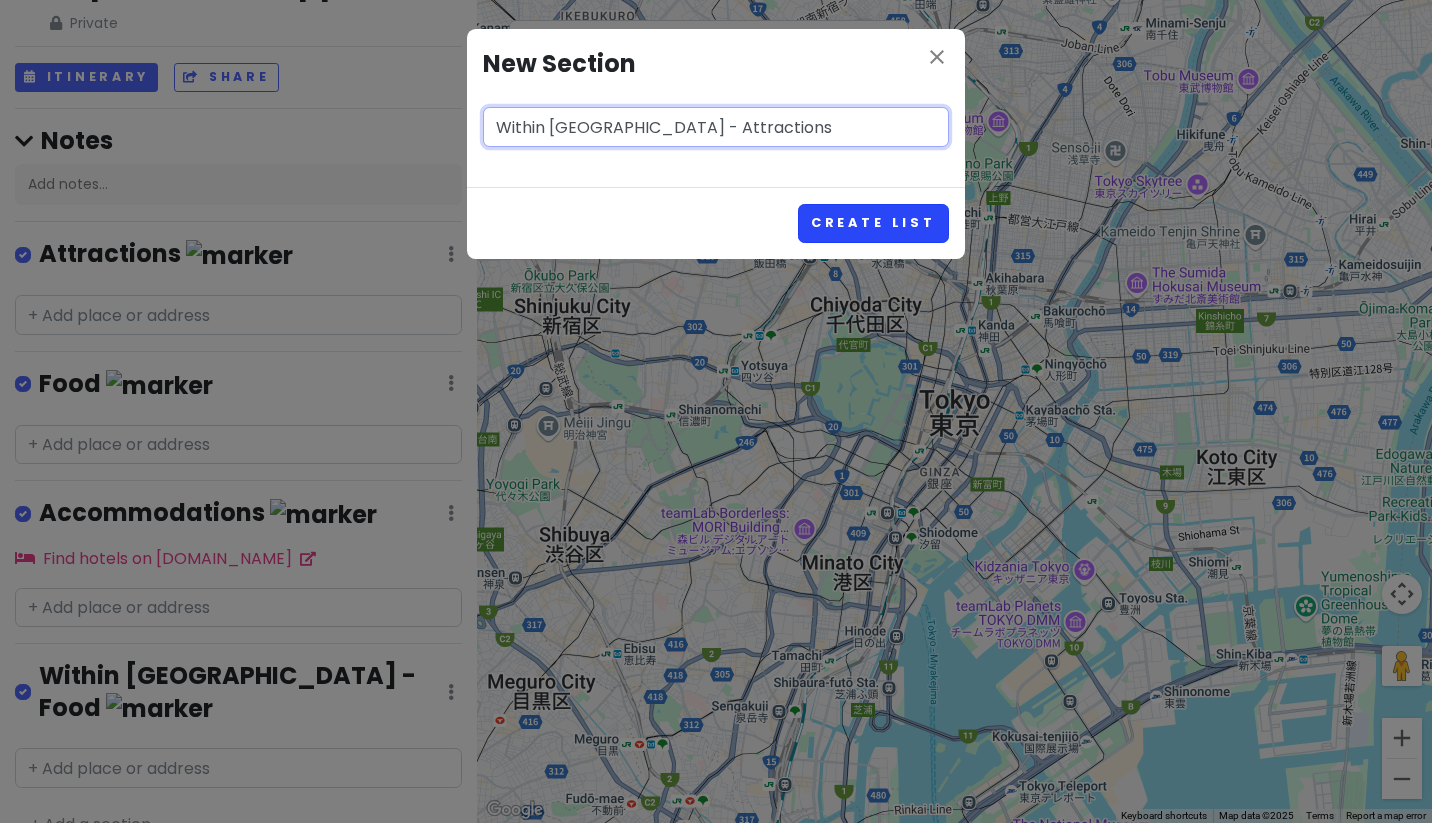 type on "Within Tokyo - Attractions" 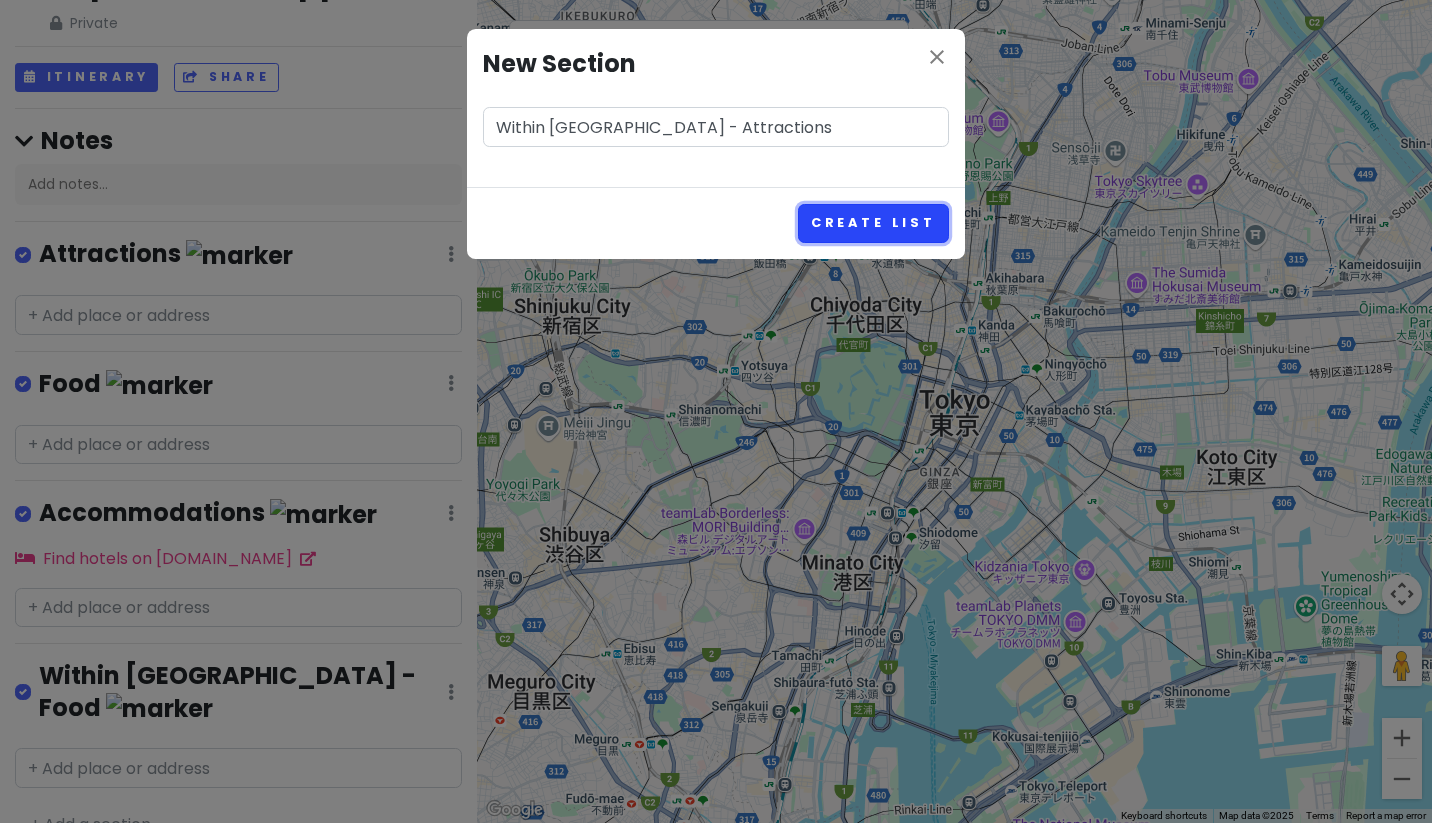 click on "Create List" at bounding box center (873, 223) 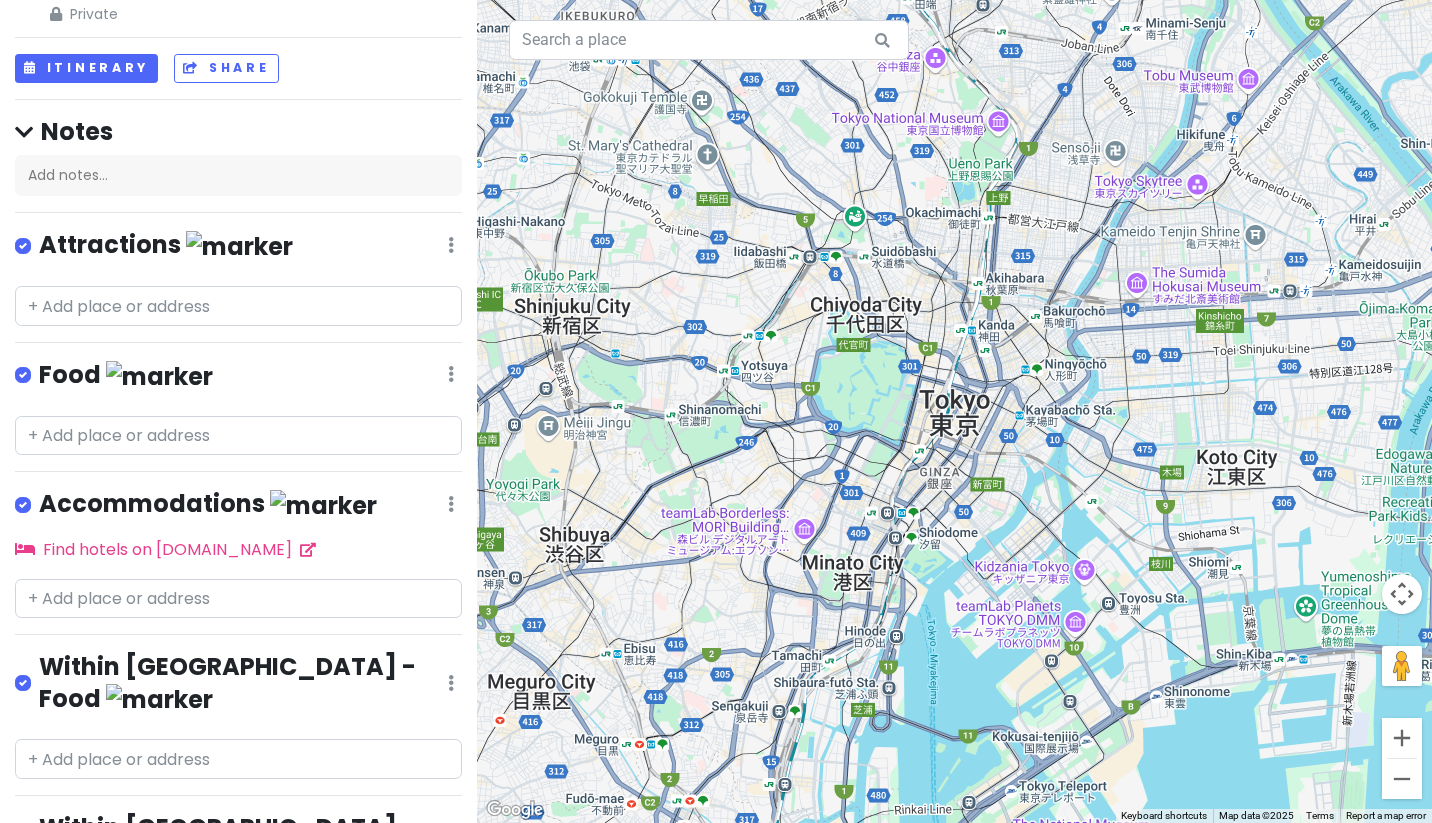 scroll, scrollTop: 36, scrollLeft: 0, axis: vertical 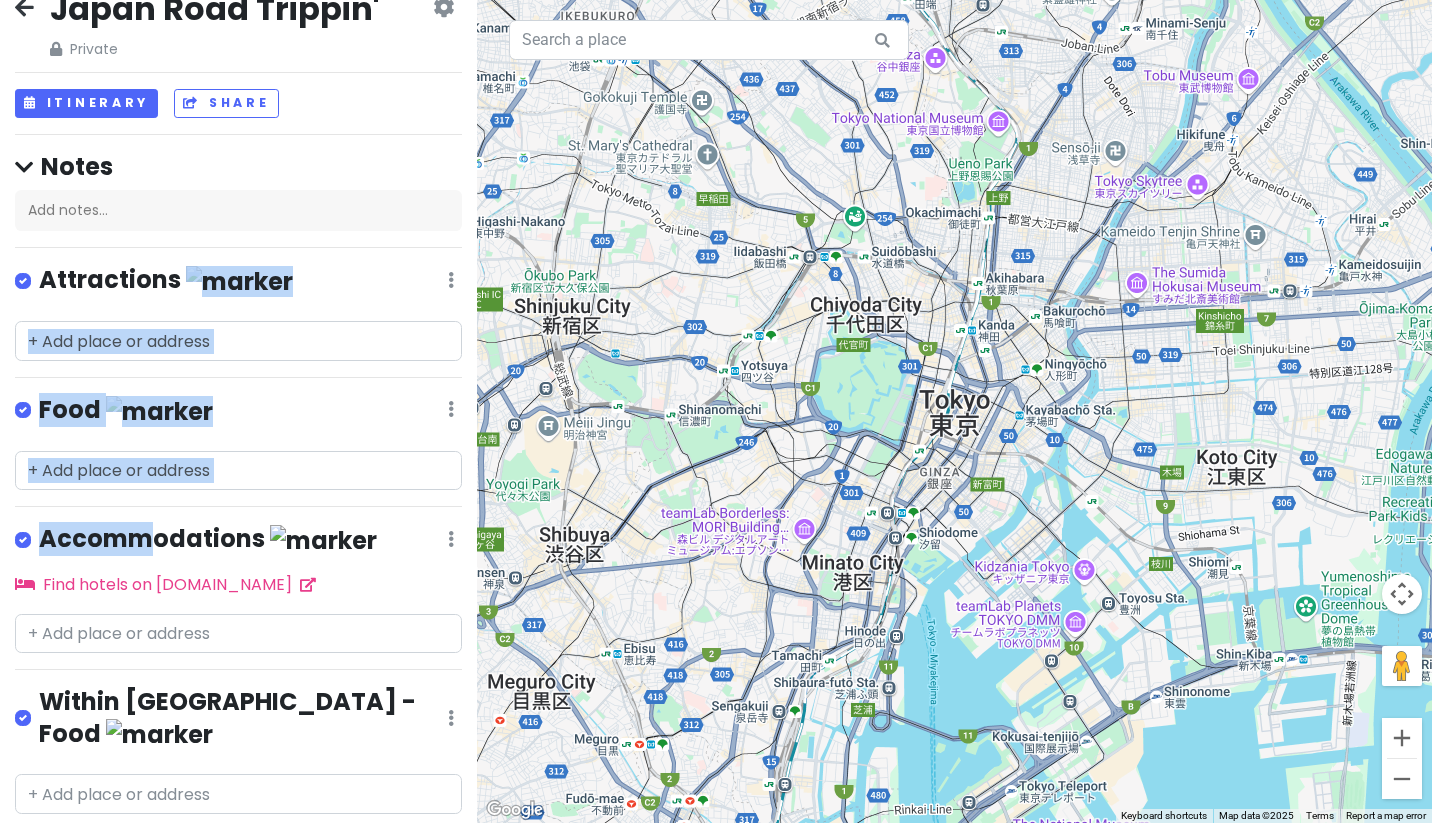 drag, startPoint x: 154, startPoint y: 532, endPoint x: 233, endPoint y: 299, distance: 246.02846 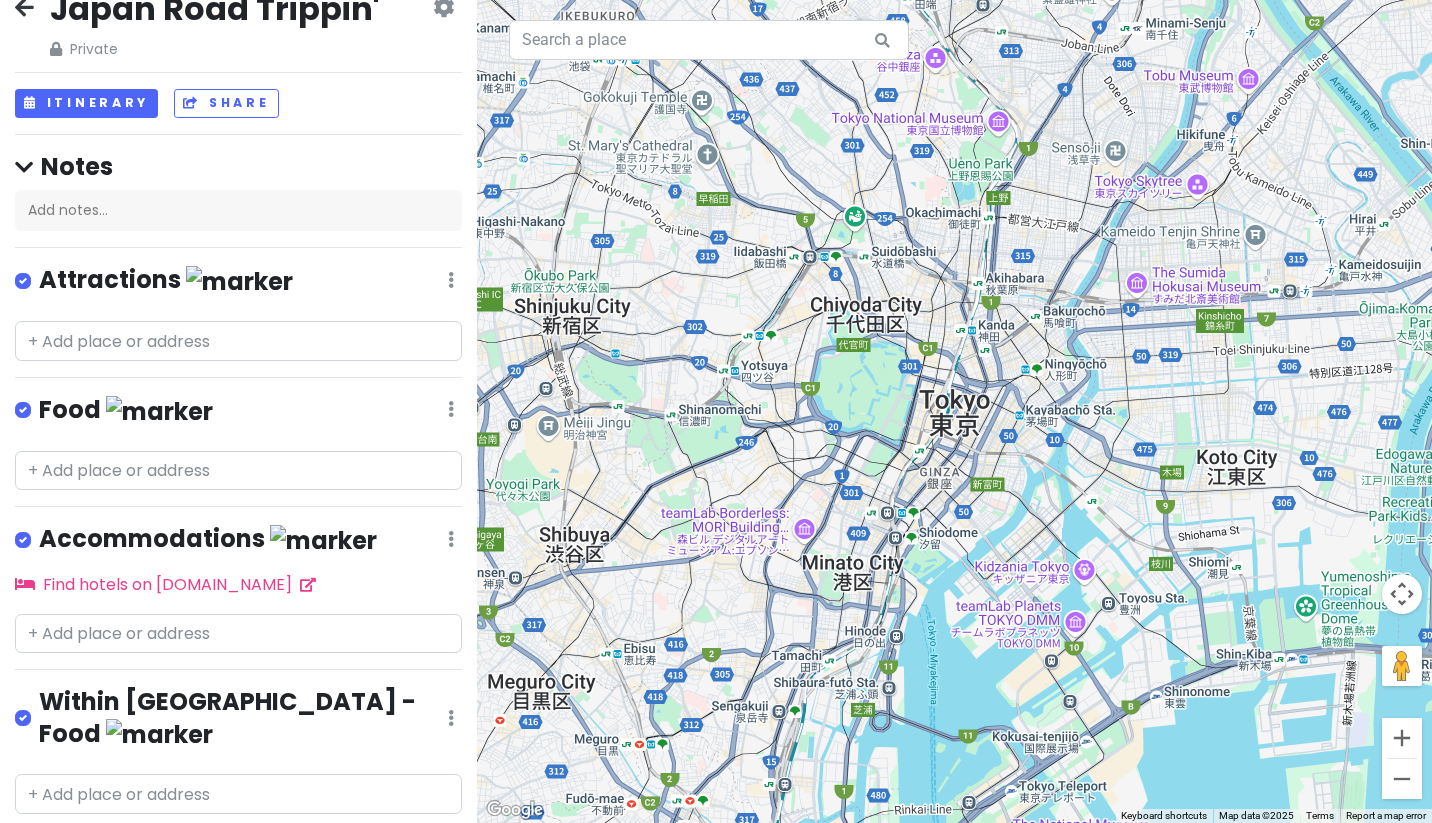 click on "Accommodations   Edit Reorder Delete List" at bounding box center [238, 543] 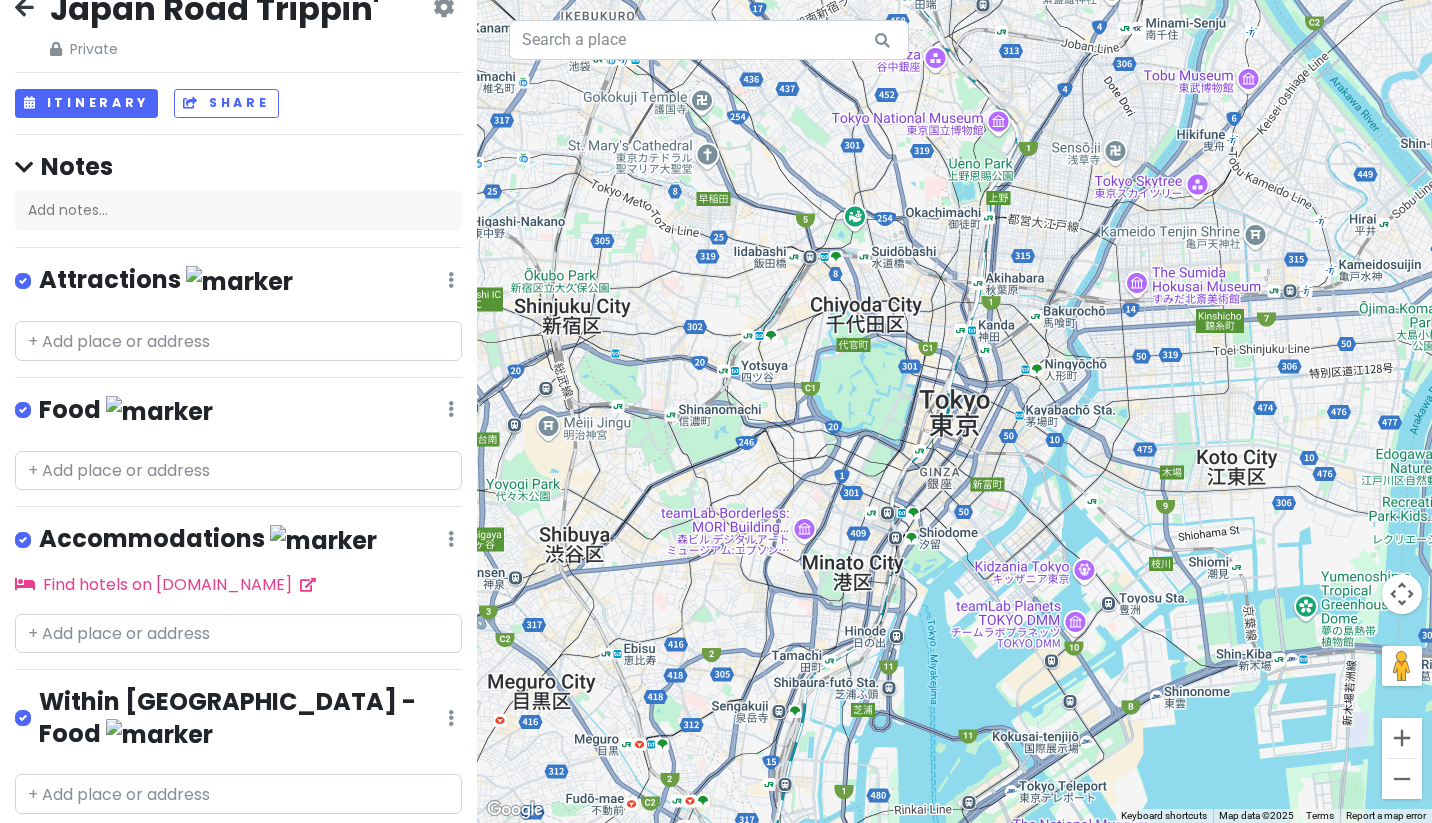click at bounding box center (451, 280) 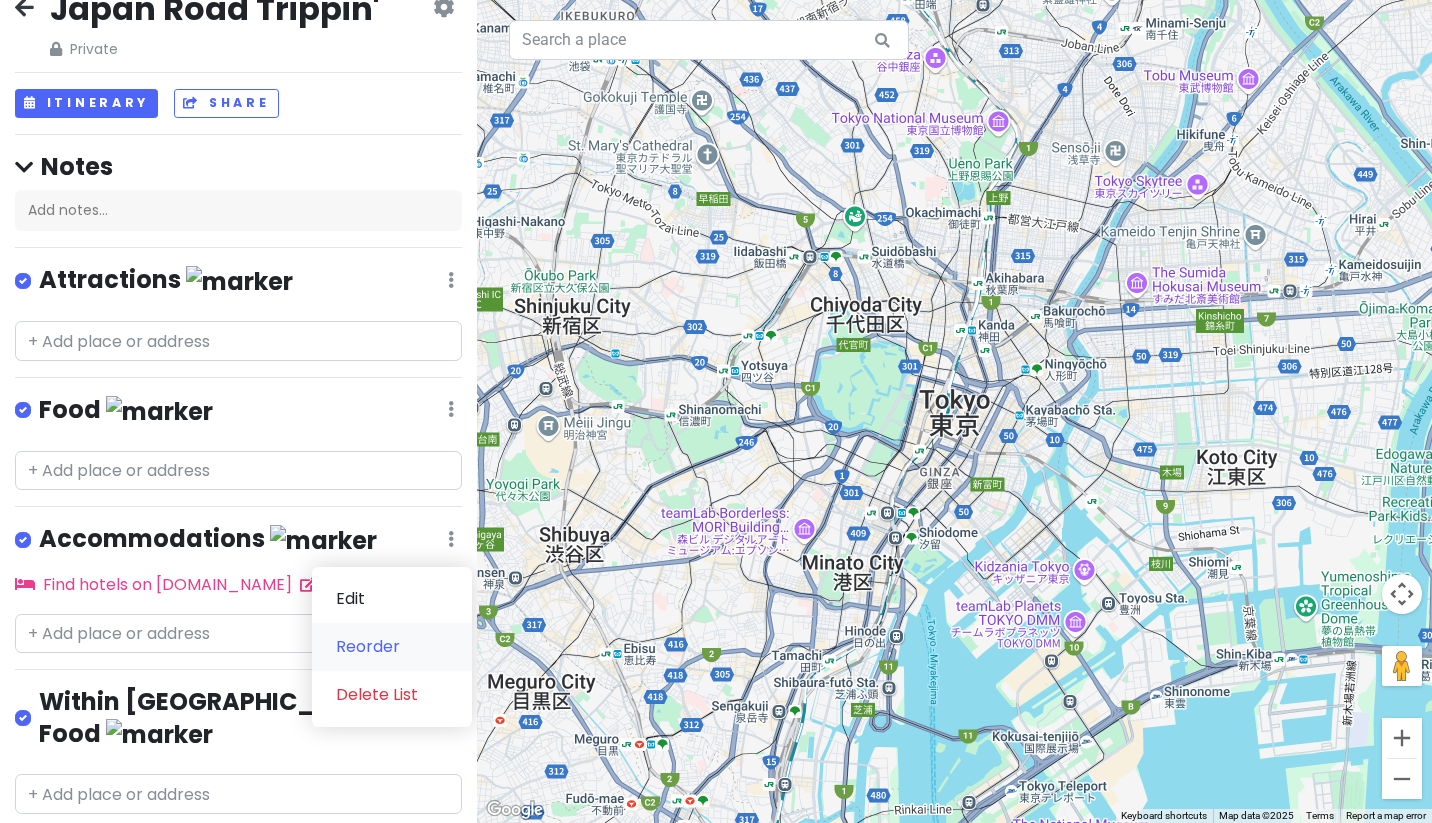 click on "Reorder" at bounding box center [392, 647] 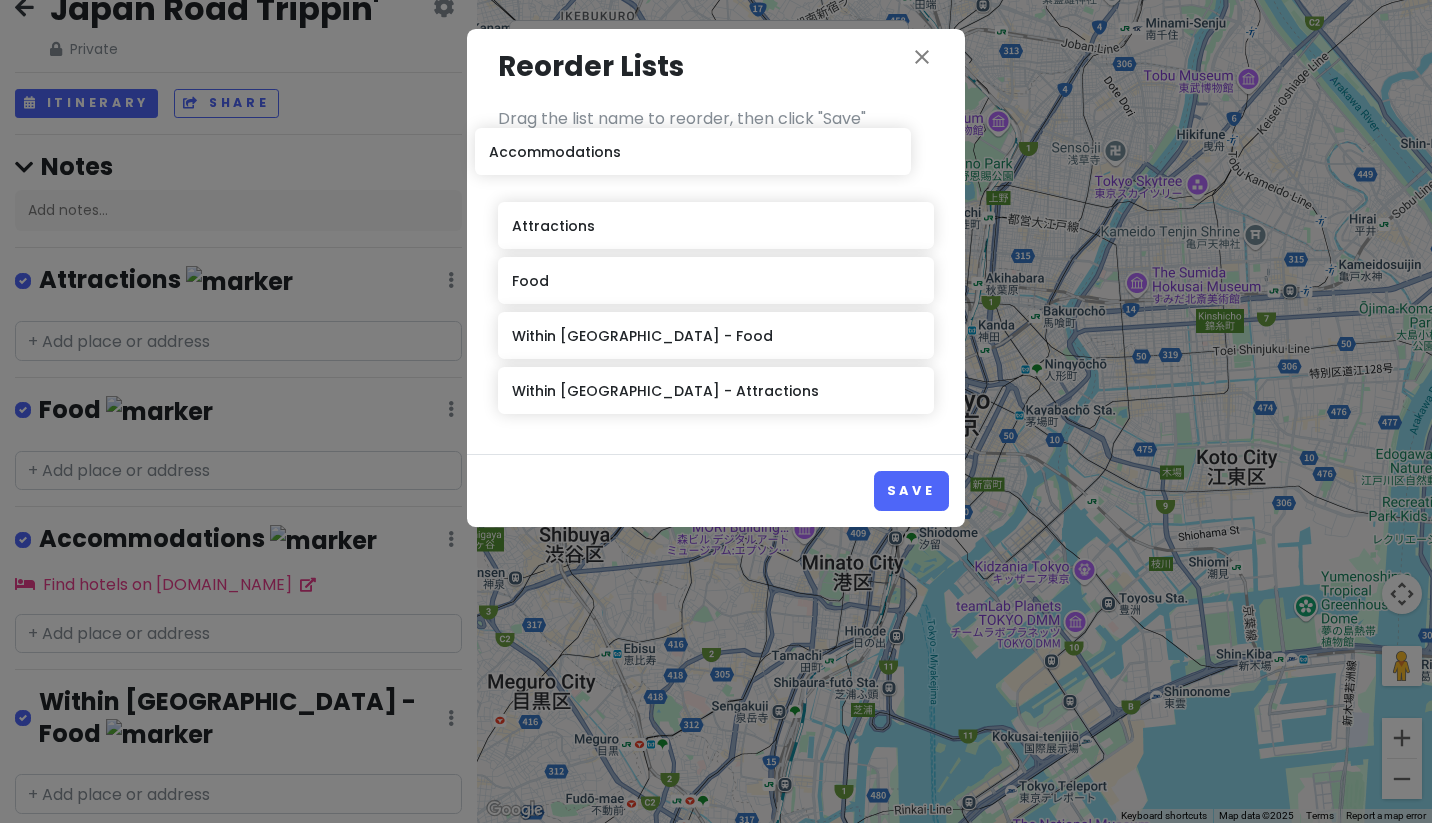 drag, startPoint x: 638, startPoint y: 278, endPoint x: 615, endPoint y: 149, distance: 131.03435 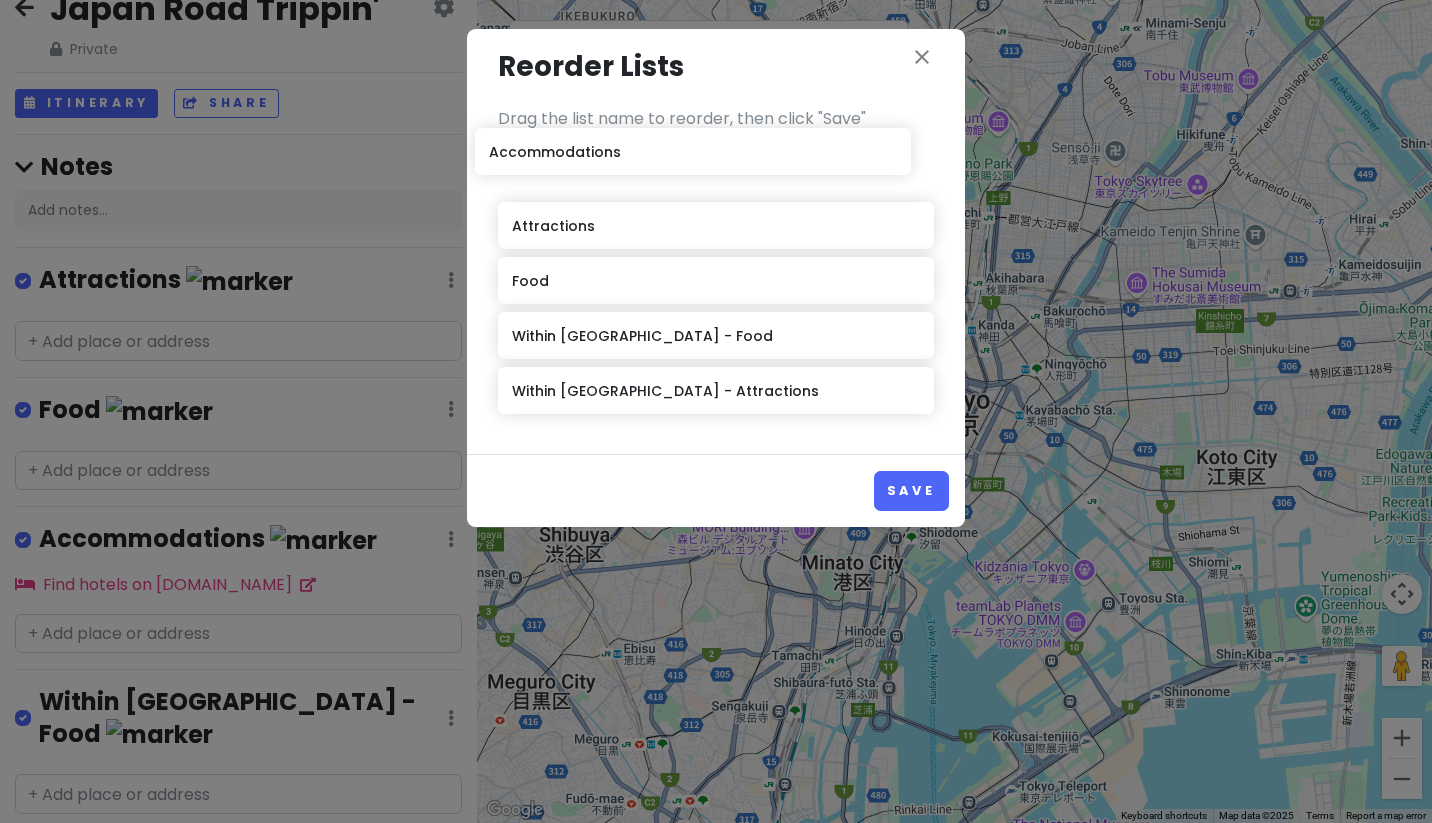 click on "Attractions Food Accommodations Within Tokyo - Food Within Tokyo - Attractions" at bounding box center (716, 284) 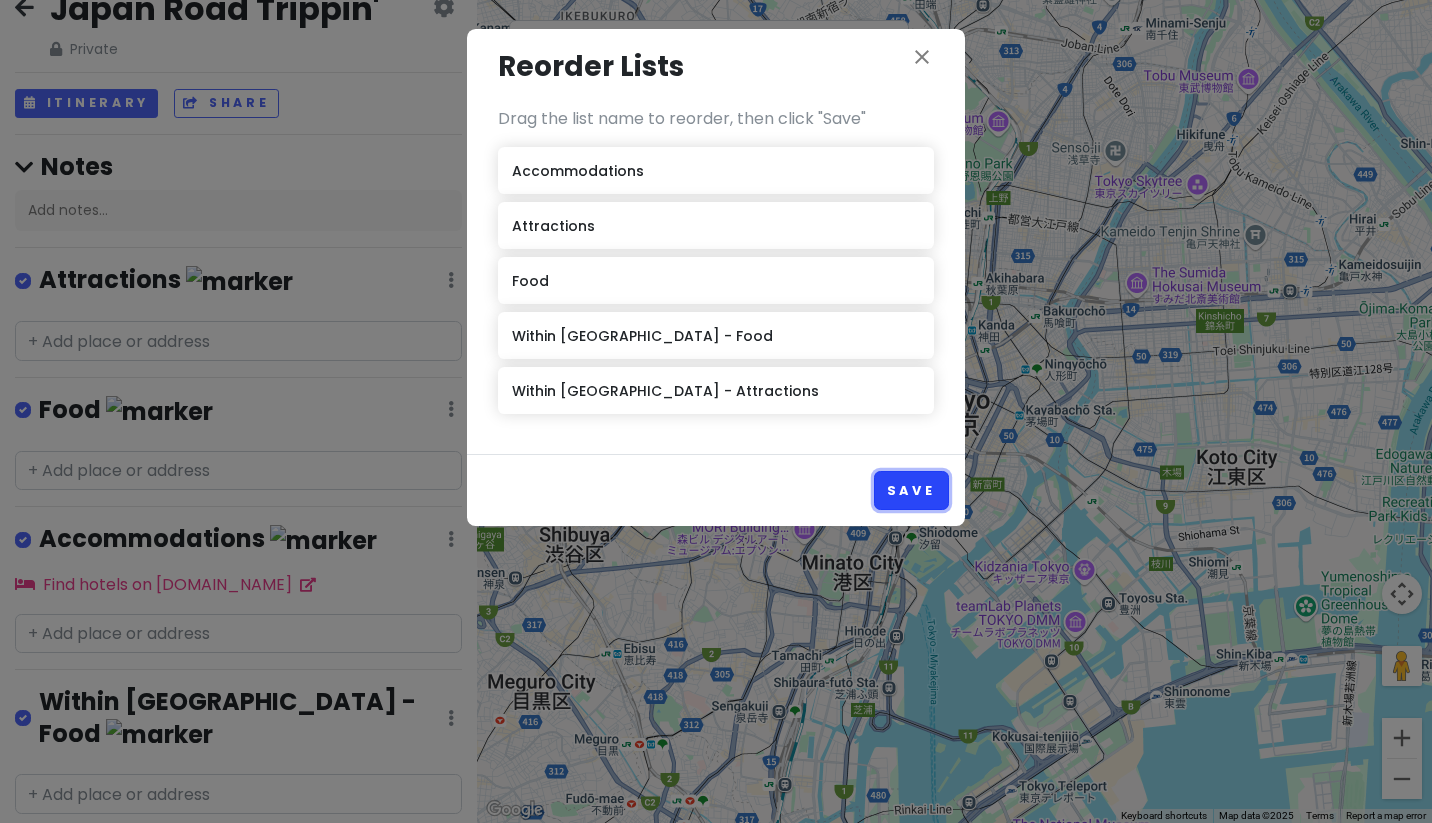 click on "Save" at bounding box center (911, 490) 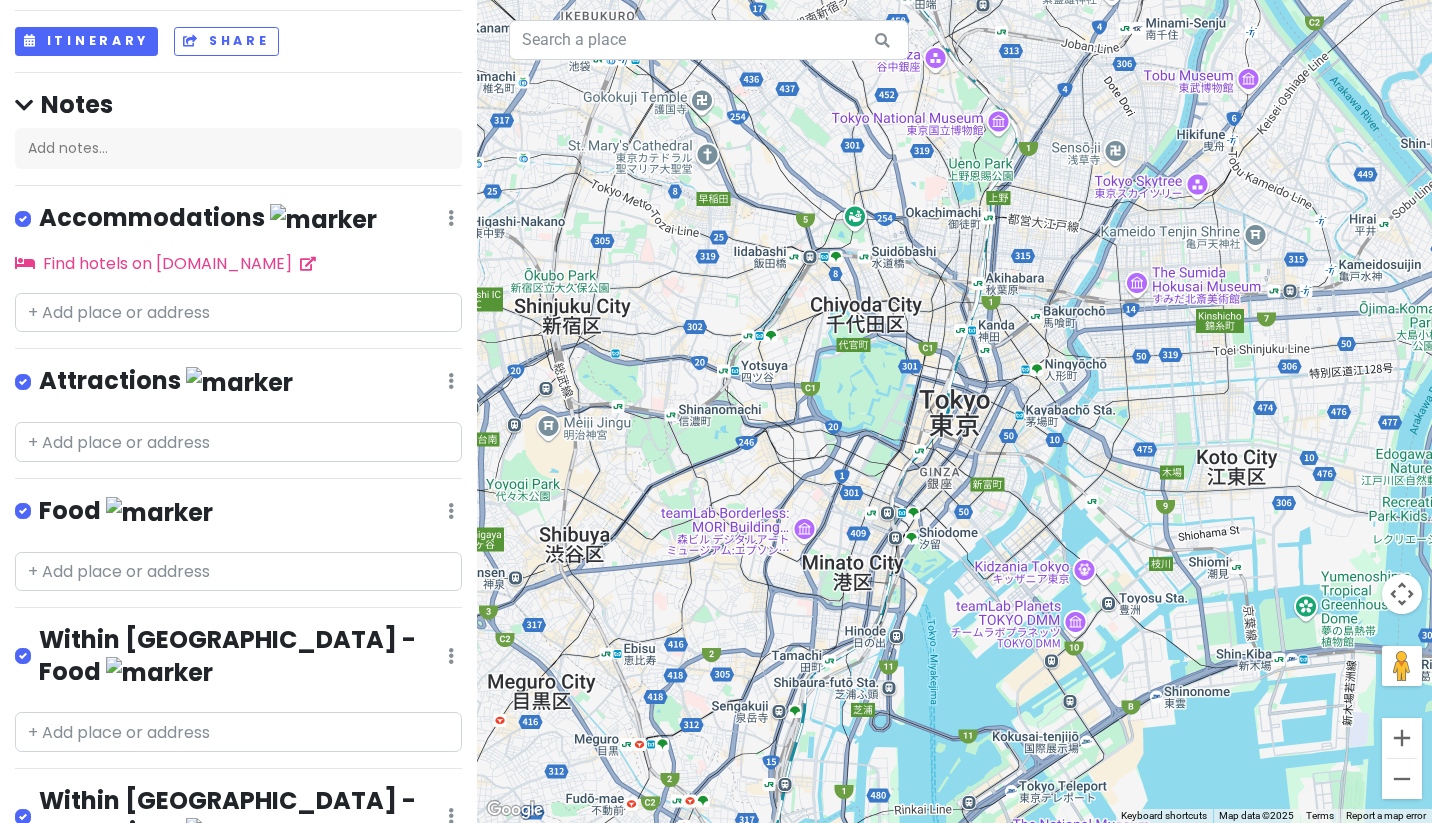 scroll, scrollTop: 84, scrollLeft: 0, axis: vertical 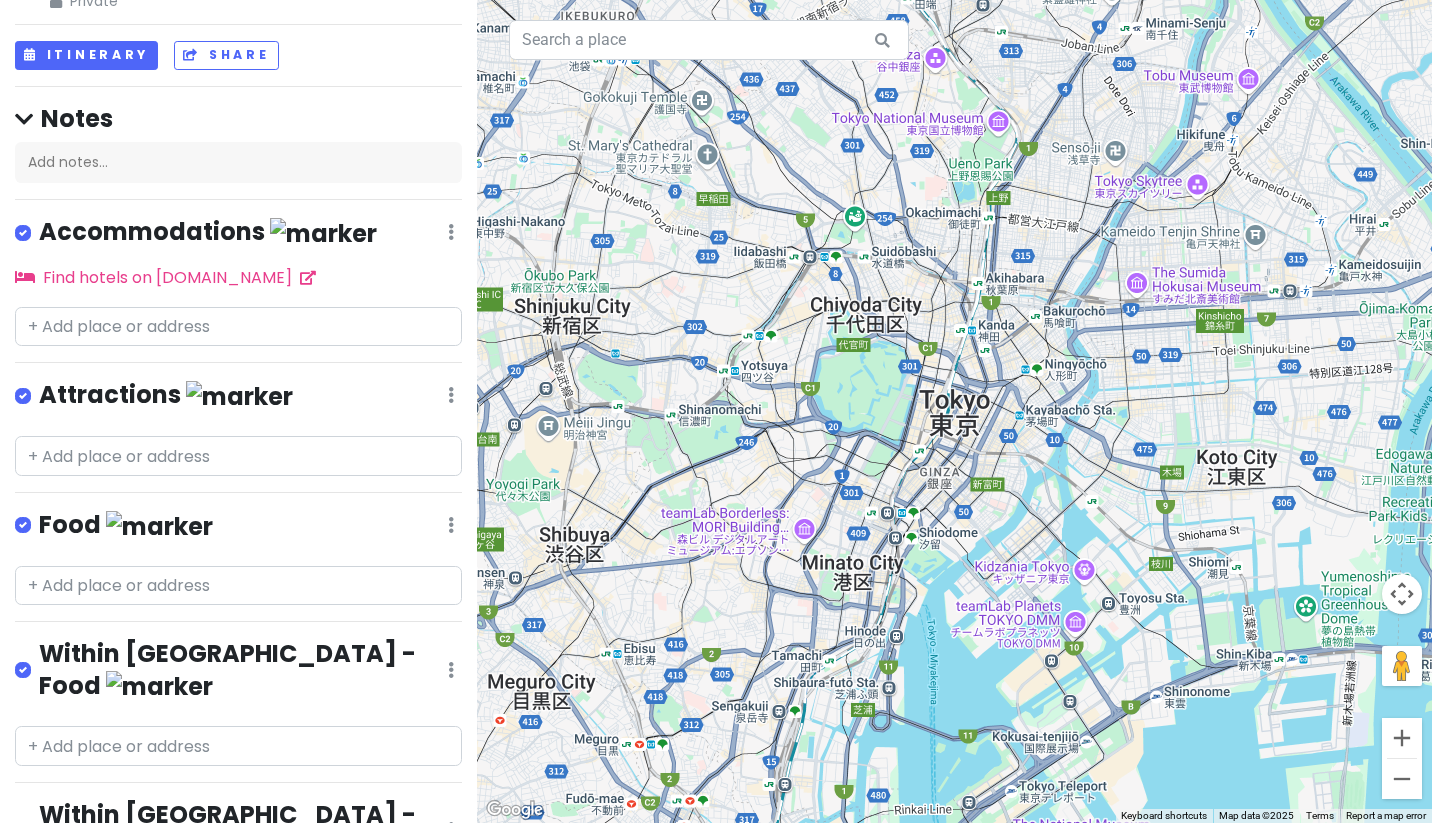 click at bounding box center (451, 232) 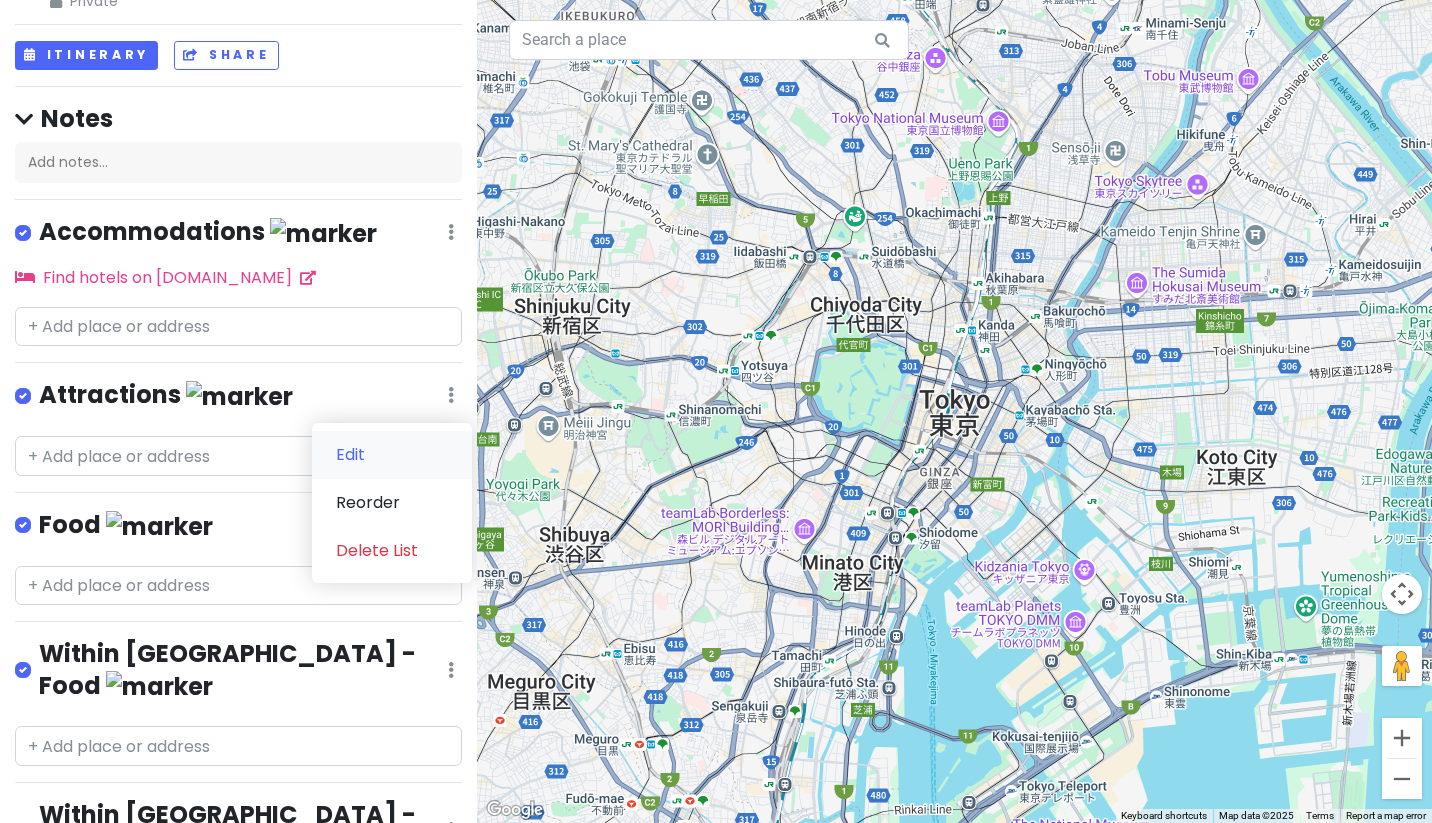 click on "Edit" at bounding box center [392, 455] 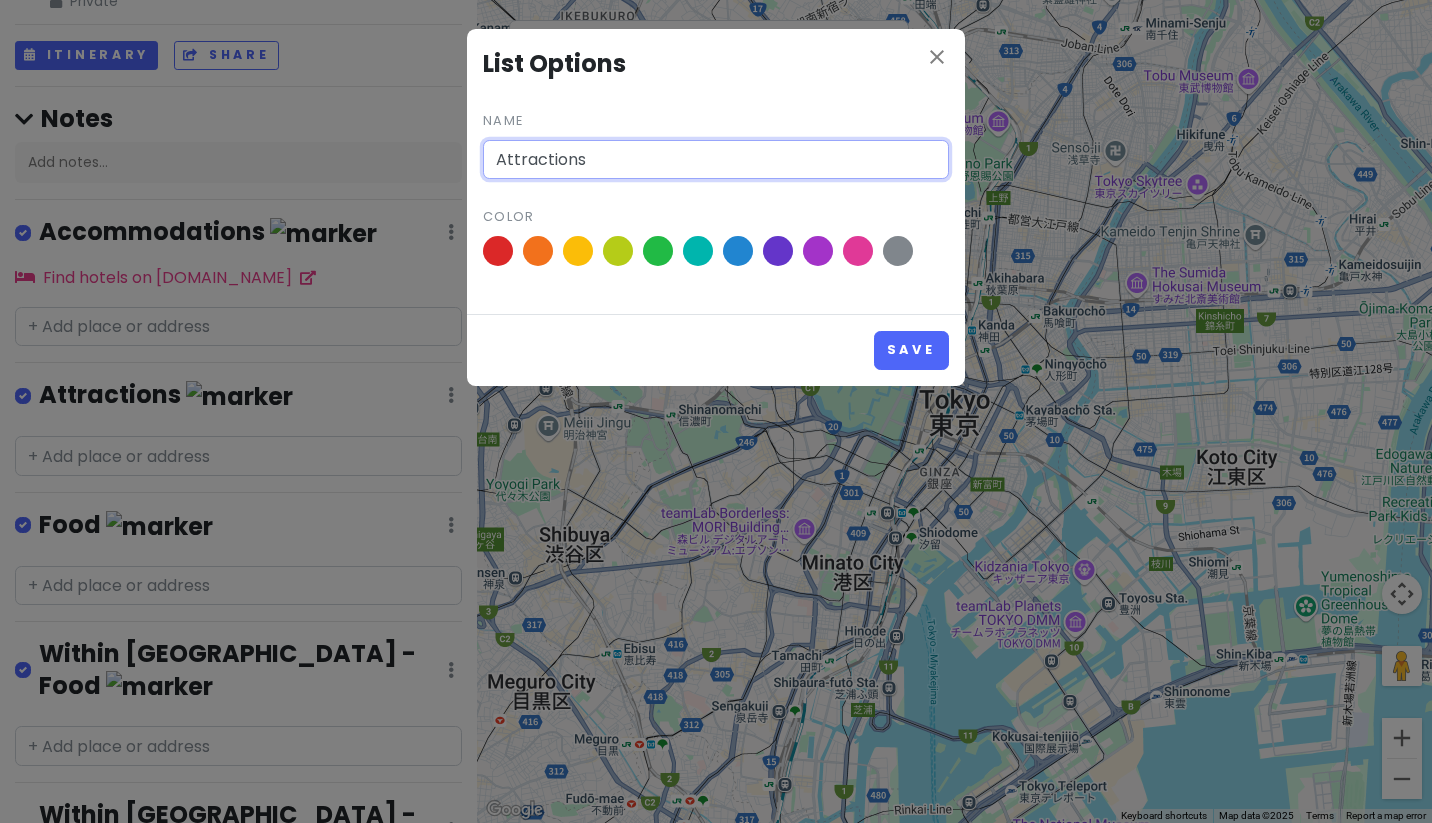 click on "Attractions" at bounding box center (716, 160) 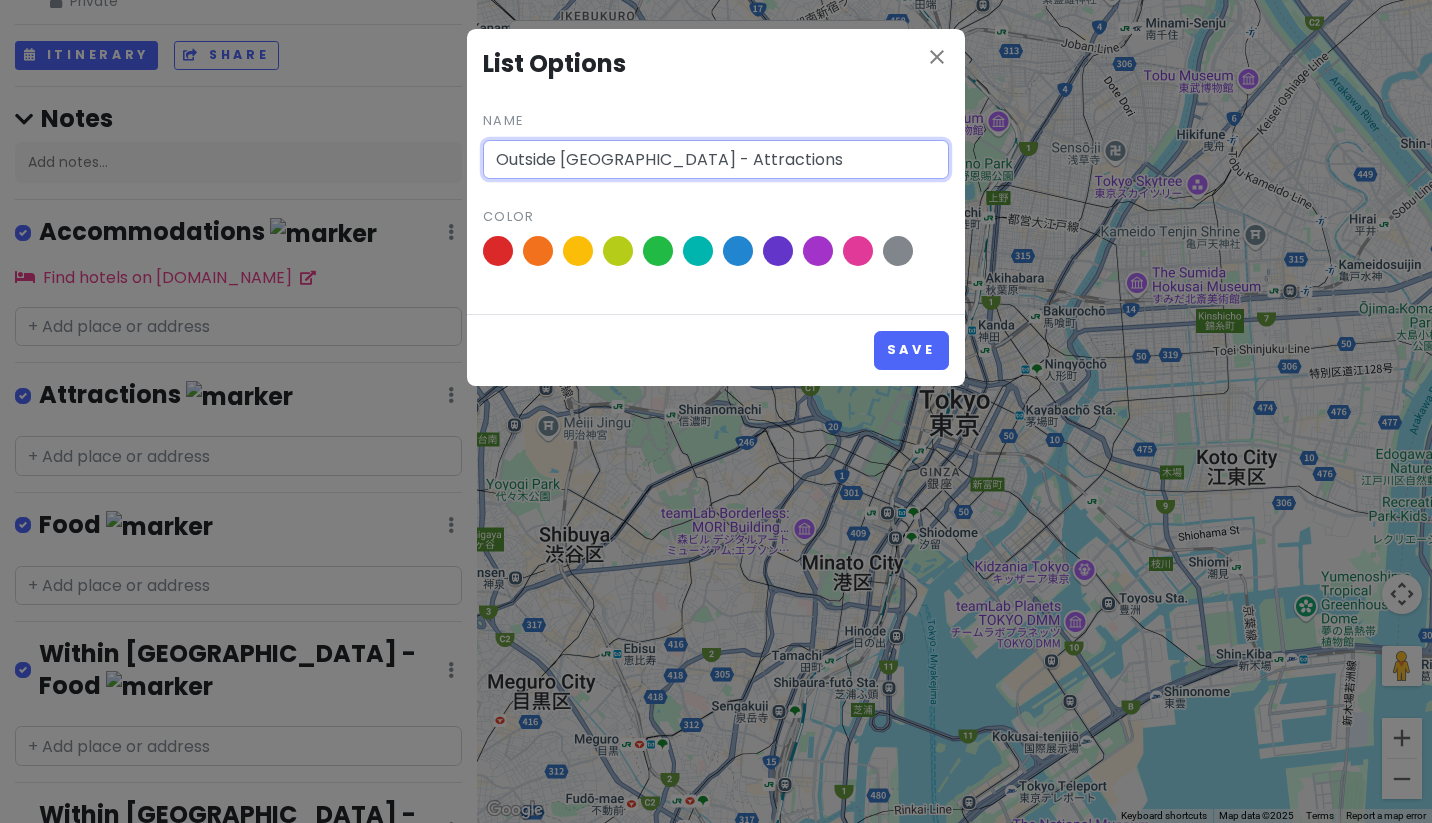 type on "Outside Tokyo - Attractions" 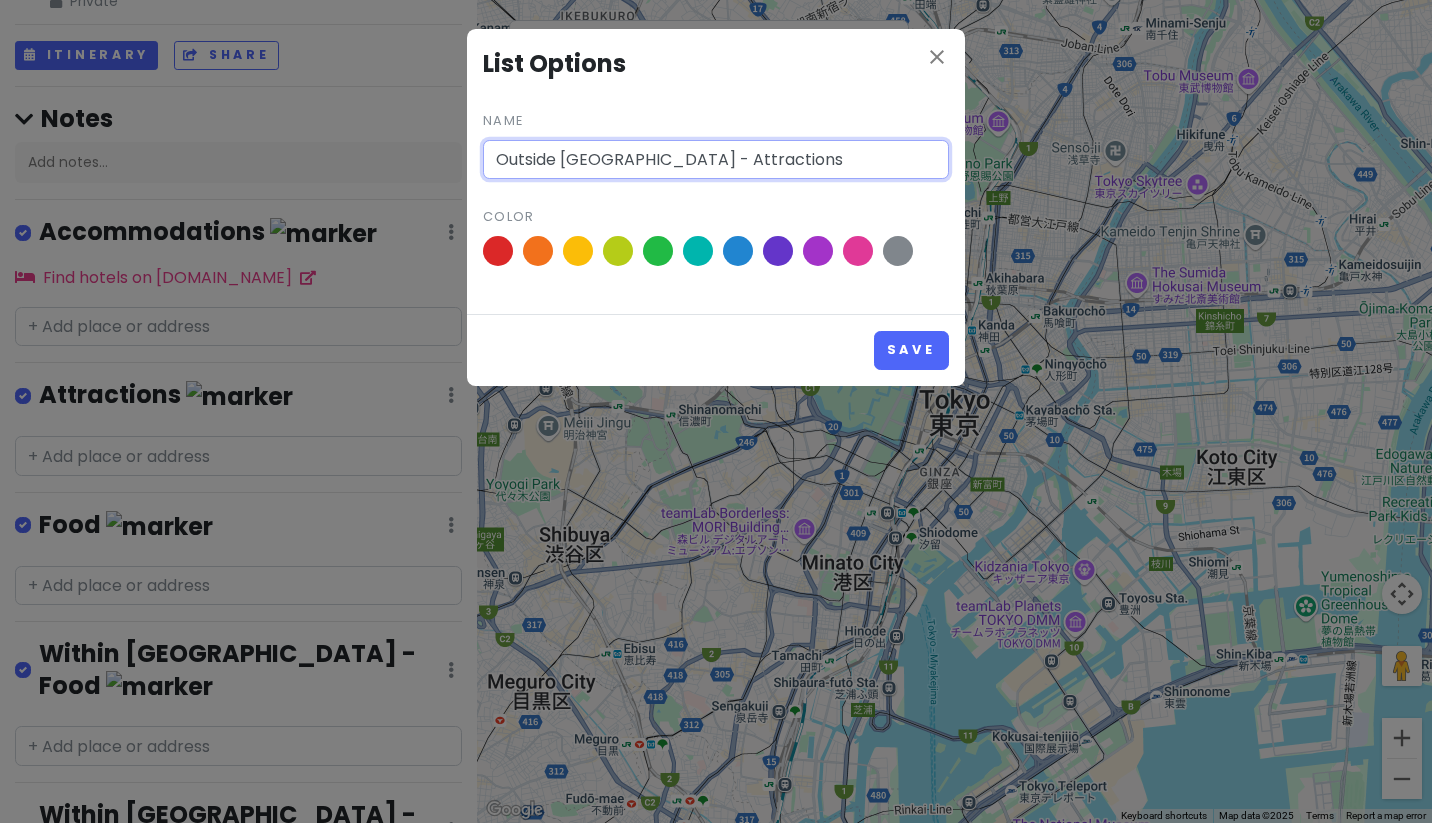 click on "Save" at bounding box center [911, 350] 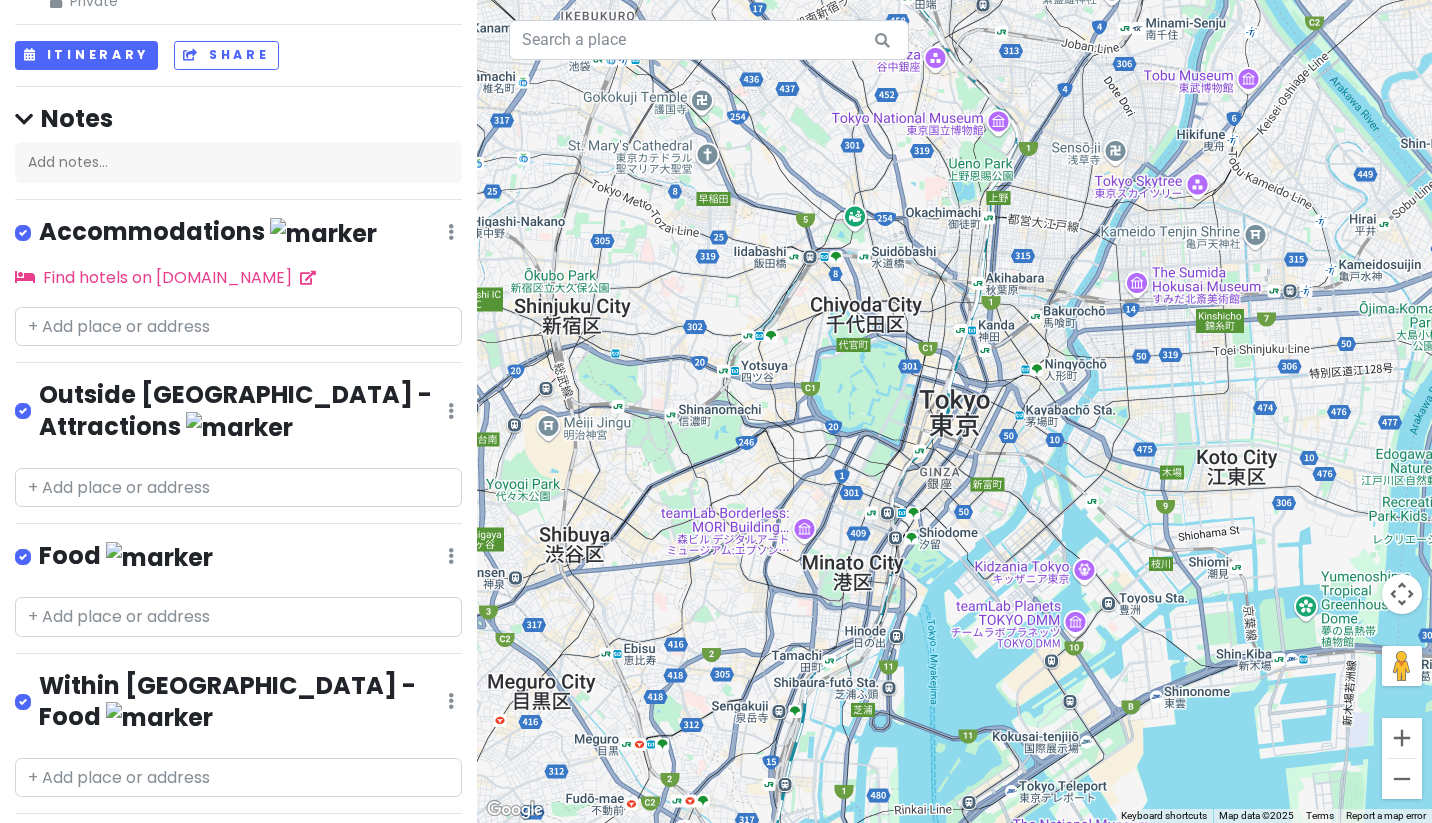 click at bounding box center [451, 232] 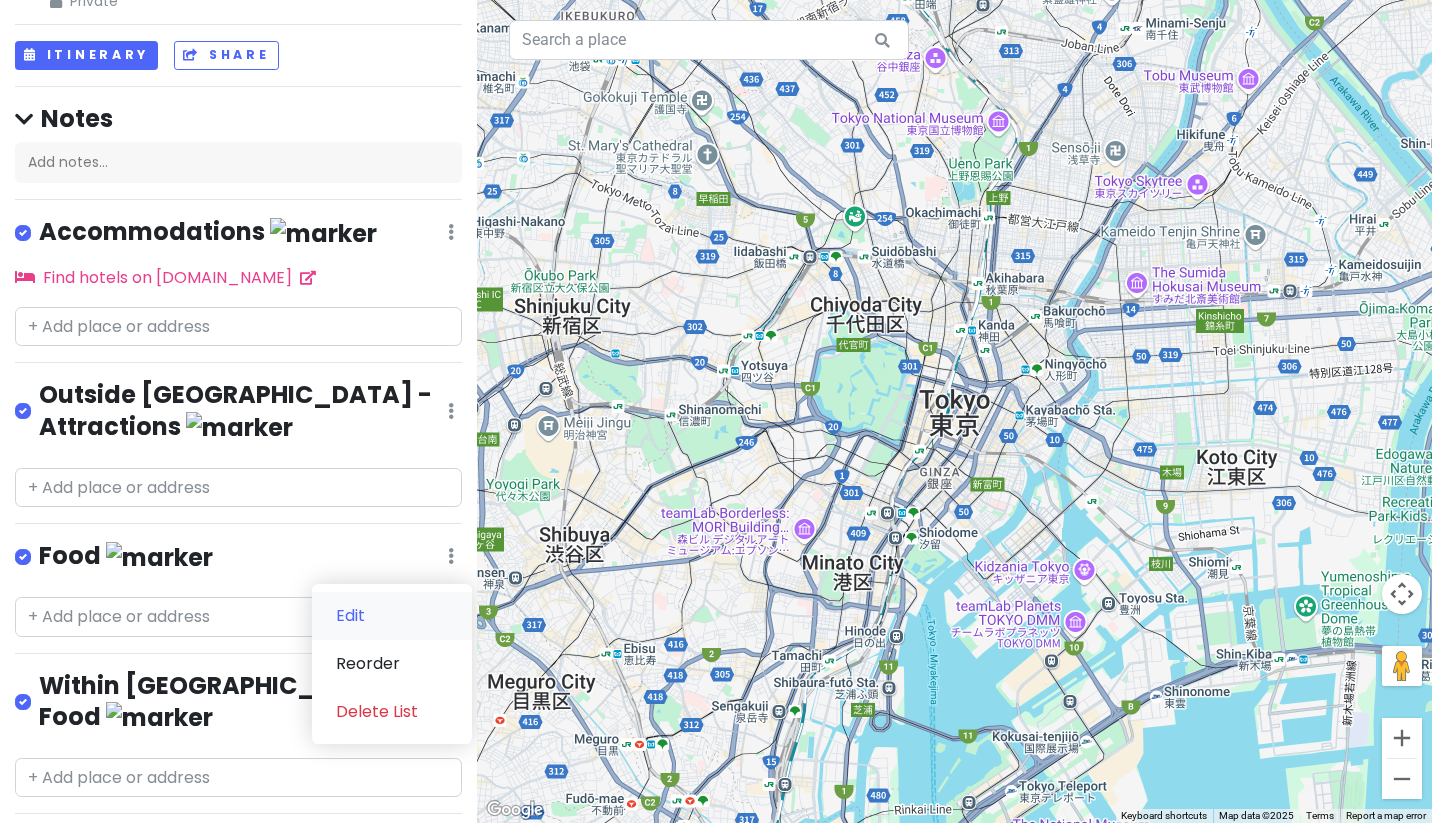 click on "Edit" at bounding box center [392, 616] 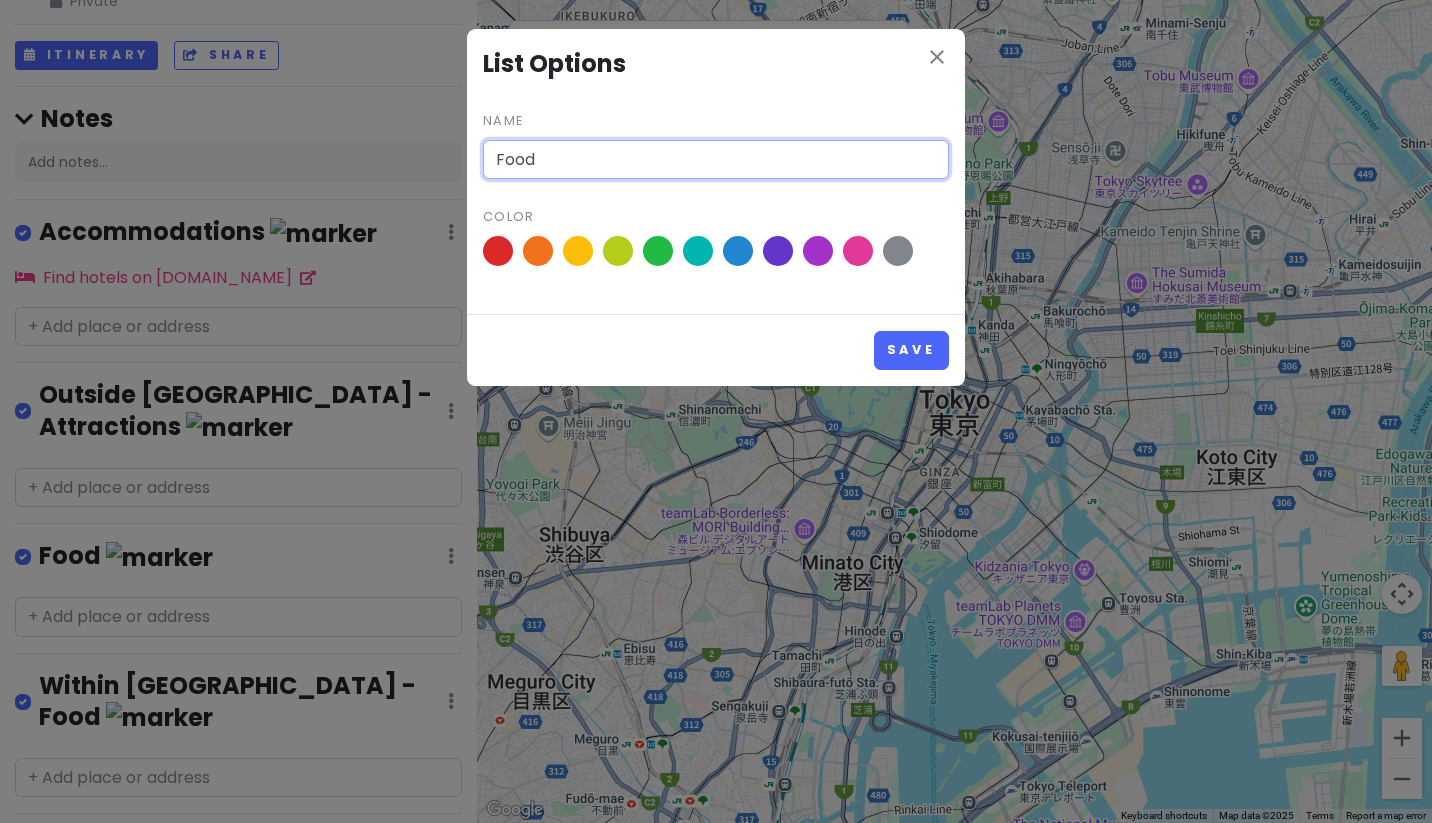 click on "Food" at bounding box center [716, 160] 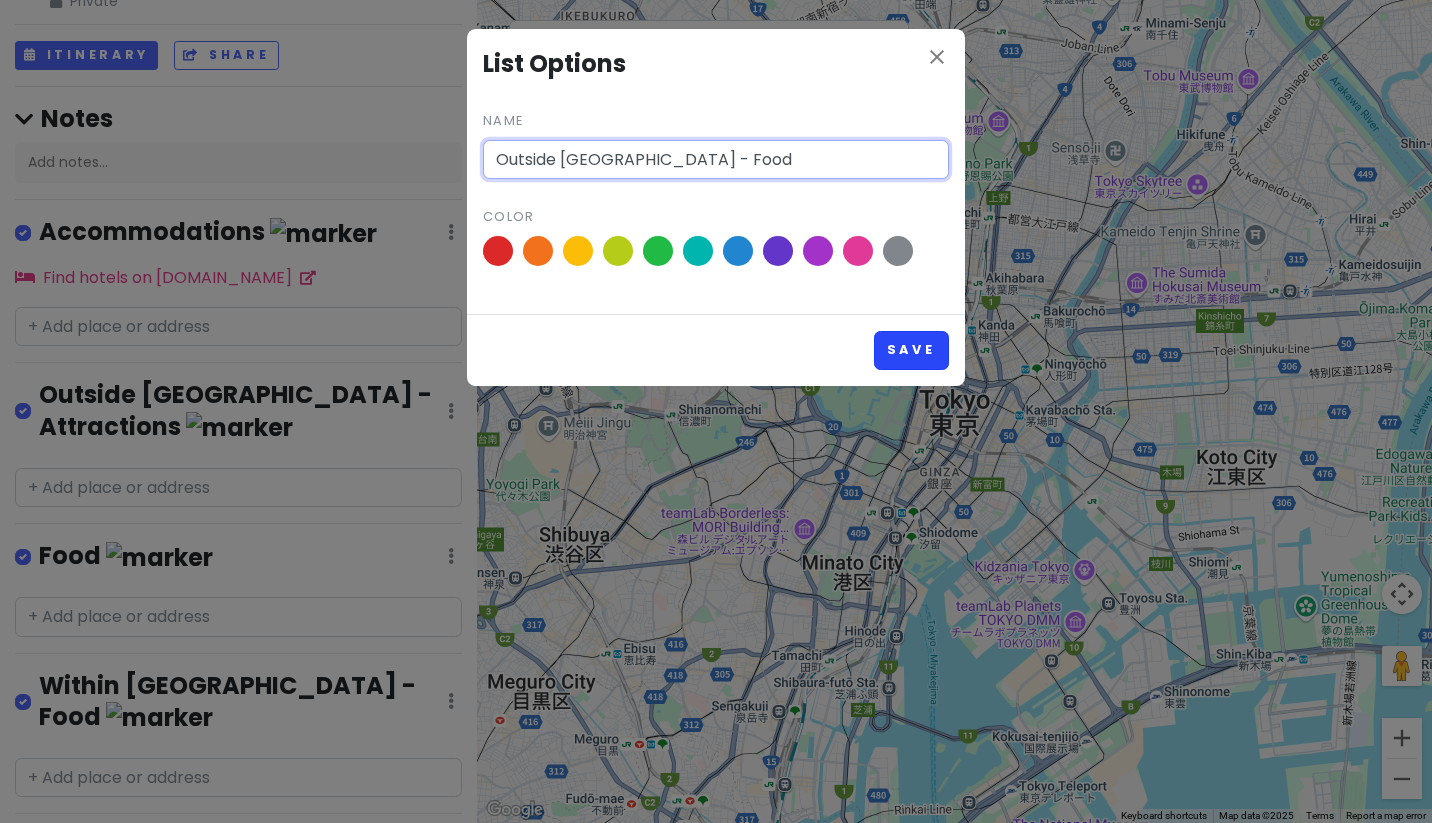 type on "Outside Tokyo - Food" 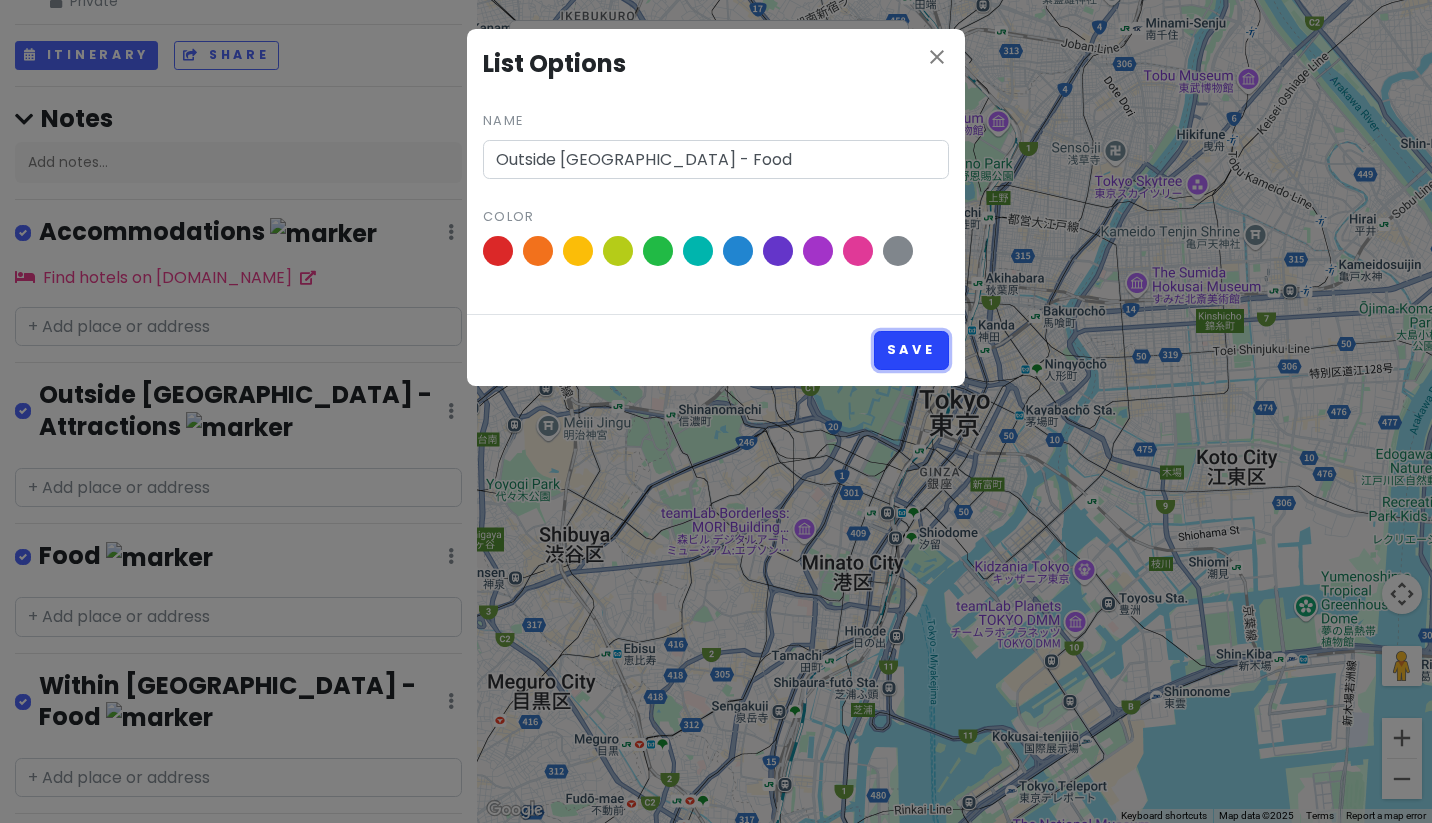 click on "Save" at bounding box center [911, 350] 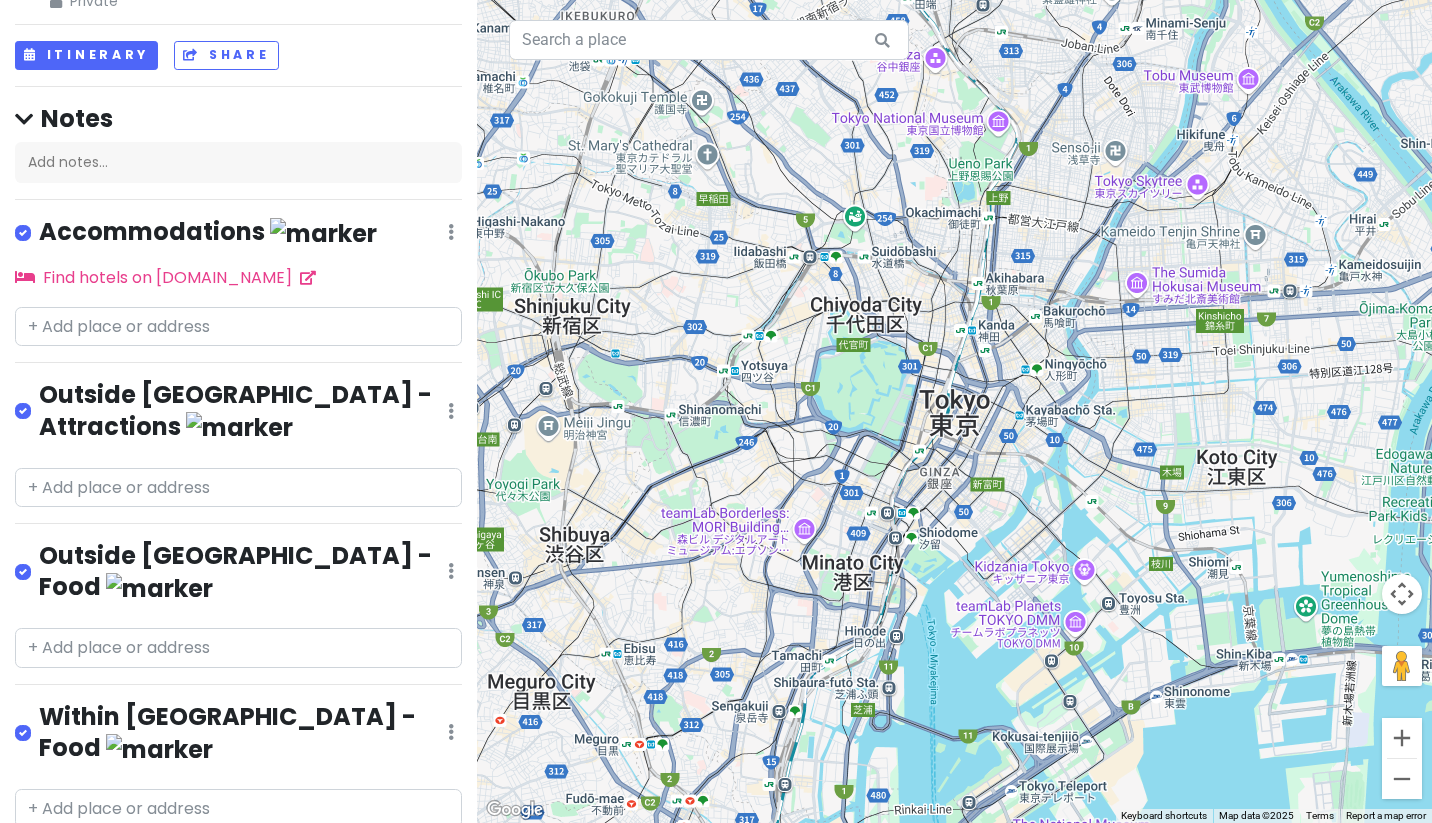 scroll, scrollTop: 190, scrollLeft: 0, axis: vertical 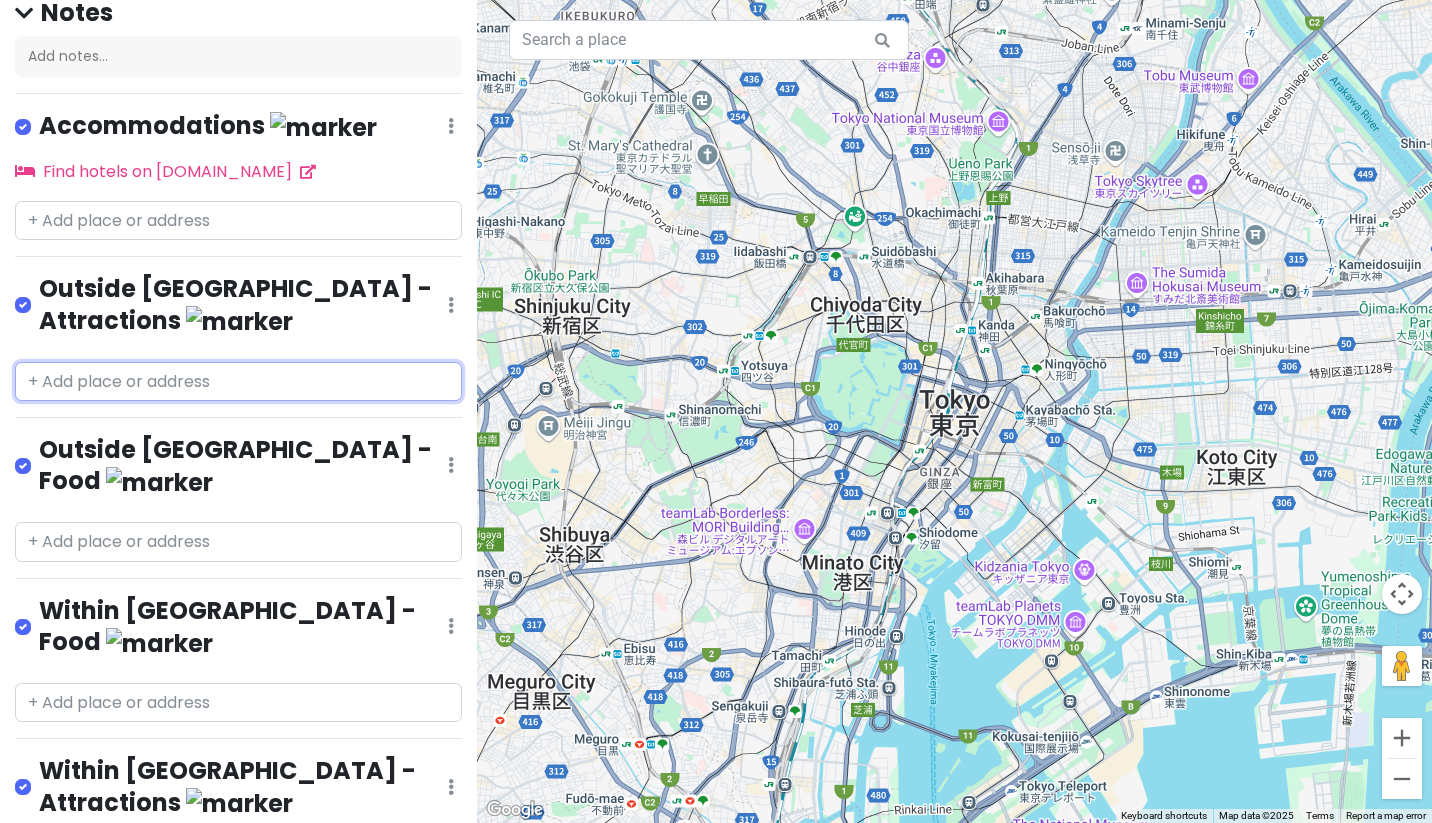 click at bounding box center [238, 382] 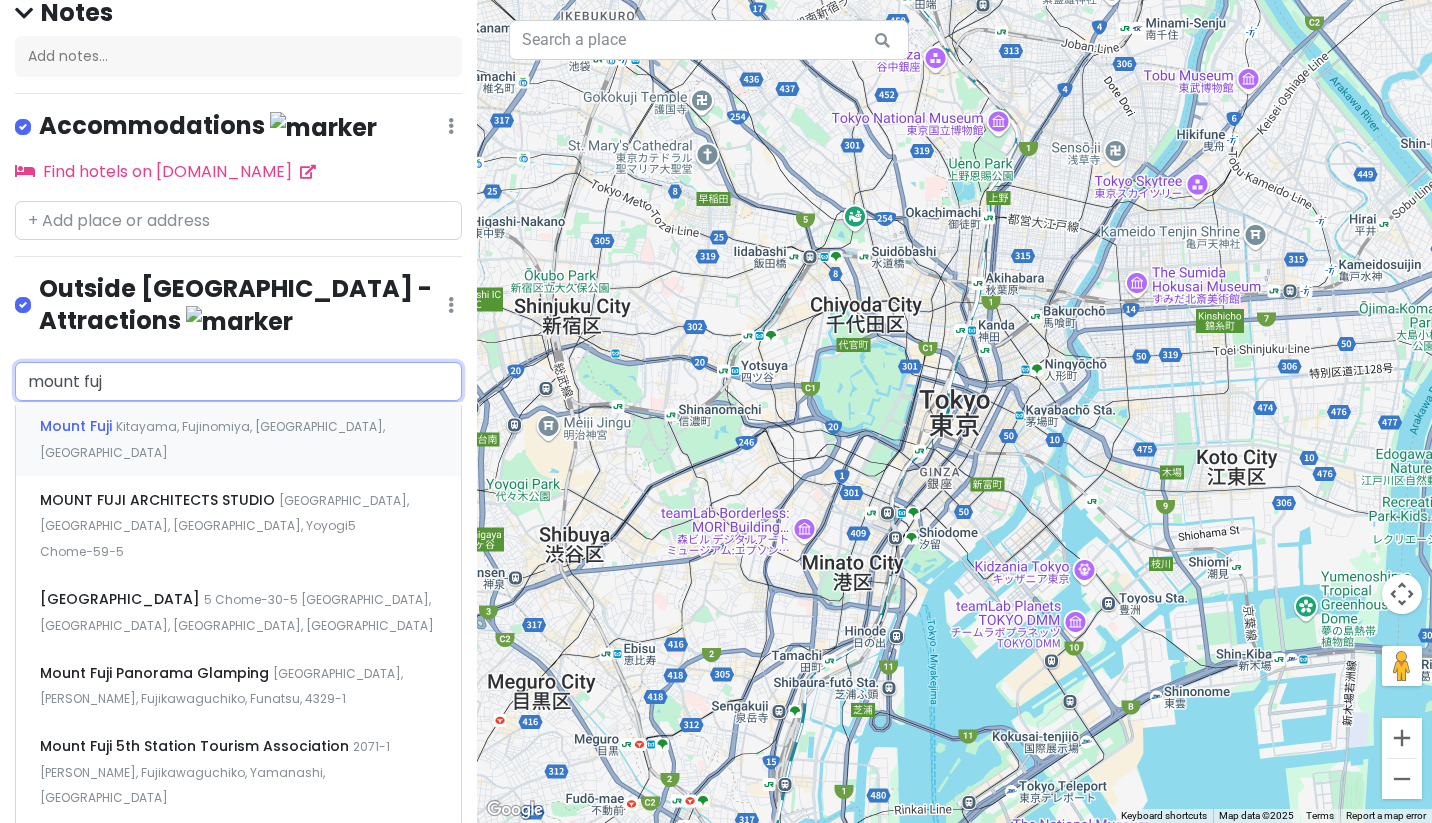 type on "mount fuji" 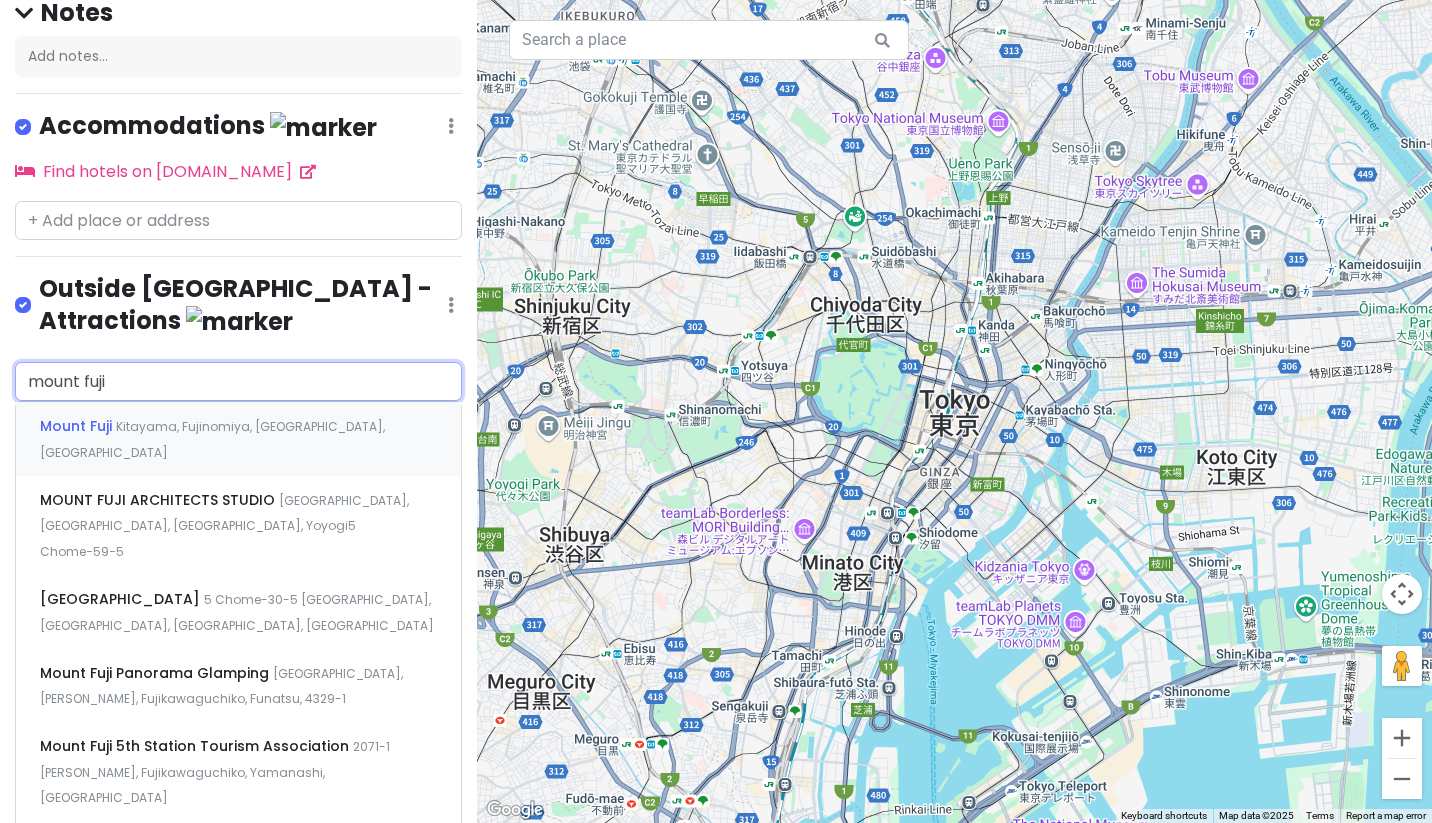 click on "Mount Fuji   Kitayama, Fujinomiya, Shizuoka, Japan" at bounding box center [238, 439] 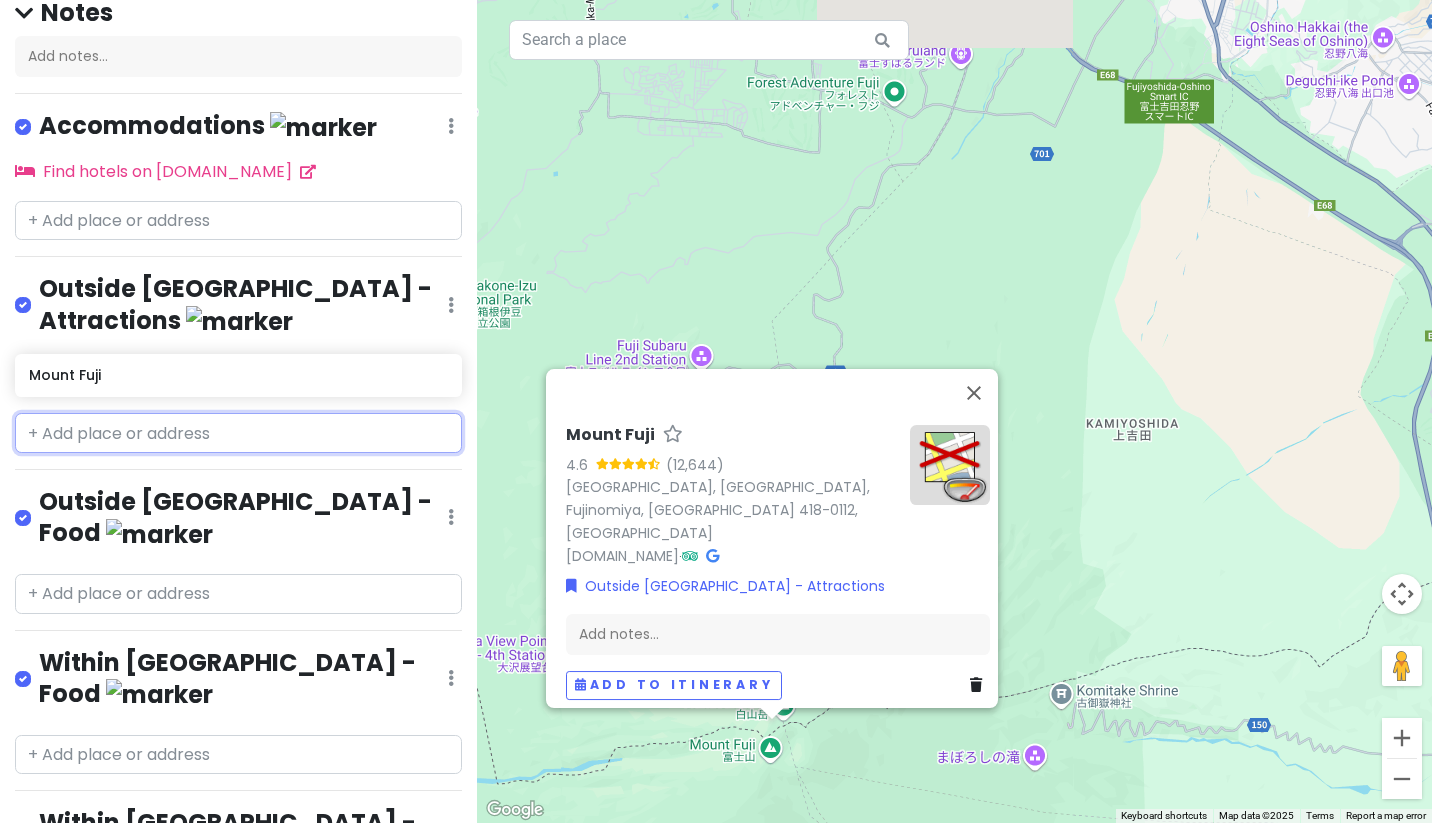 click at bounding box center [238, 433] 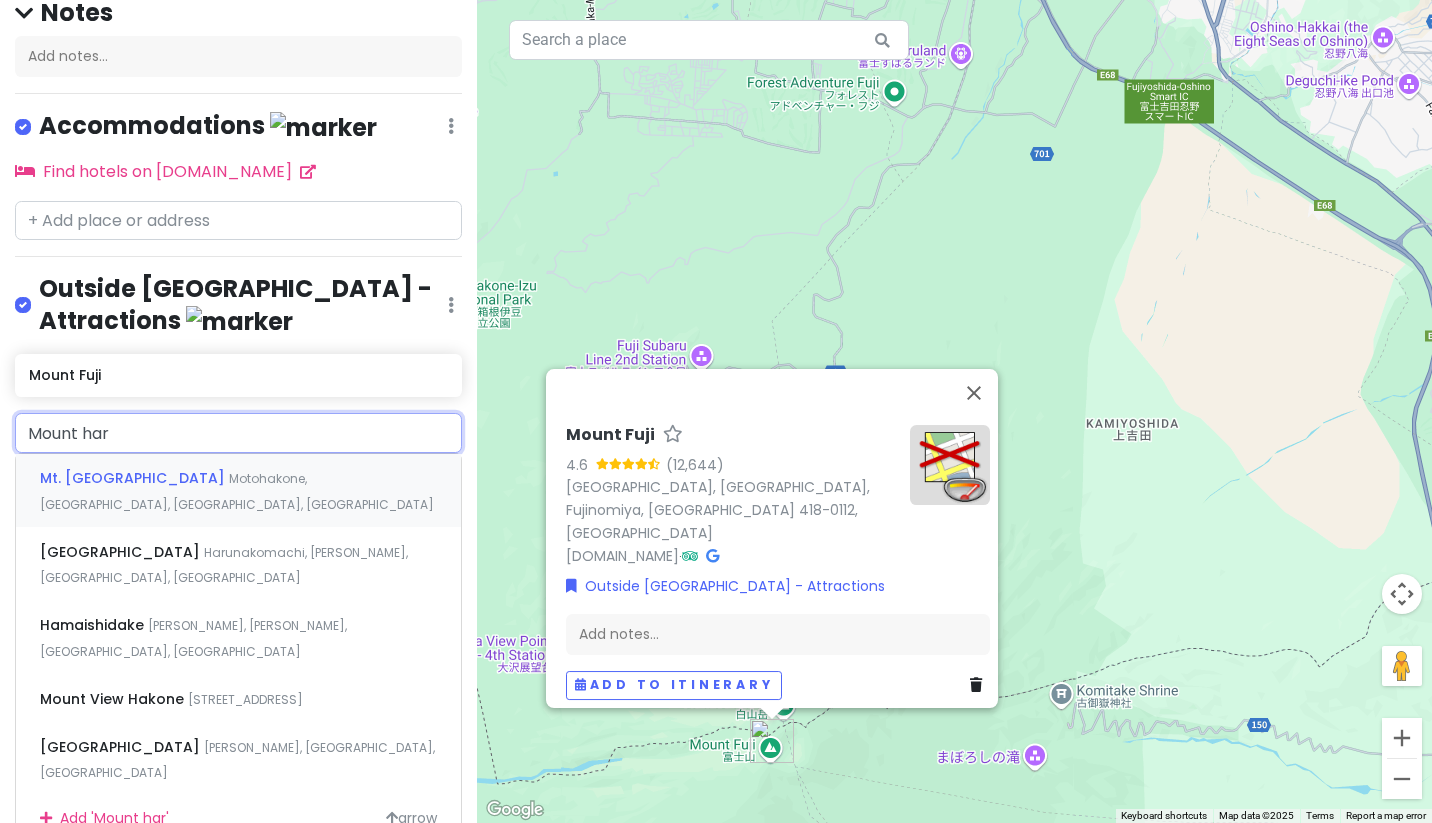 type on "Mount haru" 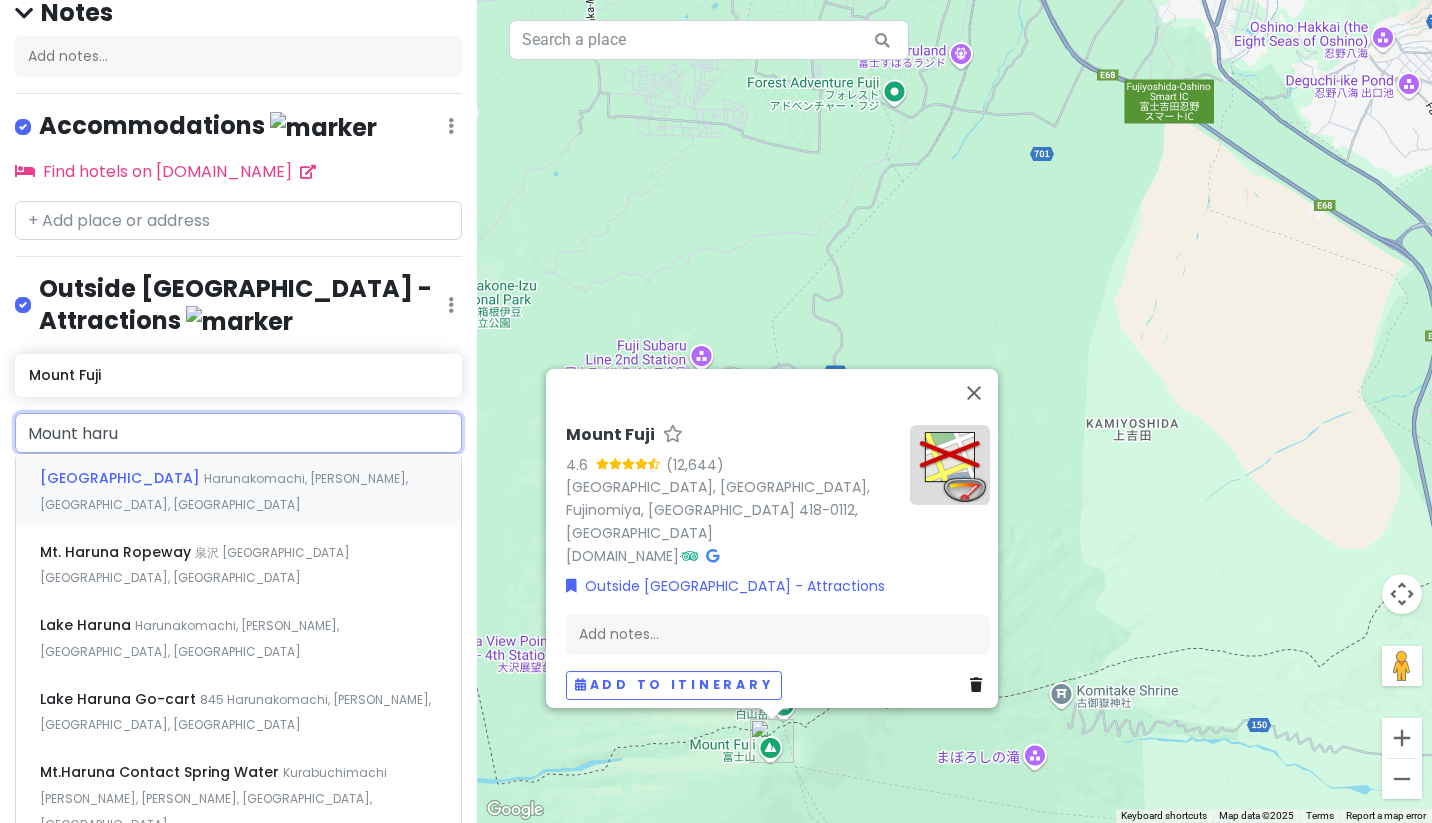 click on "Harunakomachi, Takasaki, Gunma, Japan" at bounding box center (224, 491) 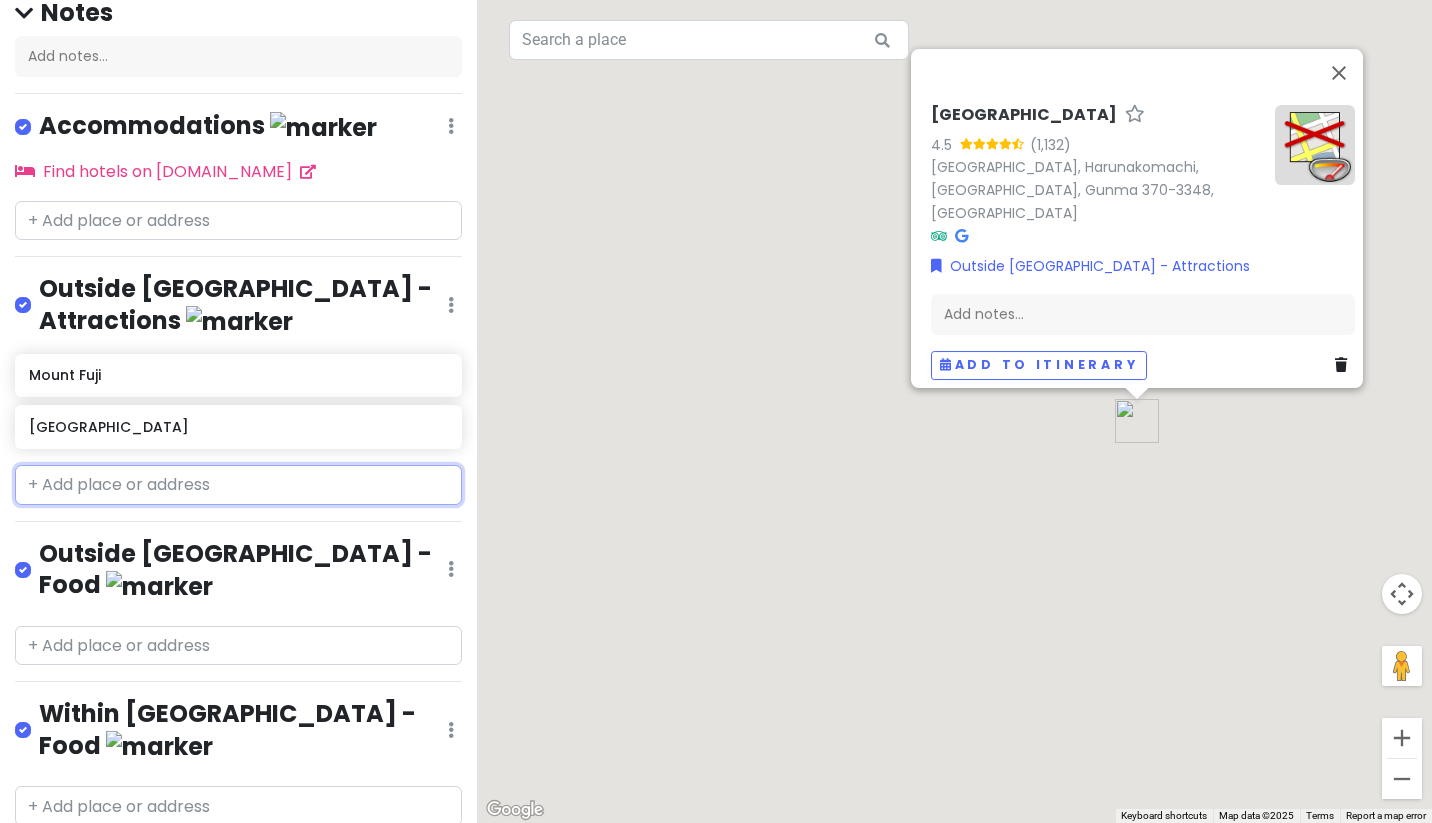 click at bounding box center [238, 485] 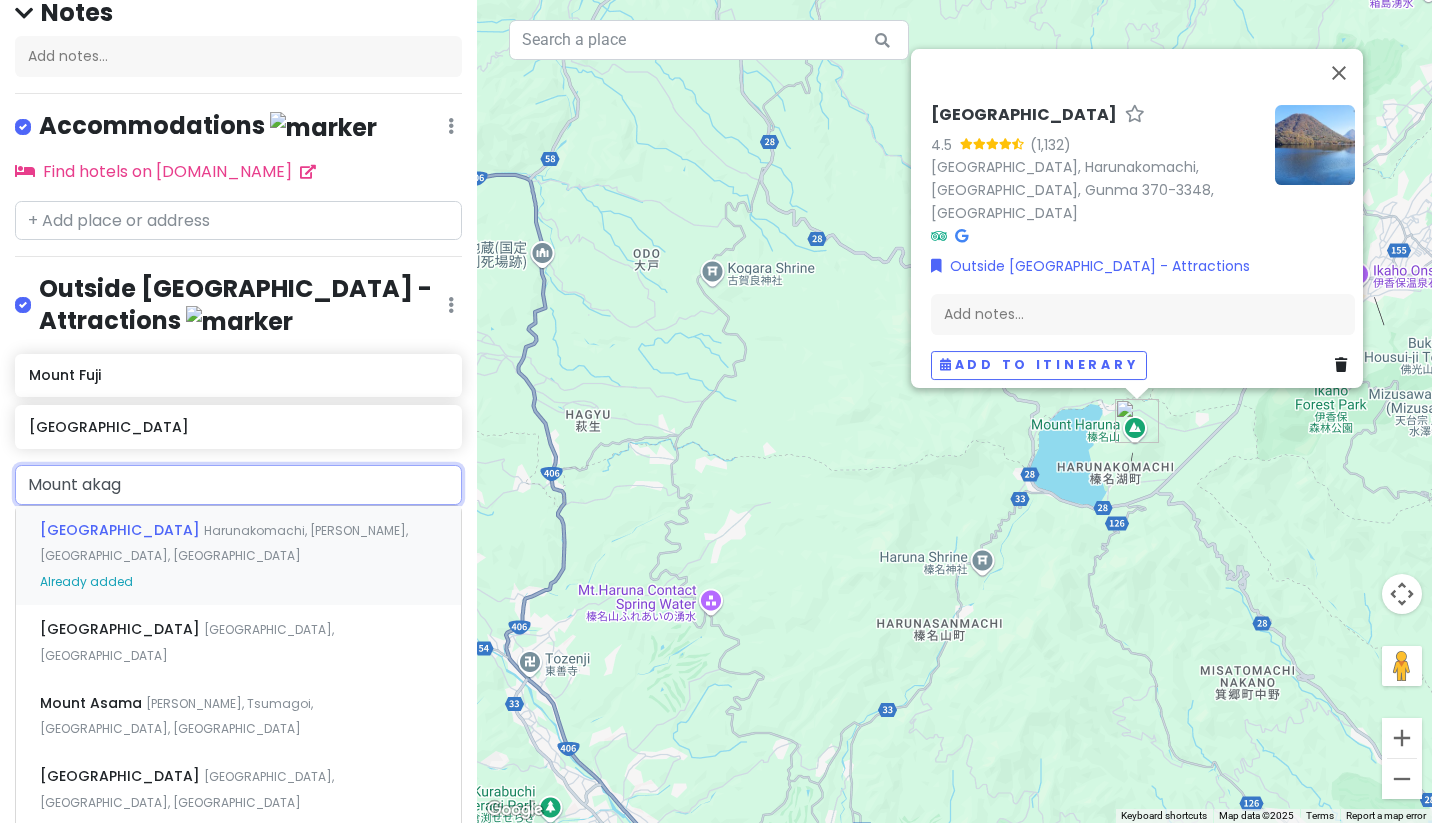 type on "Mount akagi" 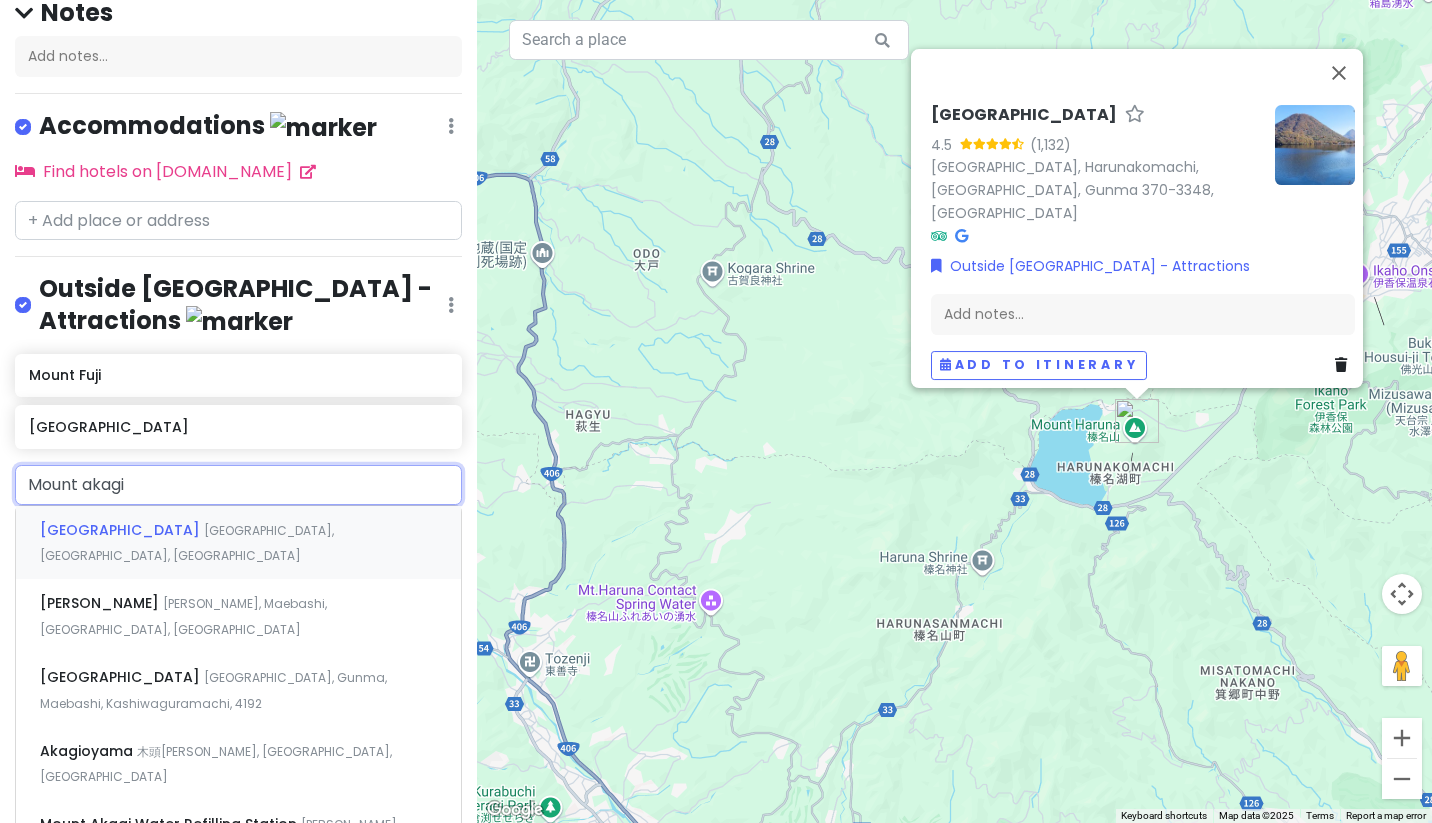 click on "黒保根町宿廻 Kiryu, Gunma, Japan" at bounding box center (187, 543) 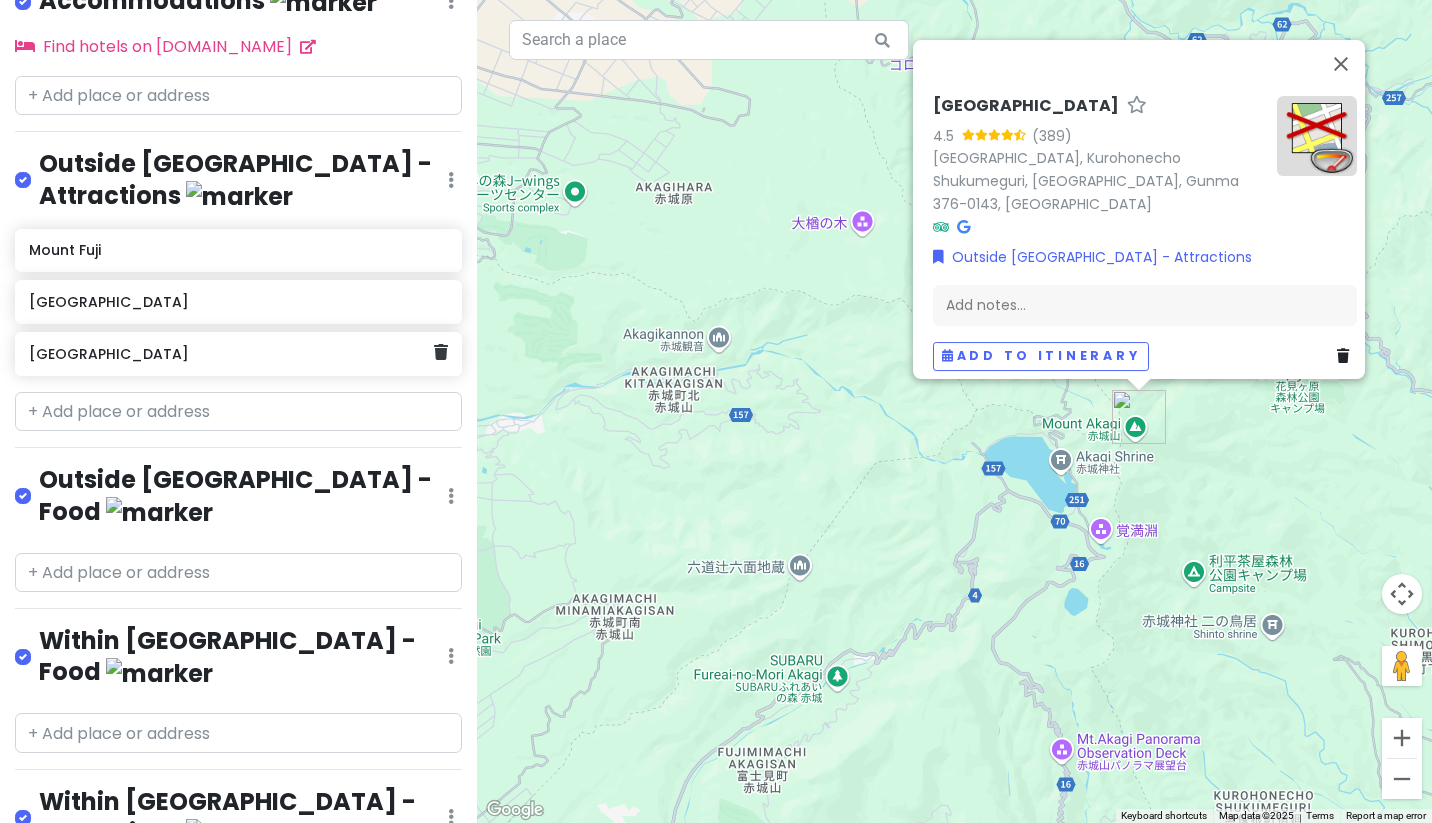 scroll, scrollTop: 346, scrollLeft: 0, axis: vertical 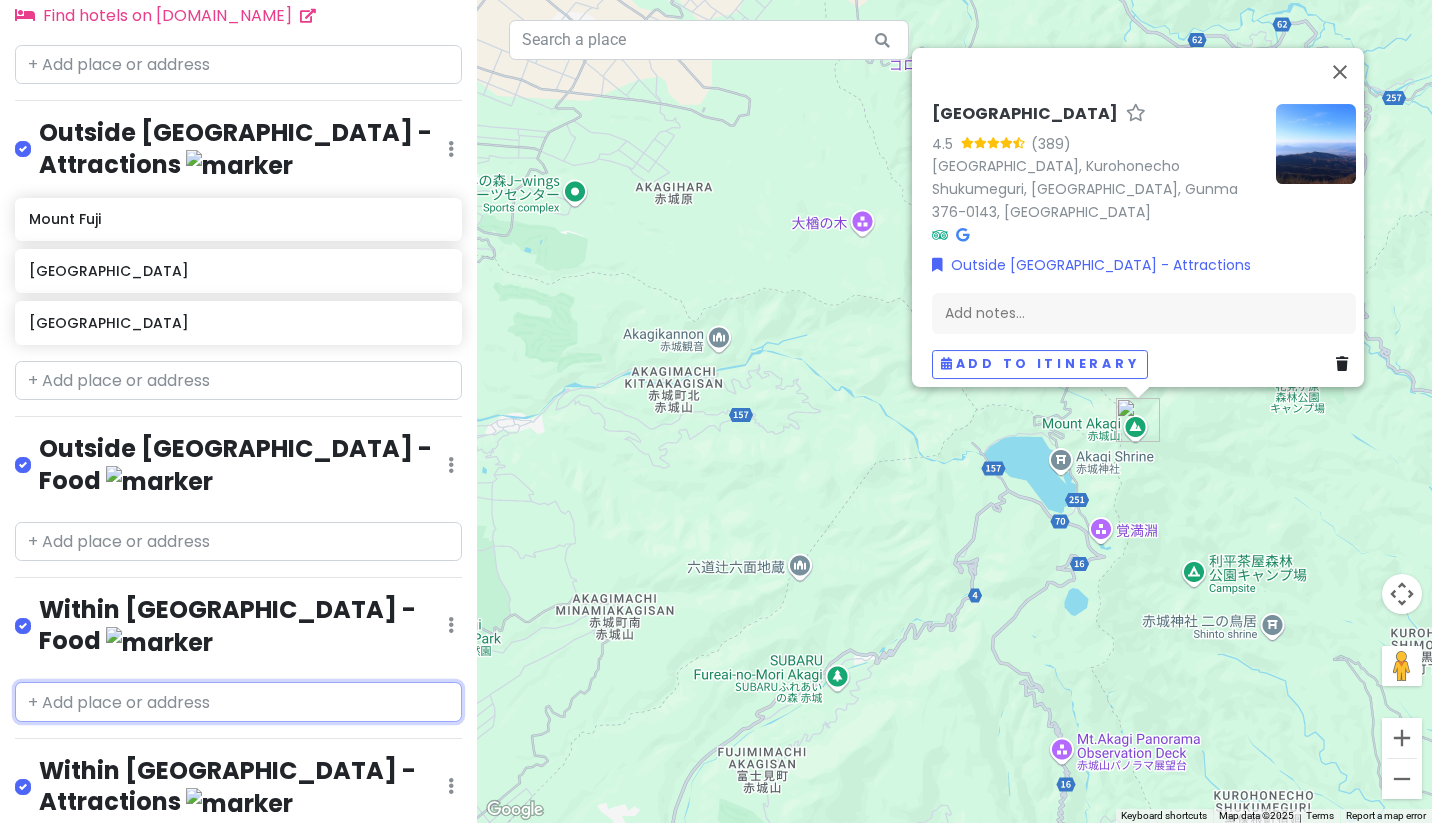 click at bounding box center [238, 702] 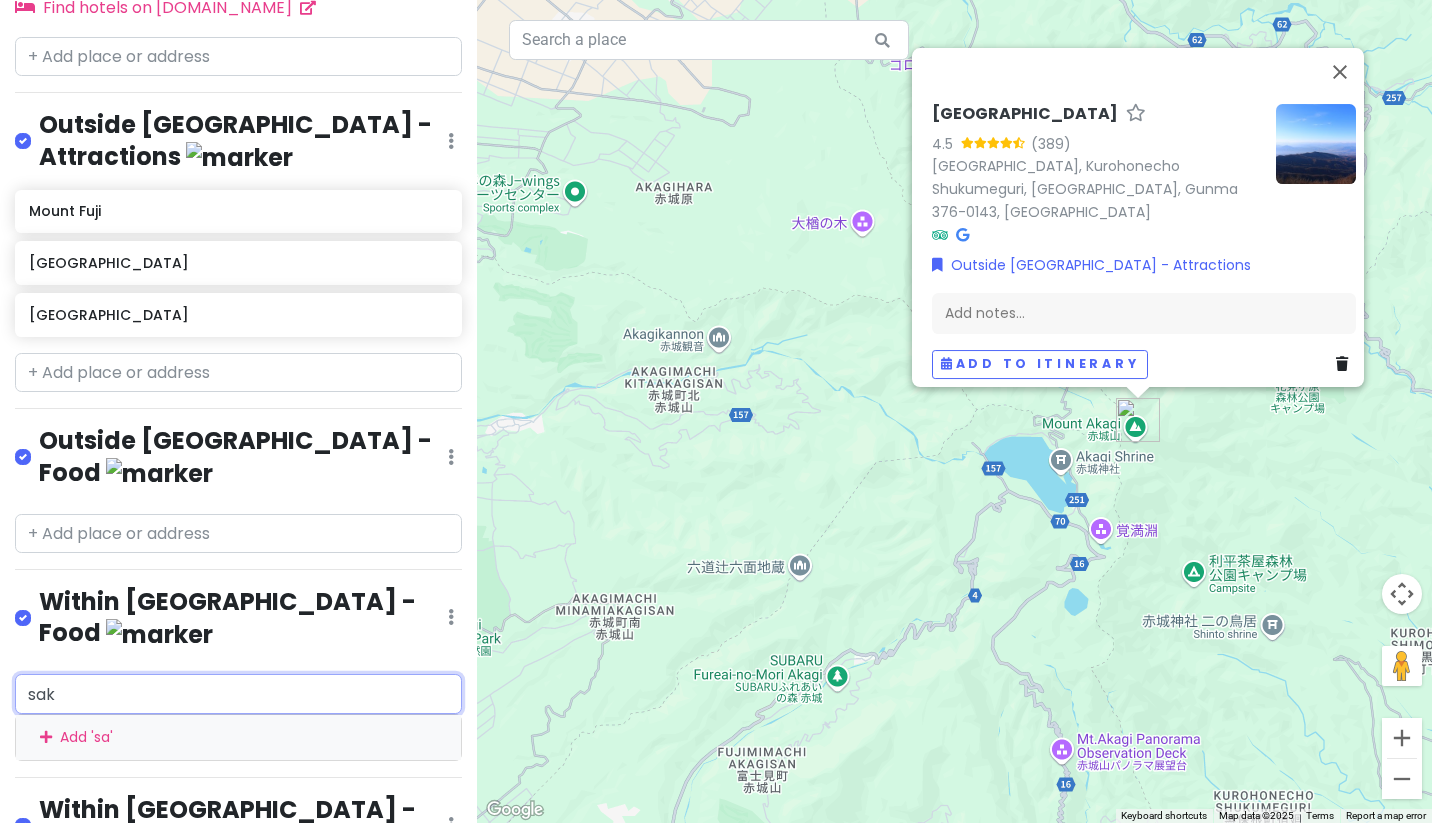 scroll, scrollTop: 355, scrollLeft: 0, axis: vertical 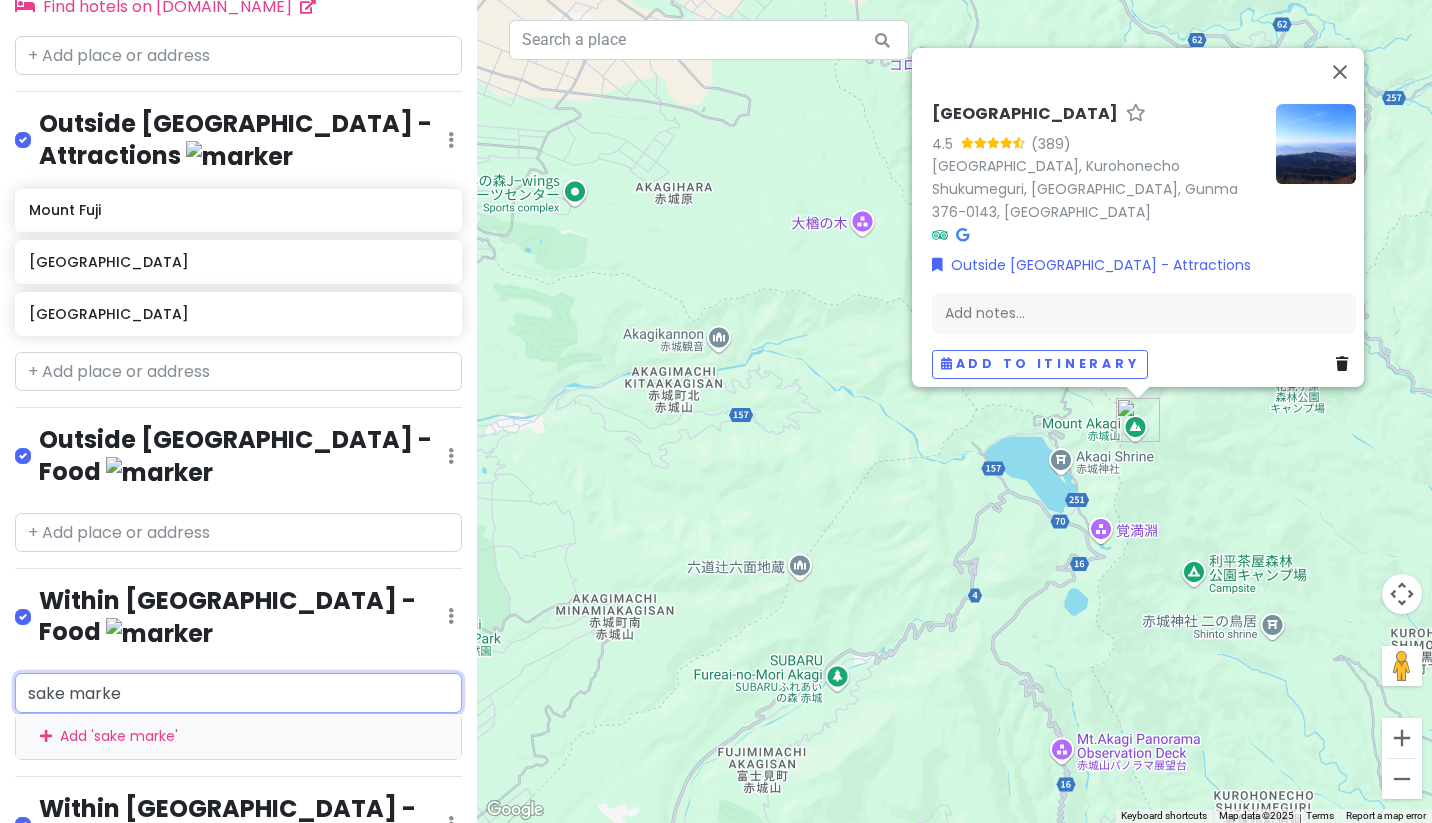 type on "sake market" 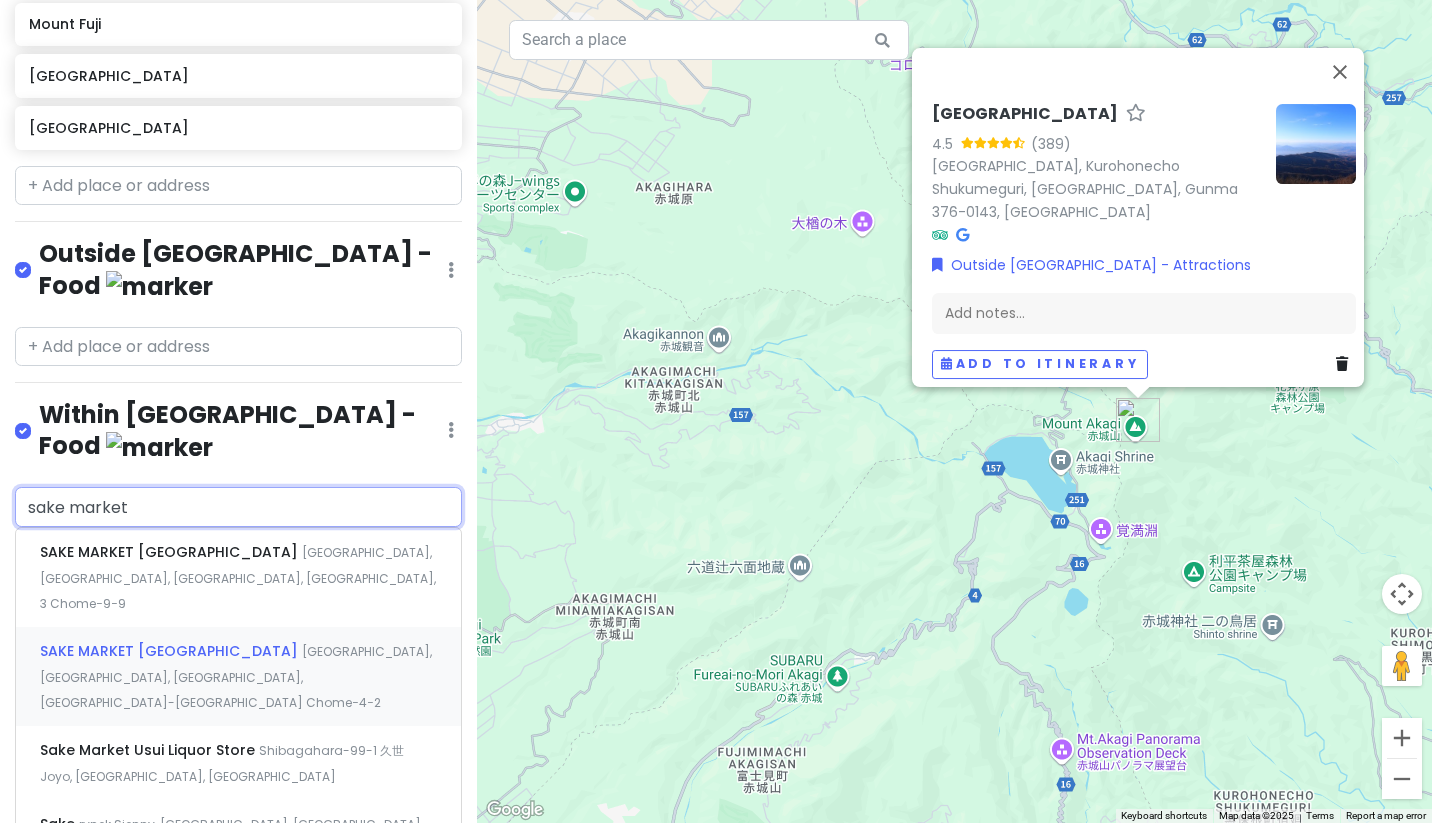 scroll, scrollTop: 543, scrollLeft: 0, axis: vertical 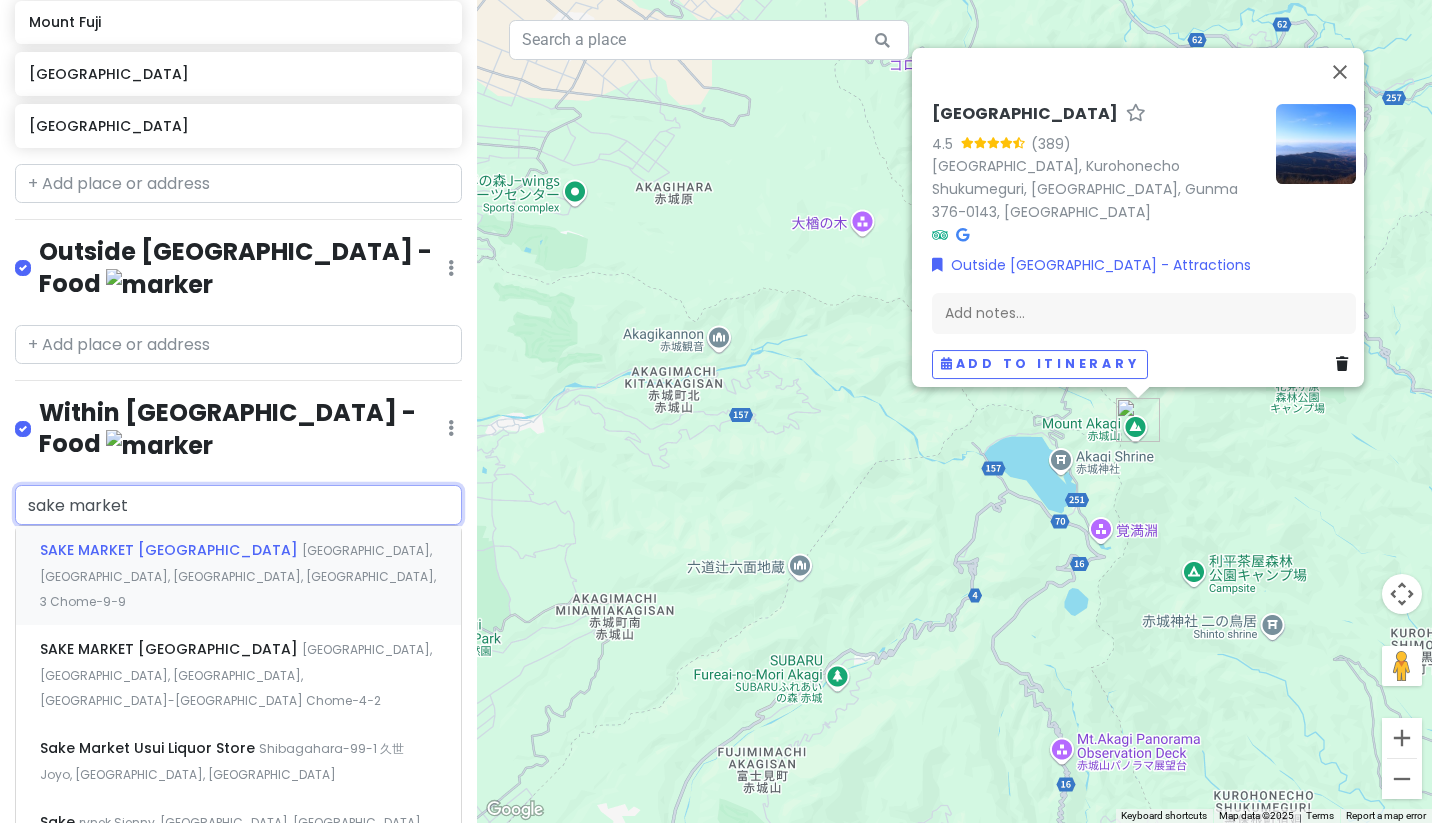 click on "SAKE MARKET 新宿店   Japan, Tokyo, Shinjuku City, Shinjuku, 3 Chome−9−9" at bounding box center (238, 575) 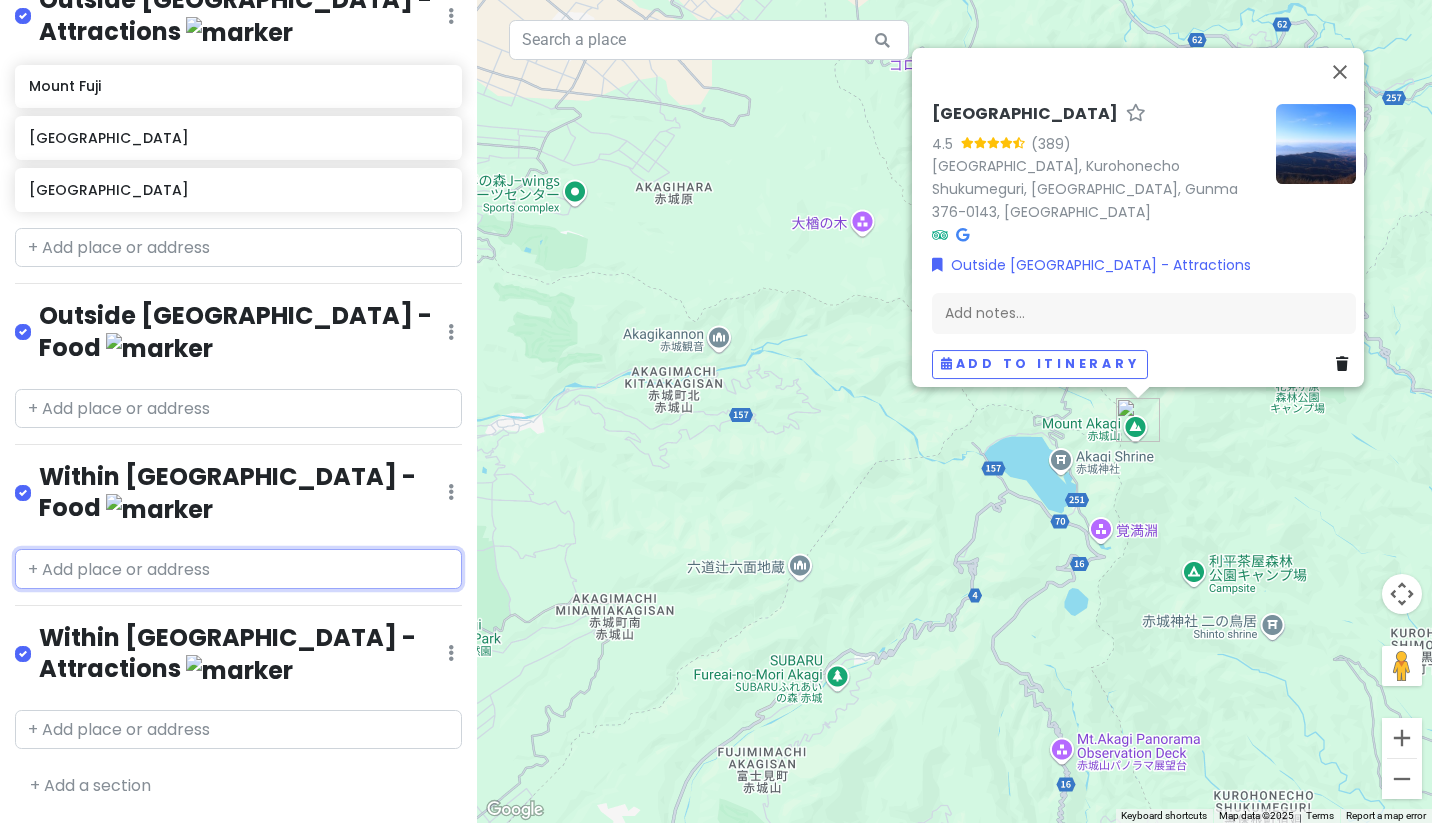 scroll, scrollTop: 397, scrollLeft: 0, axis: vertical 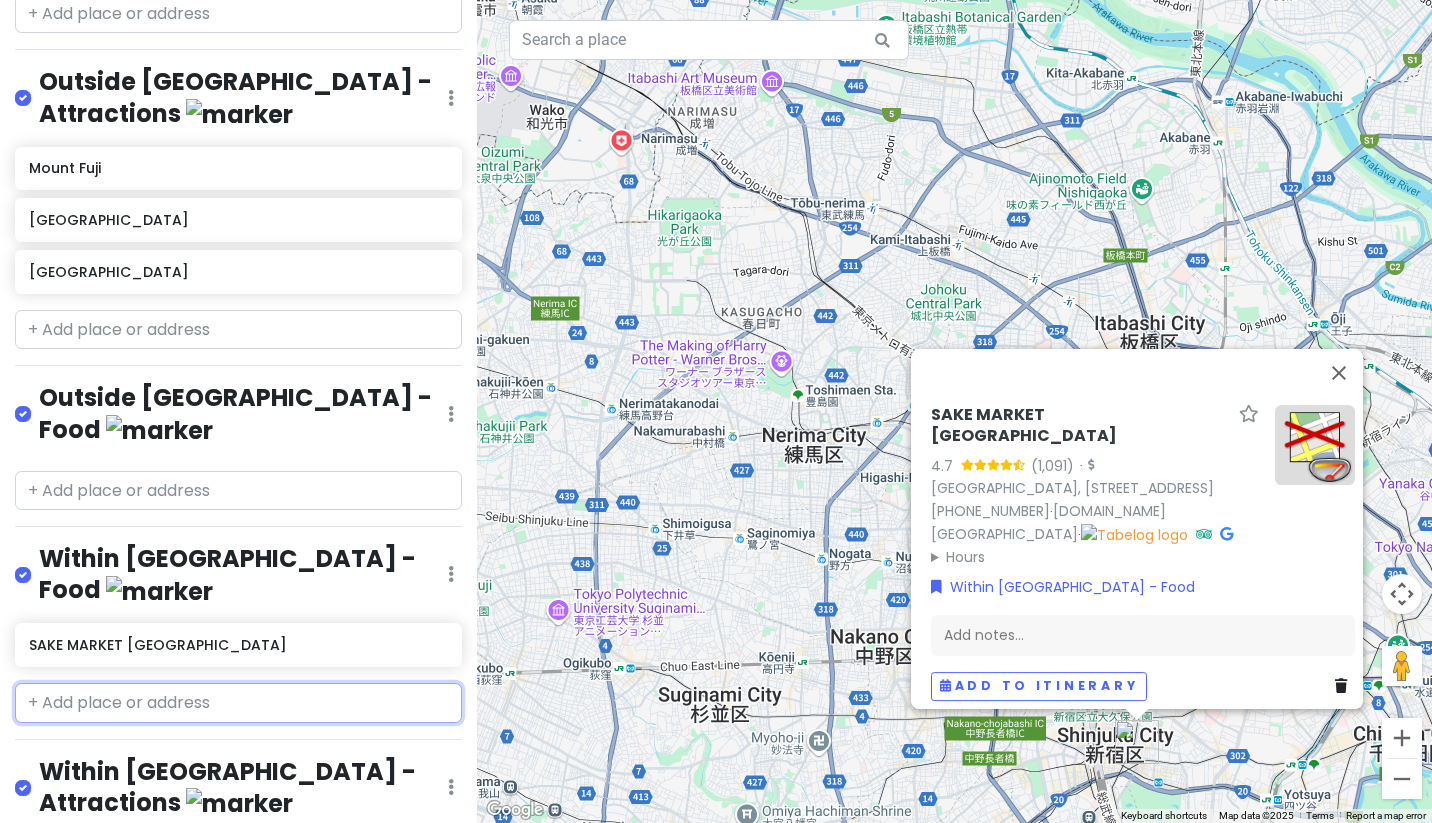 click at bounding box center [238, 703] 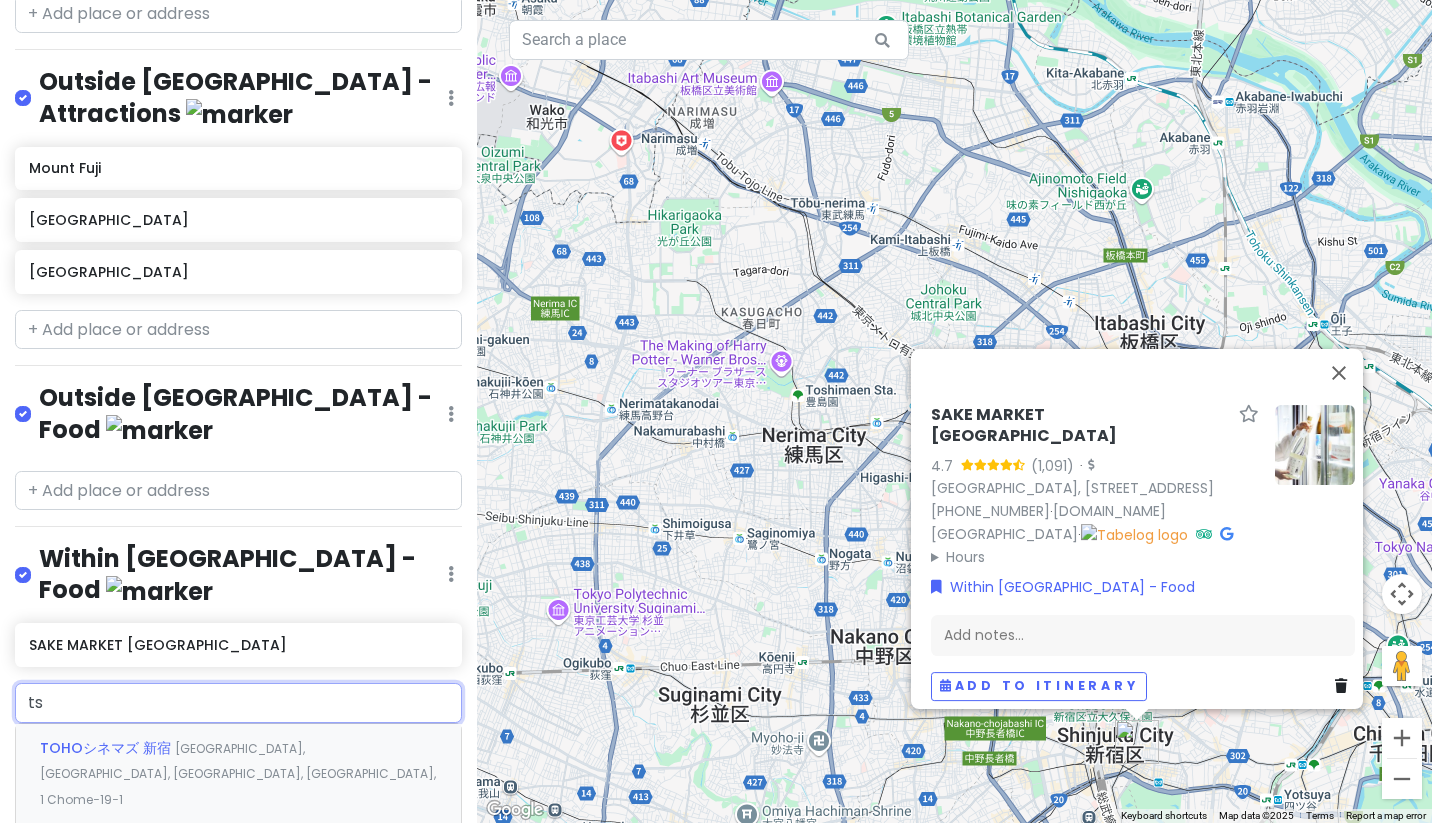 type on "tsu" 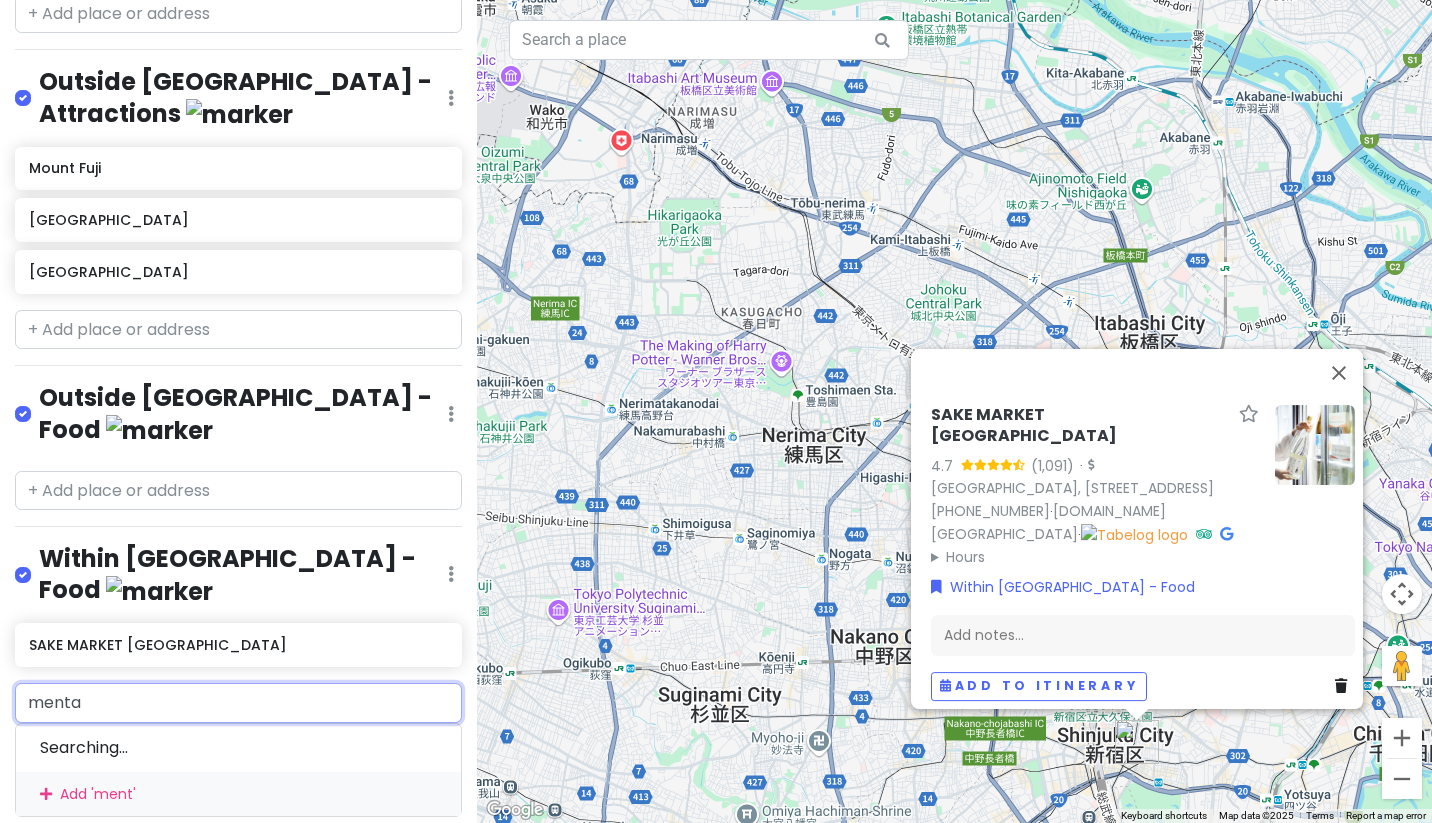 type on "mentai" 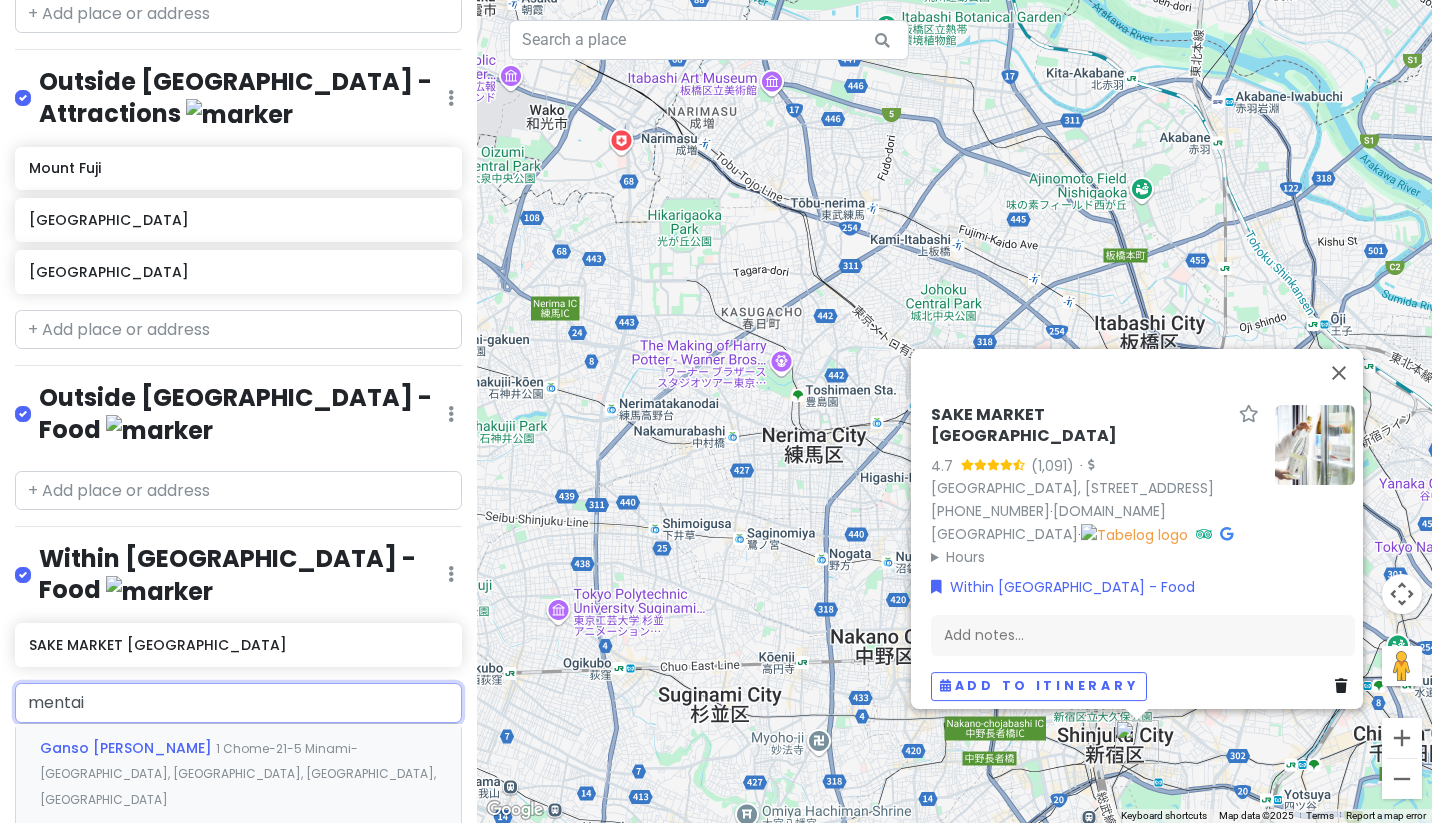 click on "Ganso Mentainikomi Tsukemen   1 Chome-21-5 Minami-Ikebukuro, Toshima City, Tokyo, Japan" at bounding box center [238, 773] 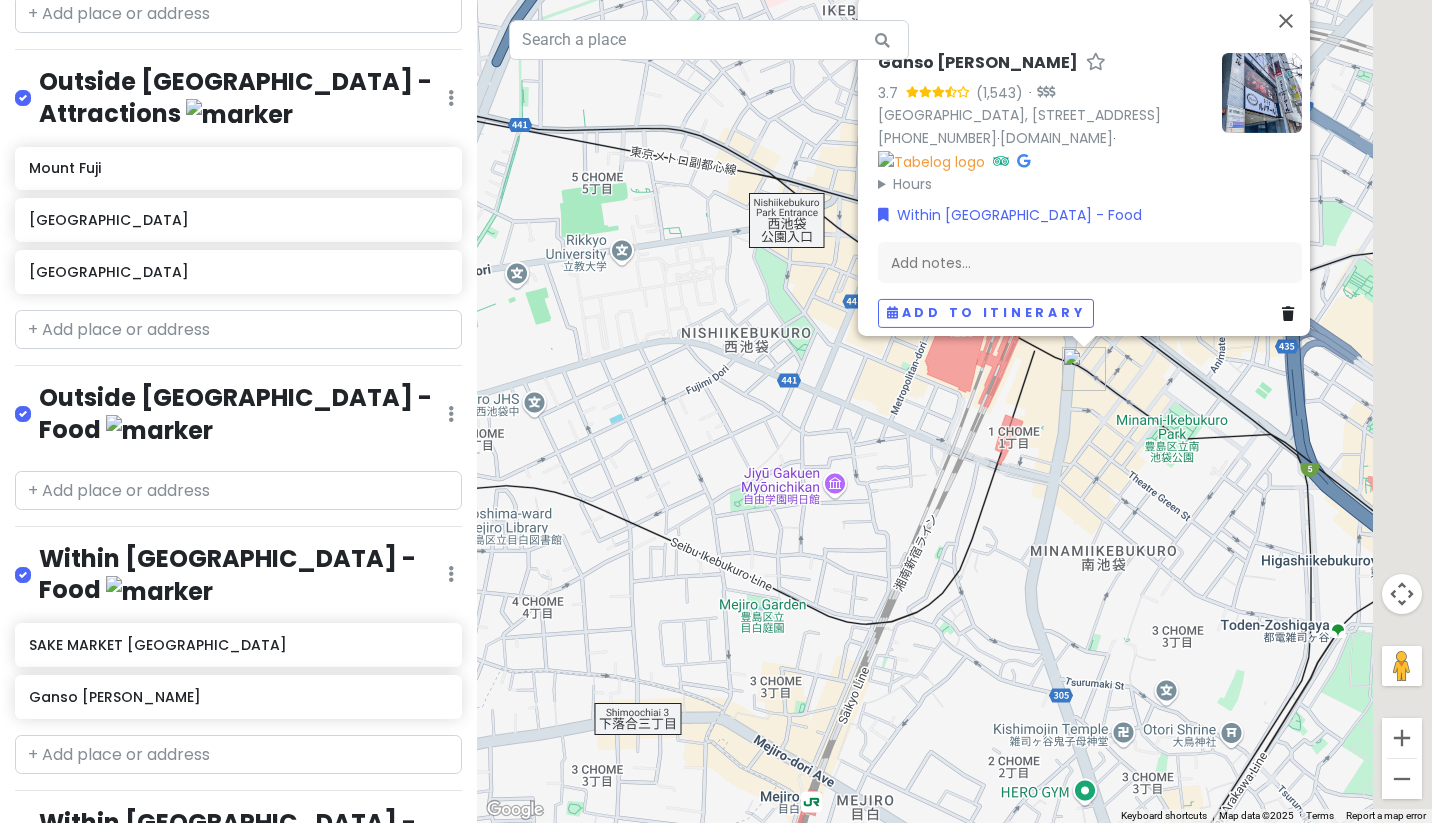 drag, startPoint x: 1131, startPoint y: 542, endPoint x: 1026, endPoint y: 681, distance: 174.20103 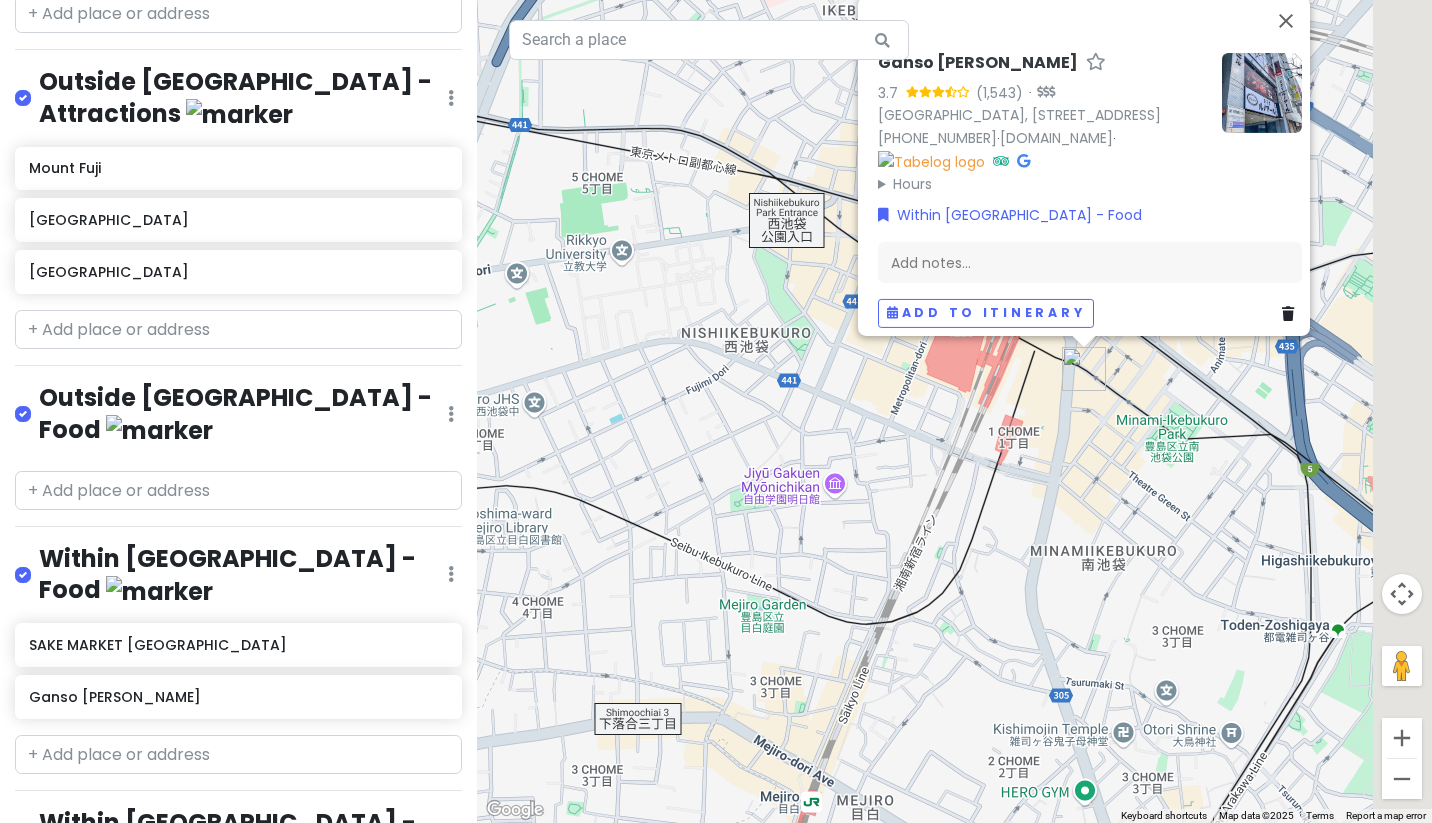 click on "Ganso Mentainikomi Tsukemen 3.7        (1,543)    ·    Japan, 〒171-0022 Tokyo, Toshima City, Minamiikebukuro, 1-chōme−21−５ 第7野萩ビル 2階 +81 50-1807-7293   ·   mentaitsukemen.com   ·   Hours Monday  11:00 am – 11:00 pm Tuesday  11:00 am – 11:00 pm Wednesday  11:00 am – 11:00 pm Thursday  11:00 am – 11:00 pm Friday  11:00 am – 11:00 pm Saturday  10:30 am – 11:00 pm Sunday  10:30 am – 11:00 pm Within Tokyo - Food Add notes...  Add to itinerary" at bounding box center [954, 411] 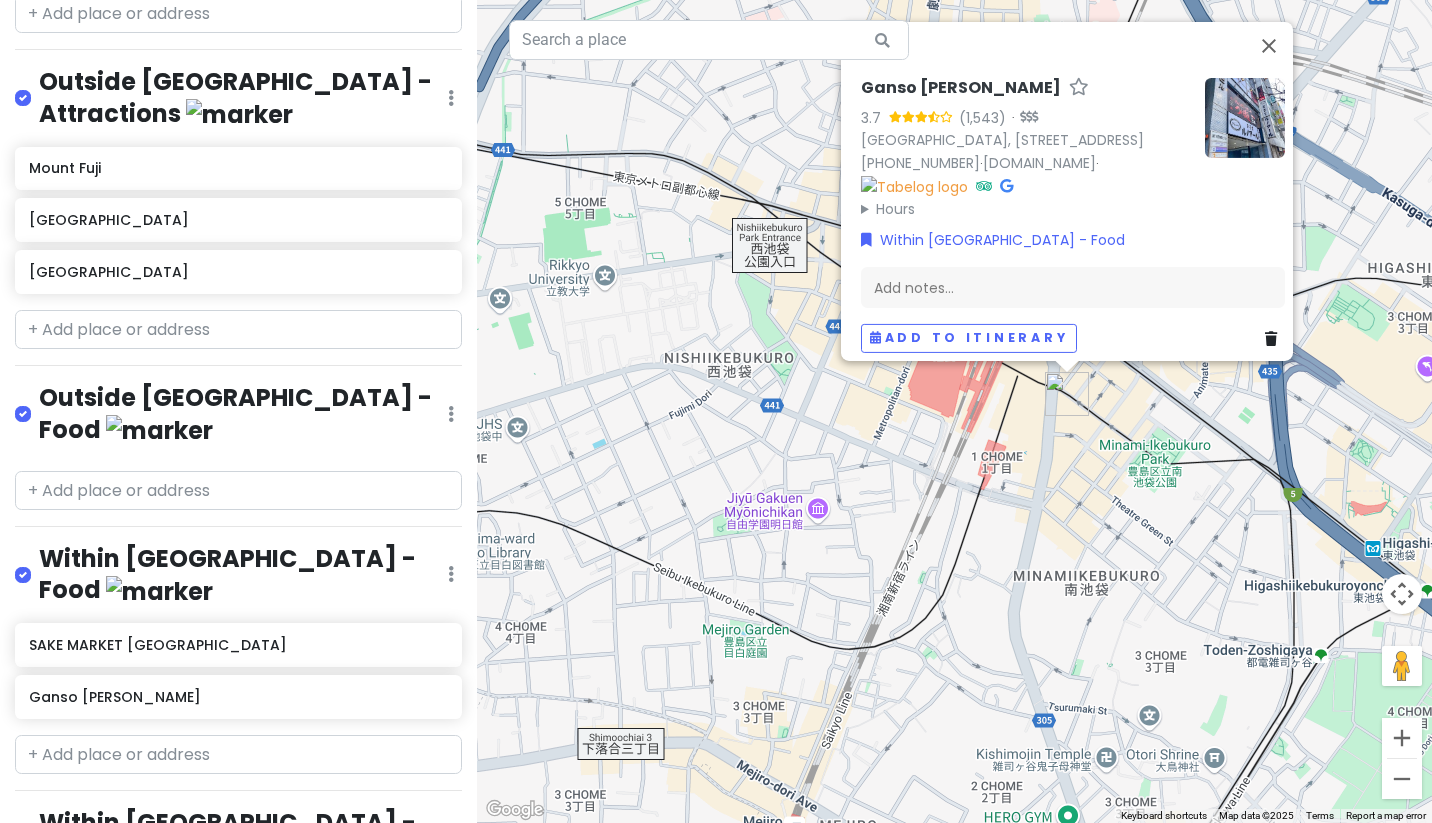 scroll, scrollTop: 449, scrollLeft: 0, axis: vertical 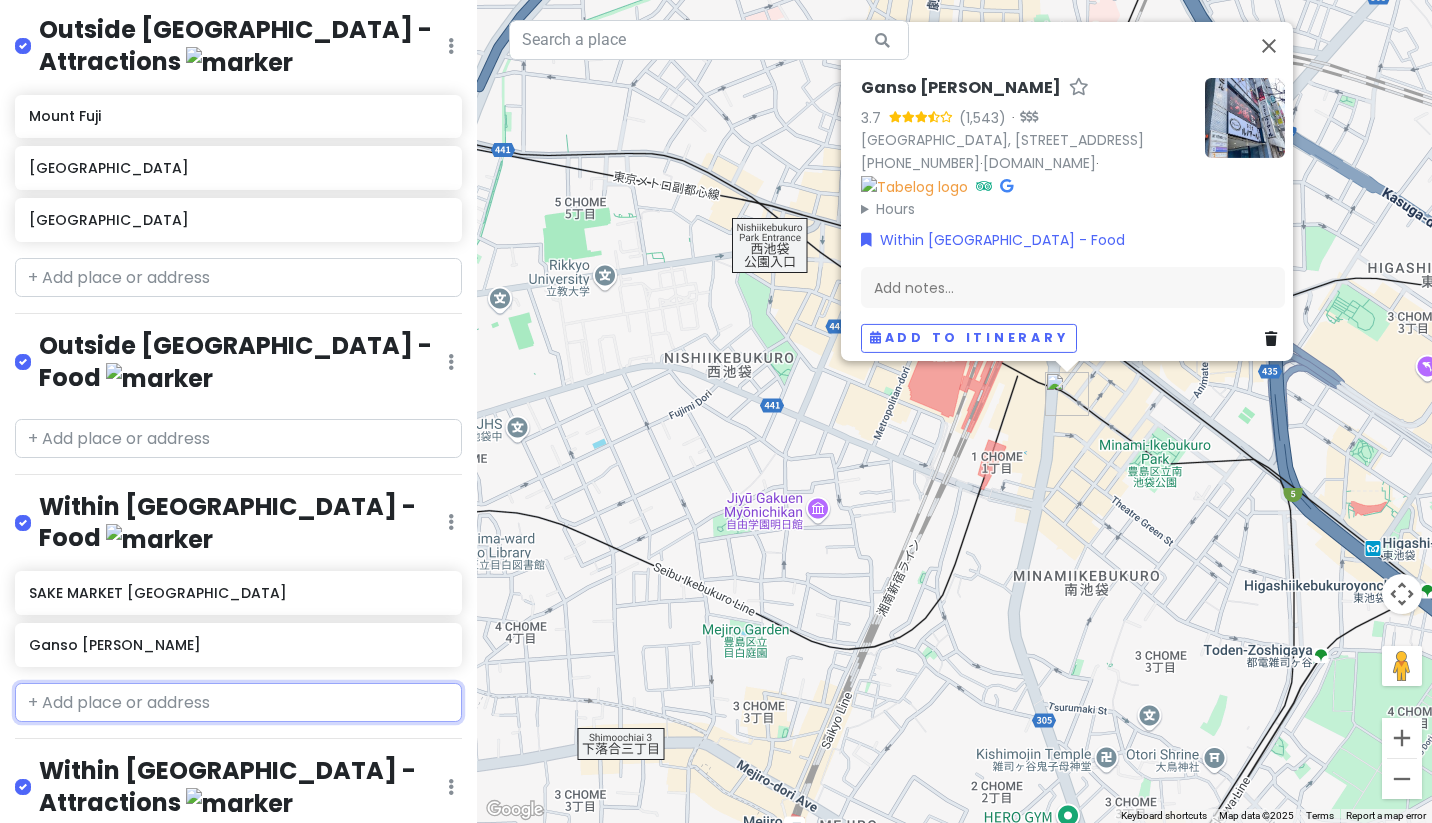 click at bounding box center (238, 703) 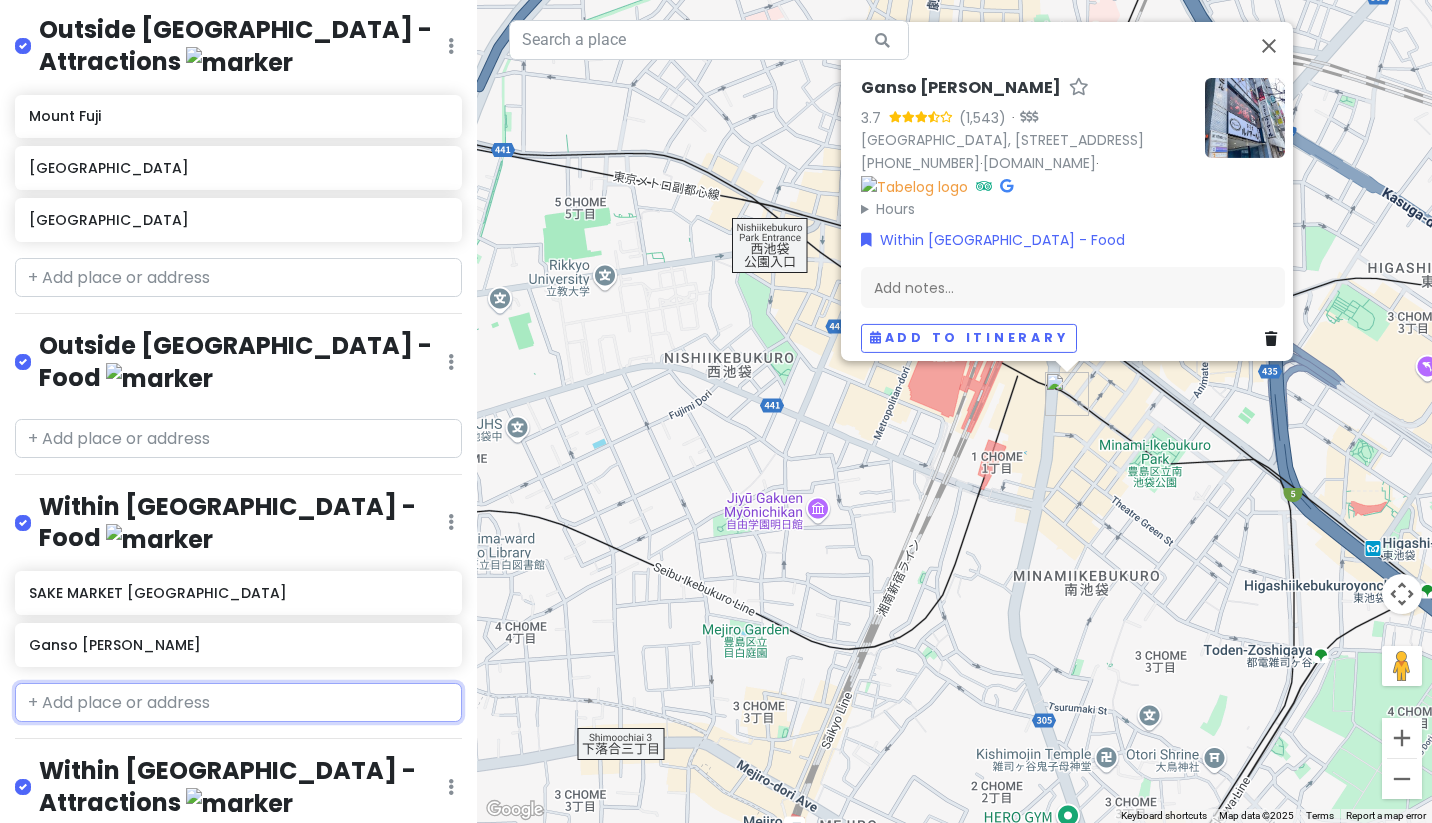 paste on "[PERSON_NAME], Main Store" 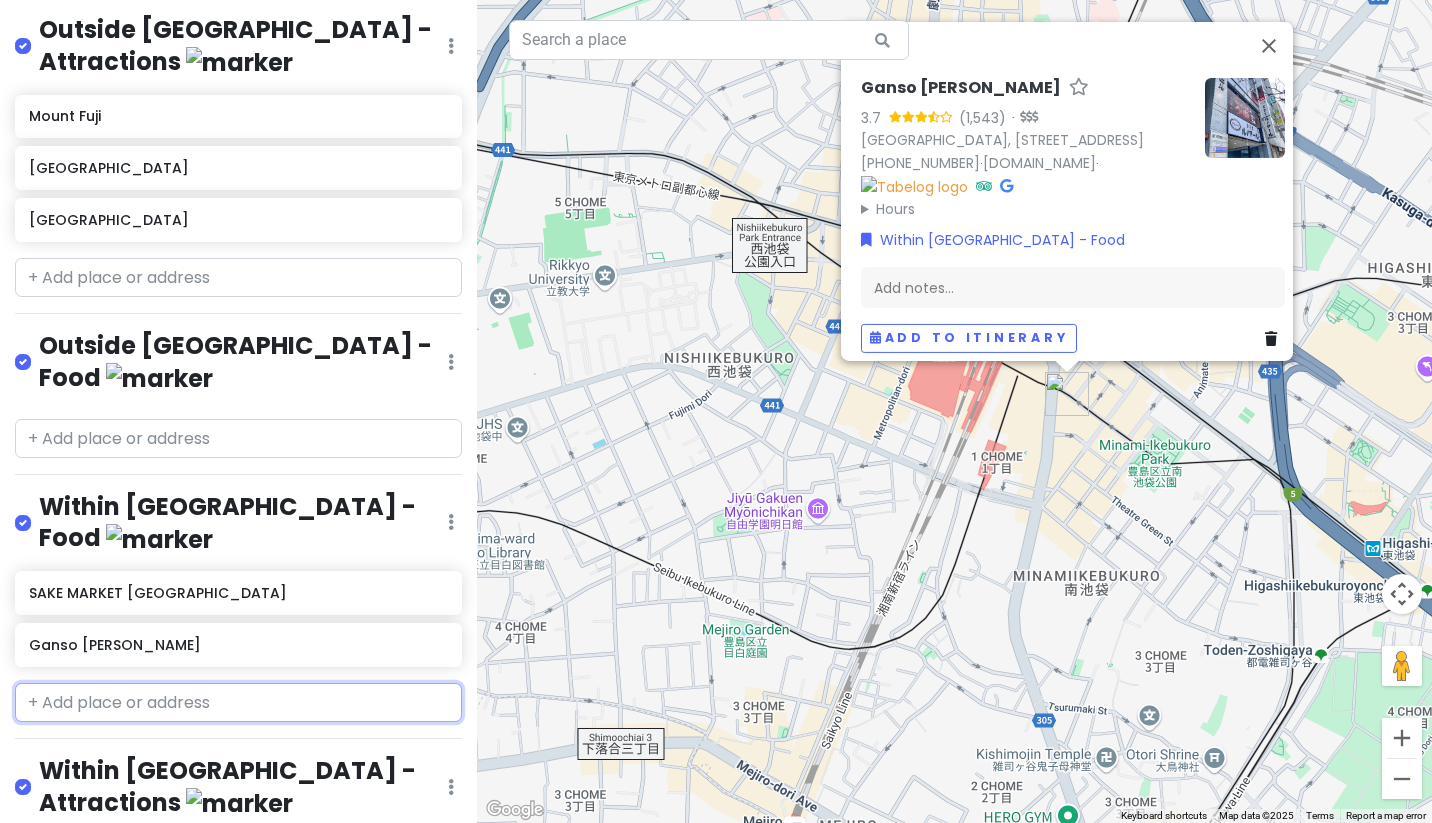 type on "[PERSON_NAME], Main Store" 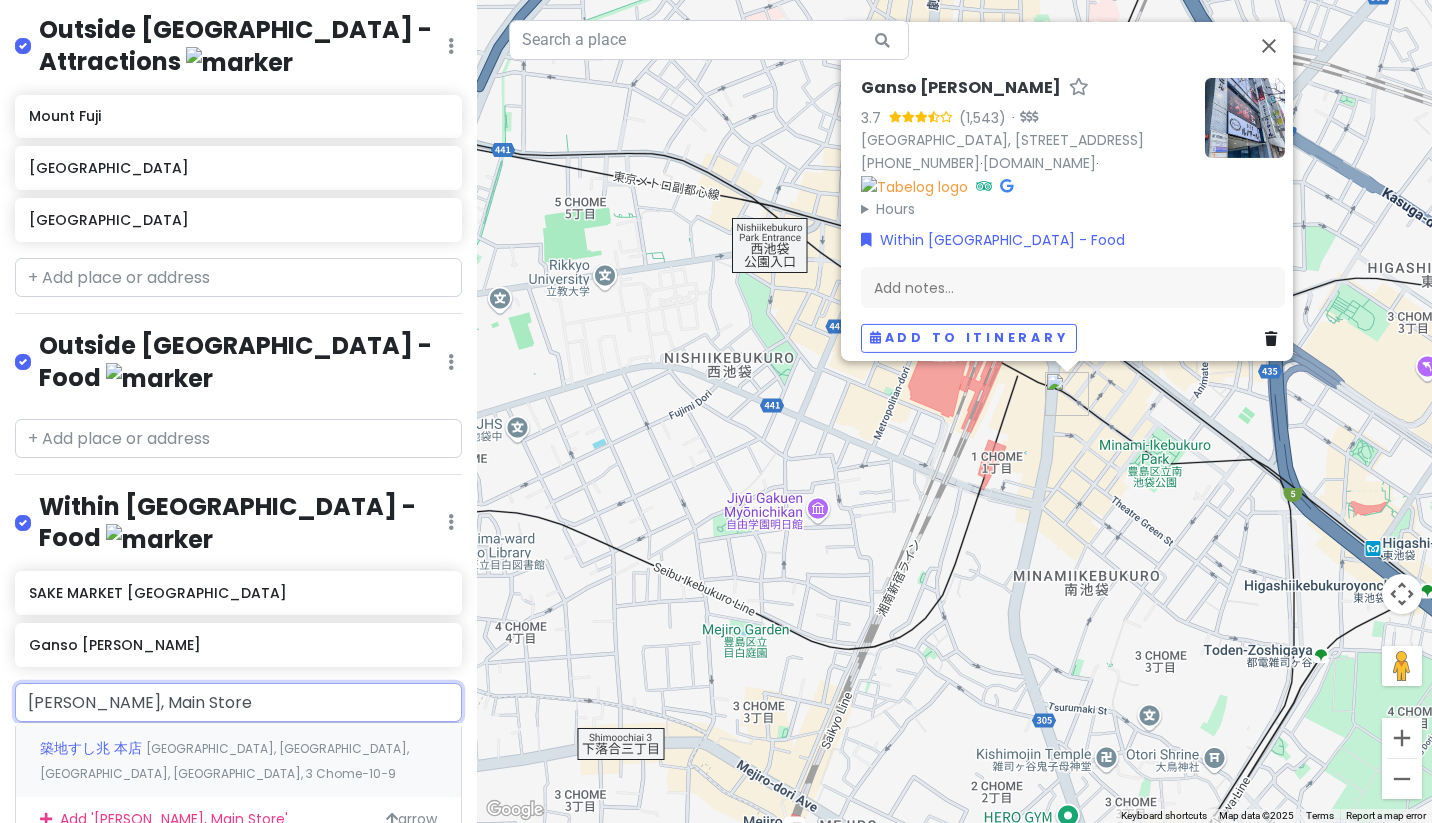 click on "Japan, Tokyo, Chuo City, Tsukiji, 3 Chome−10−9" at bounding box center [224, 761] 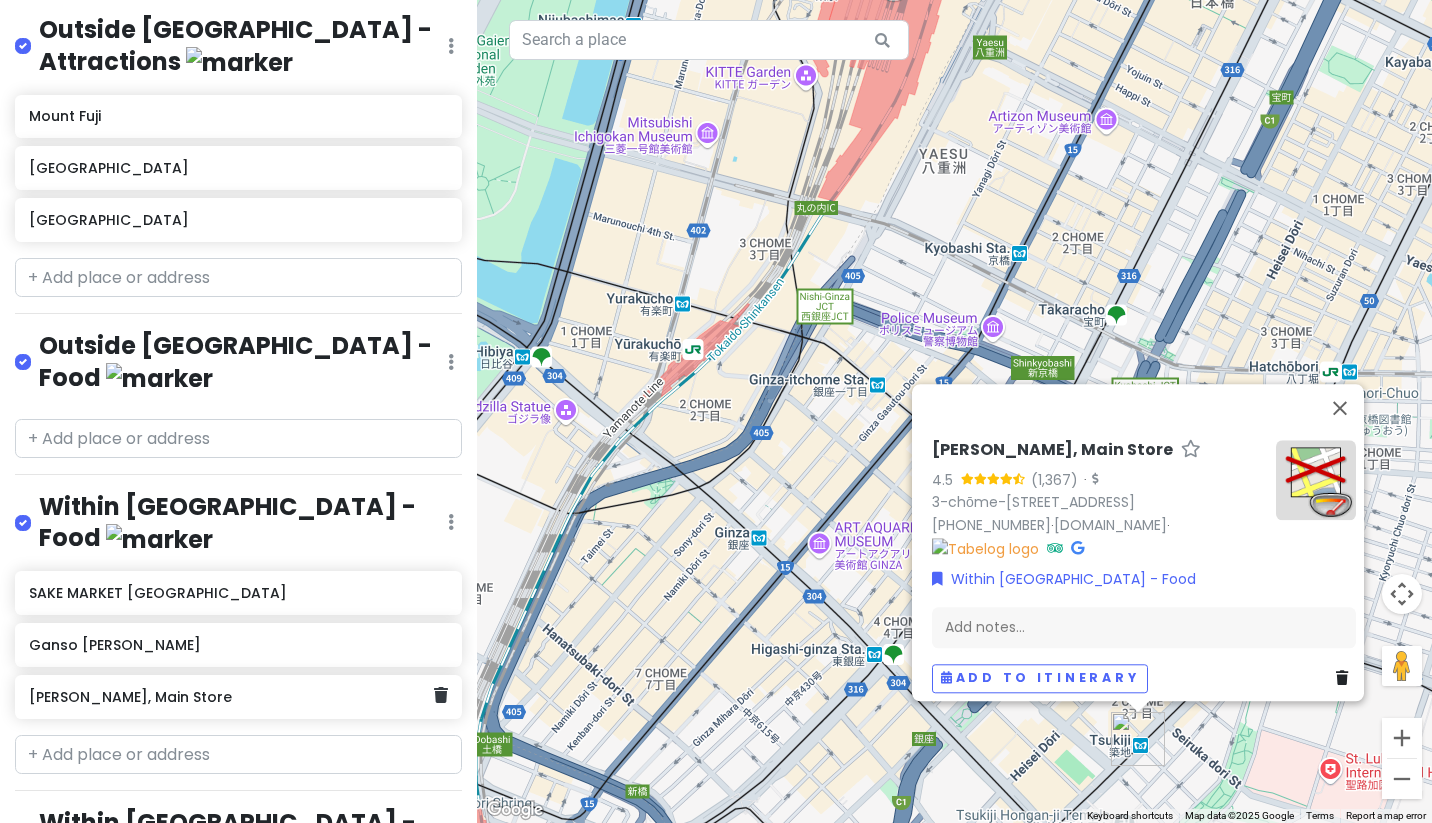 click on "[PERSON_NAME], Main Store" at bounding box center (231, 697) 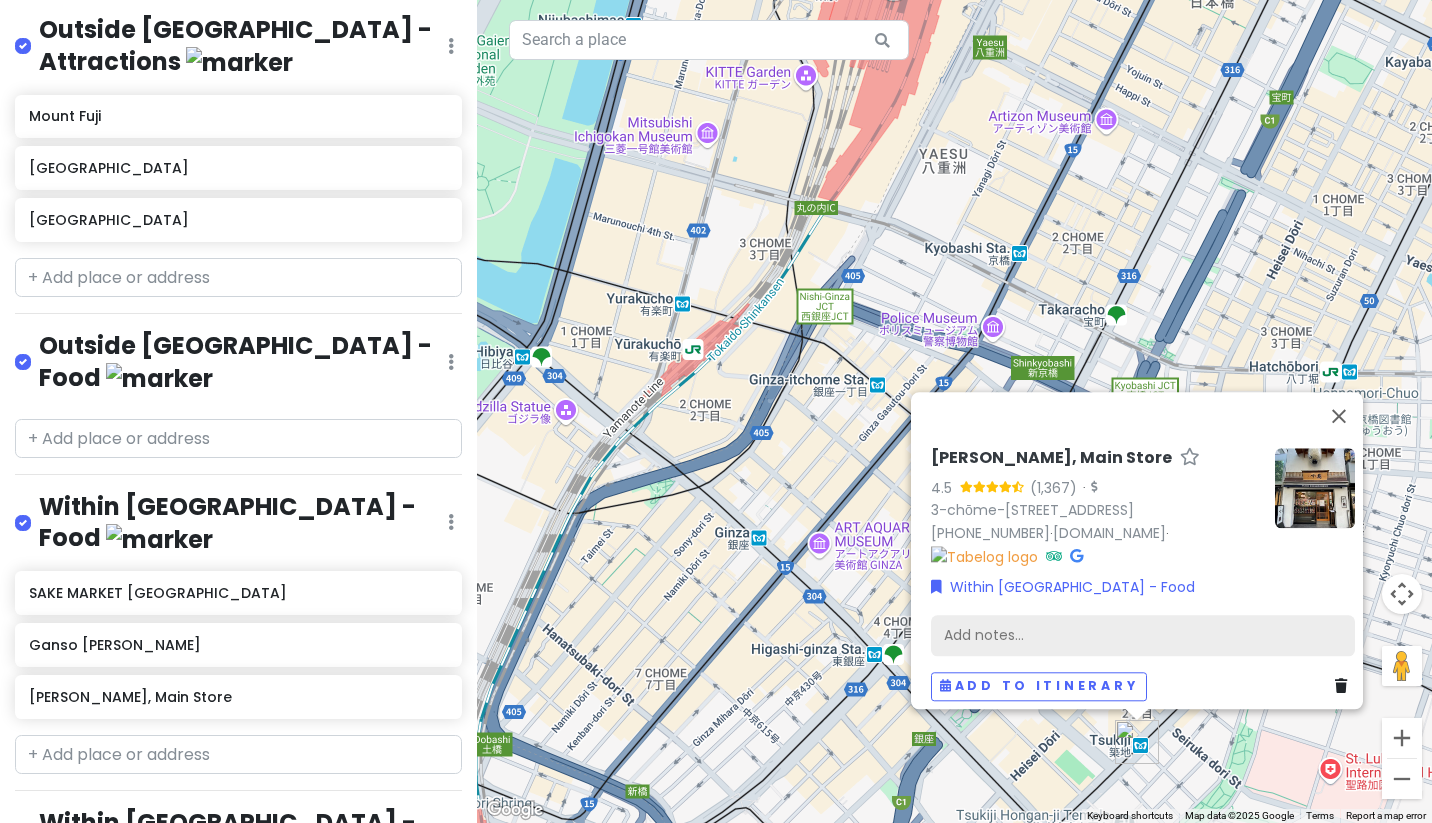 click on "Add notes..." at bounding box center (1143, 635) 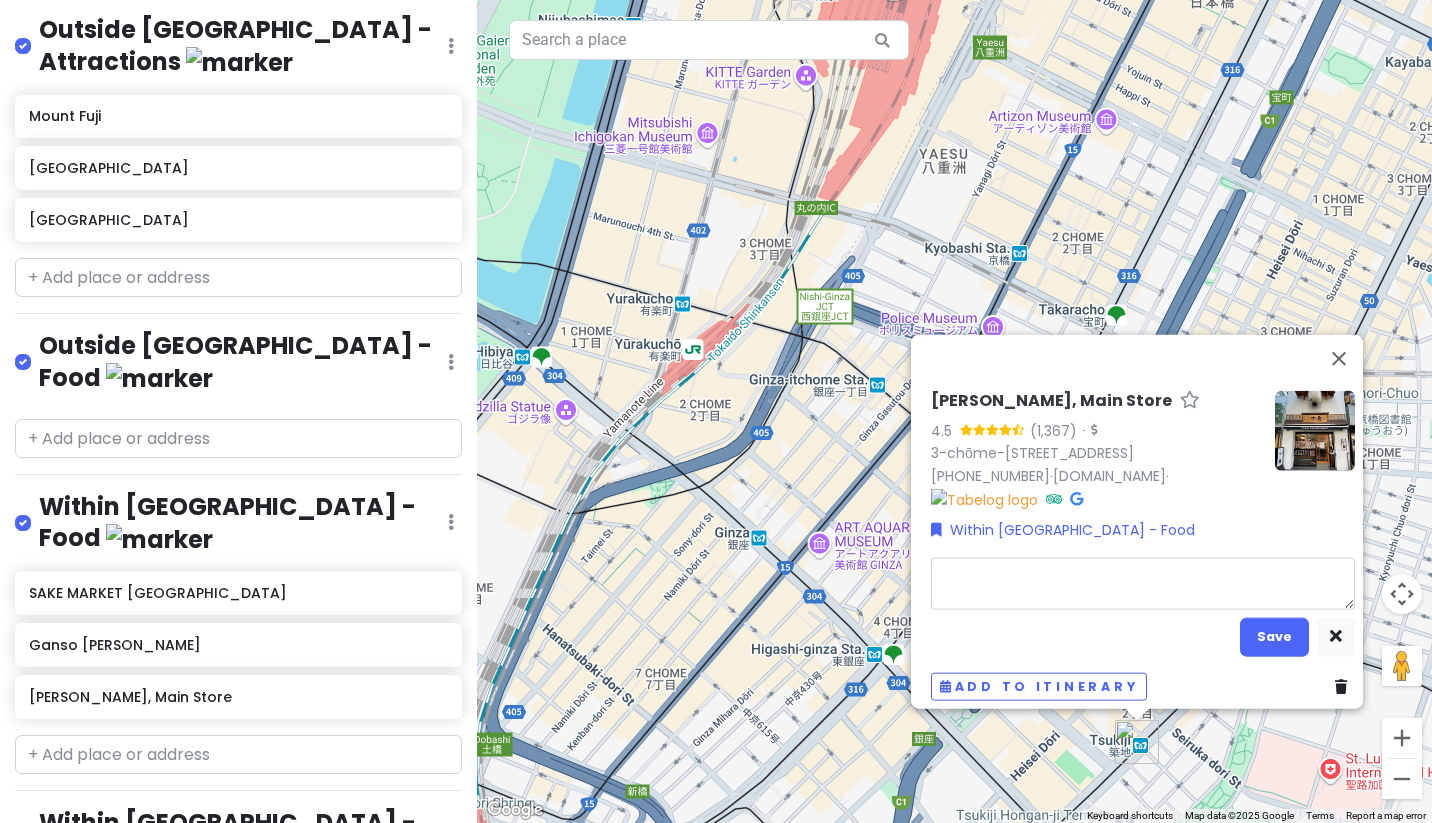 type on "x" 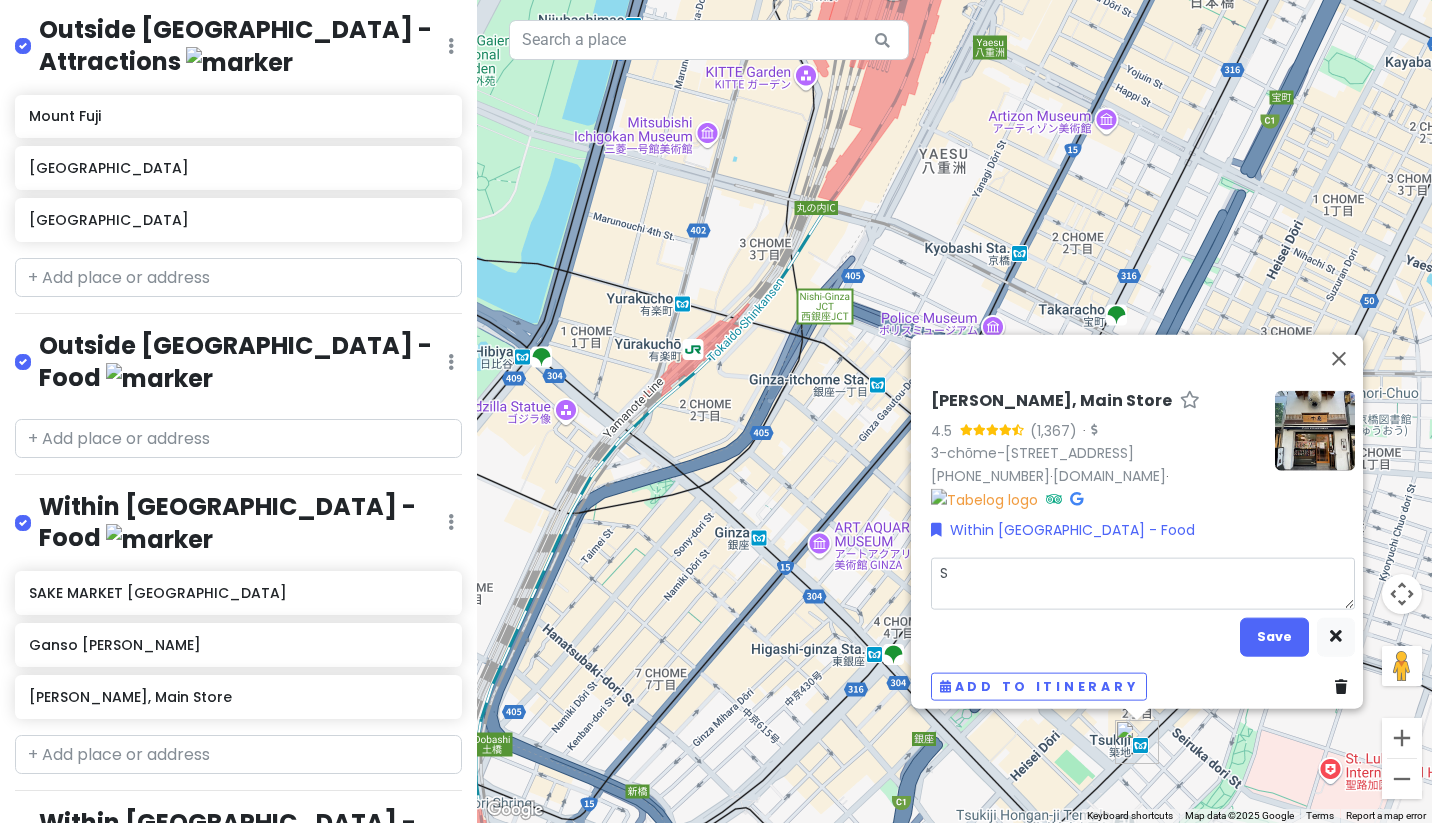 type on "x" 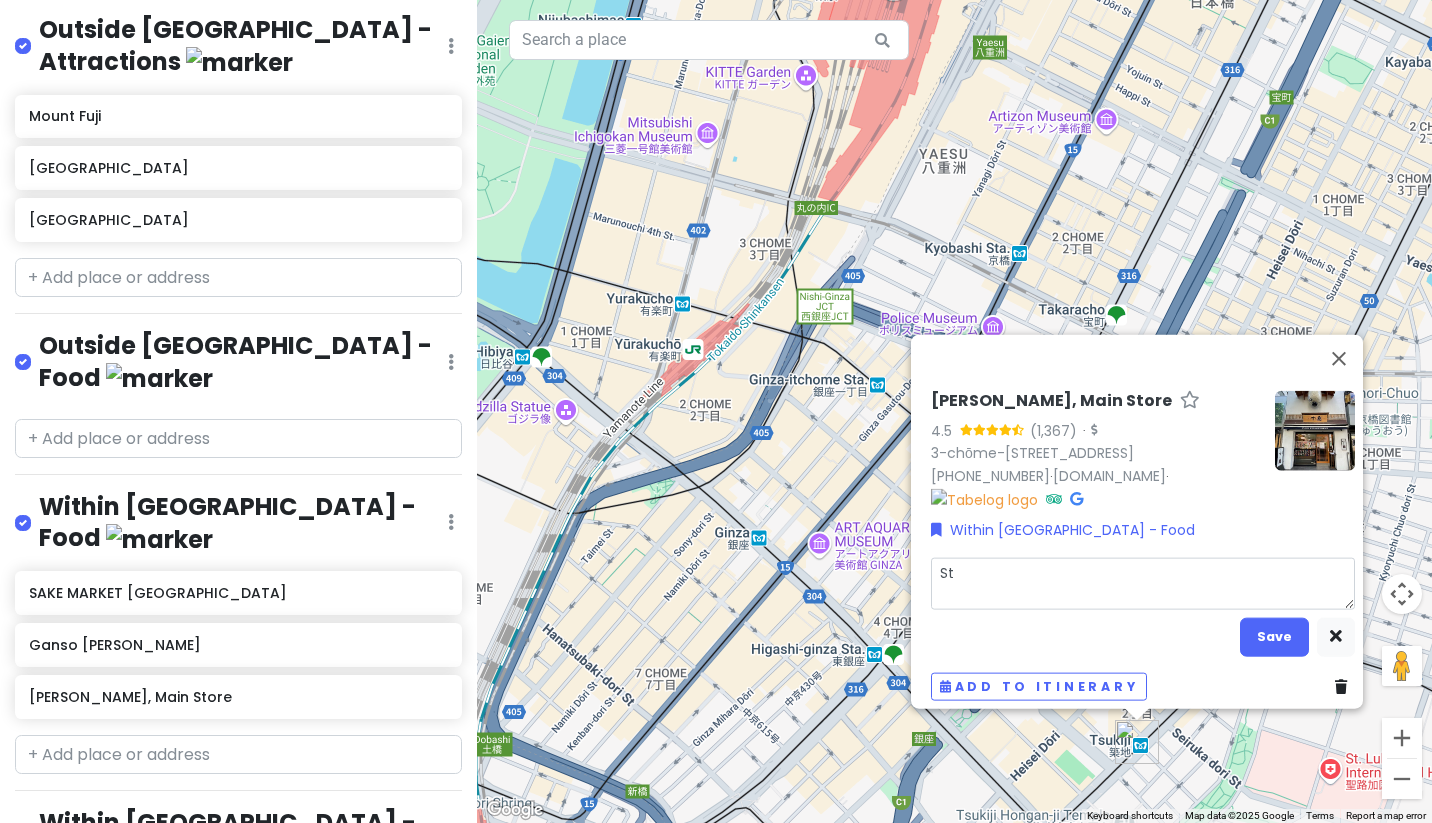 type on "x" 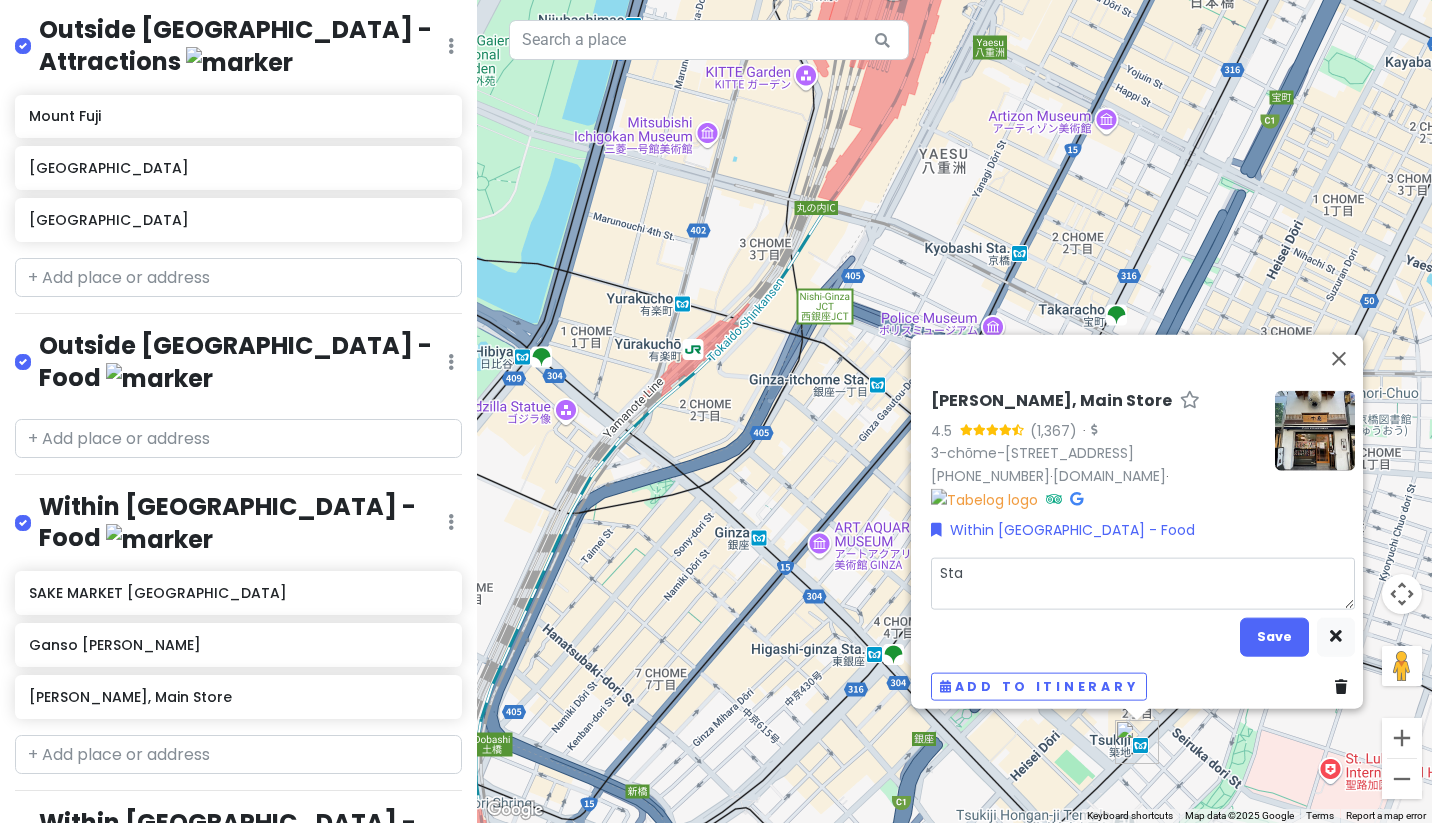type on "x" 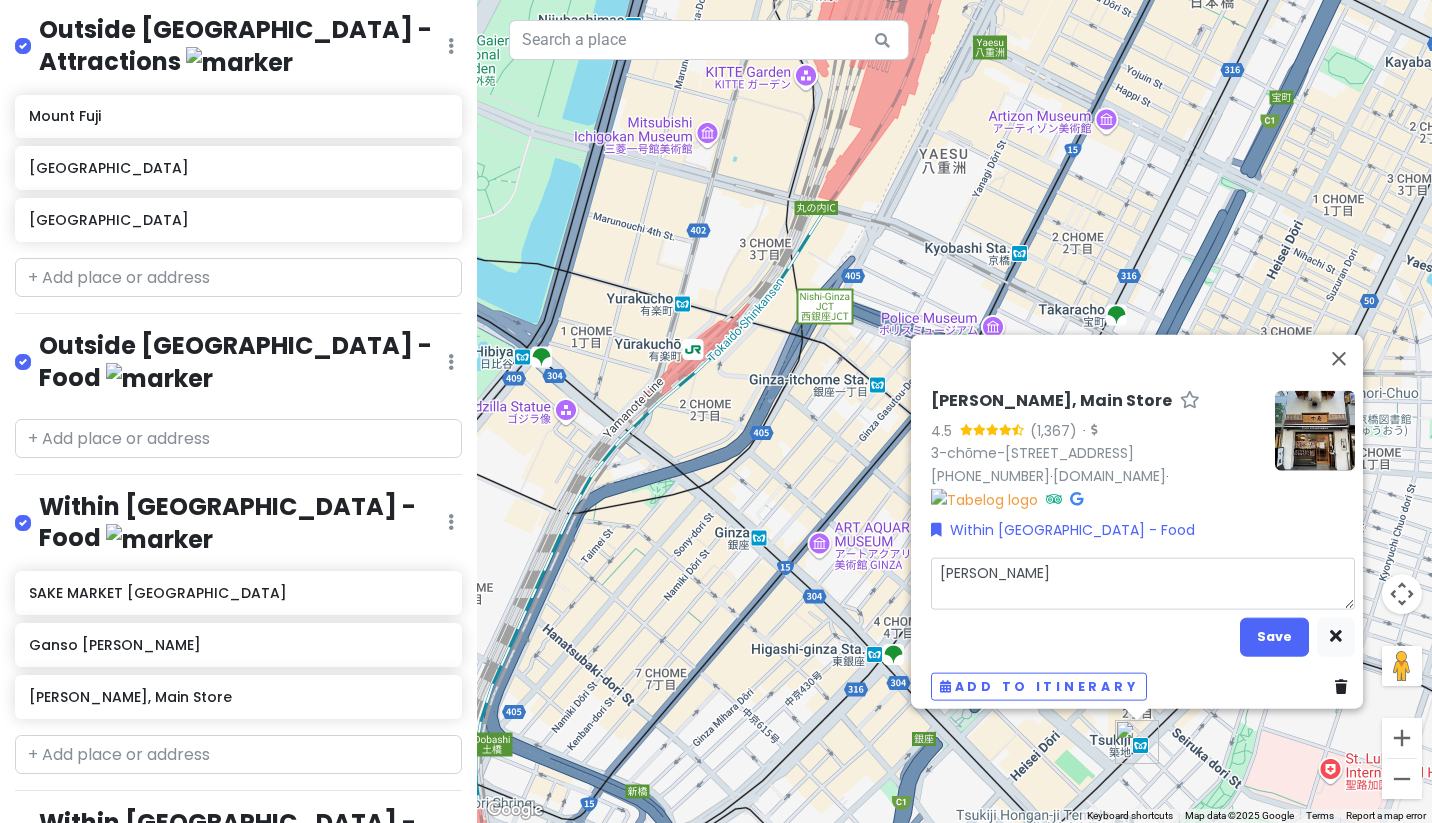 type on "x" 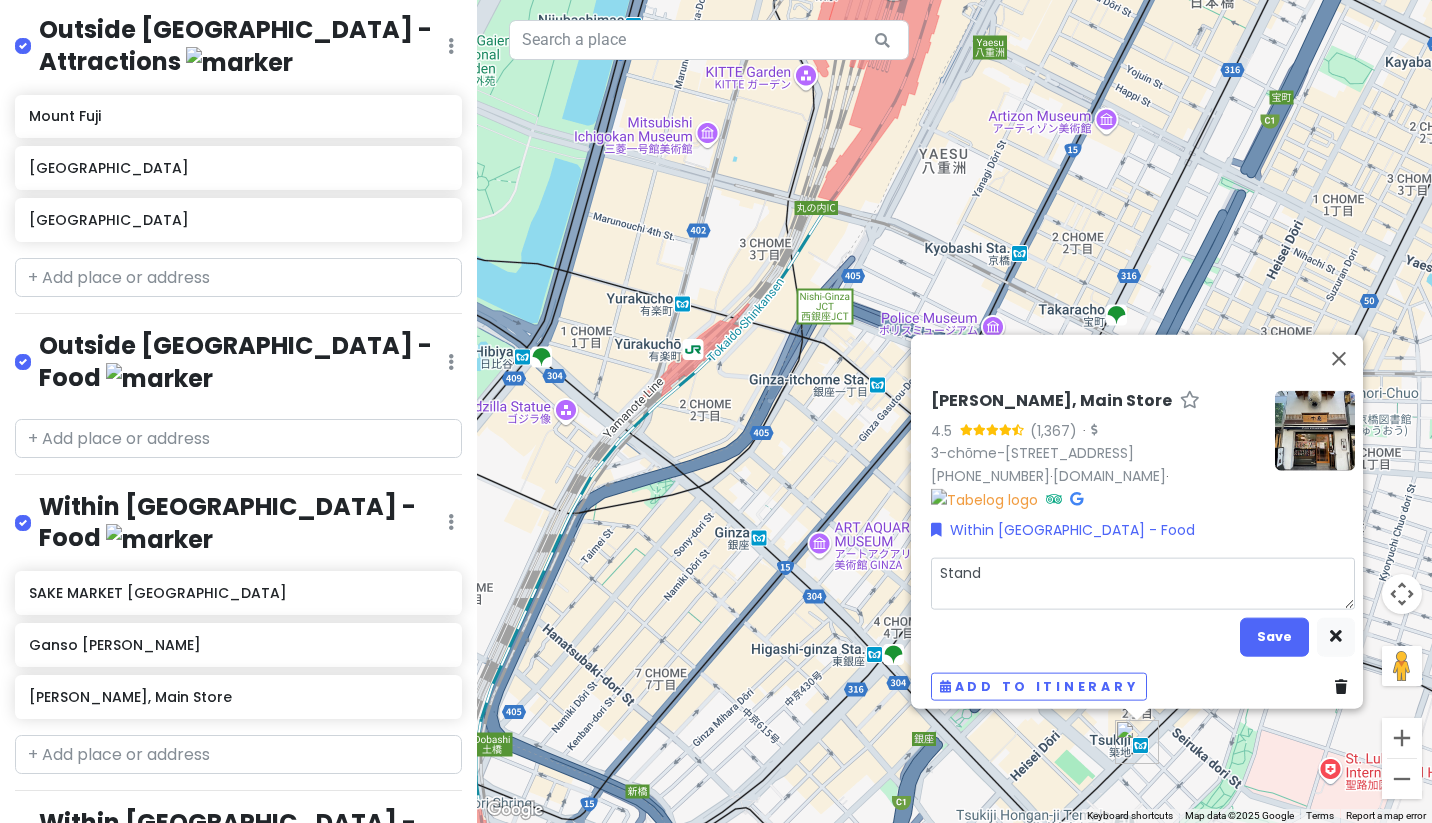 type on "x" 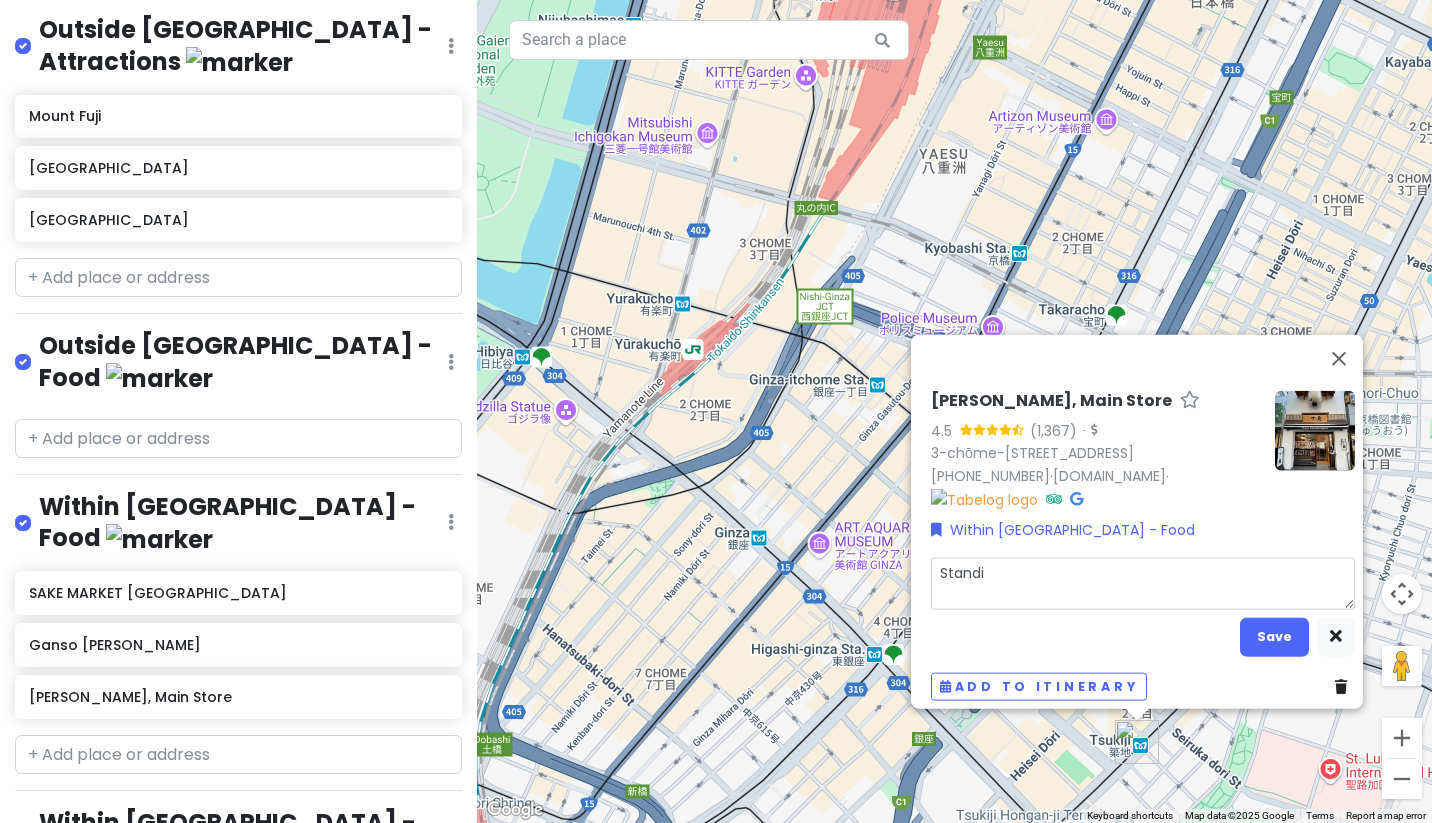 type on "x" 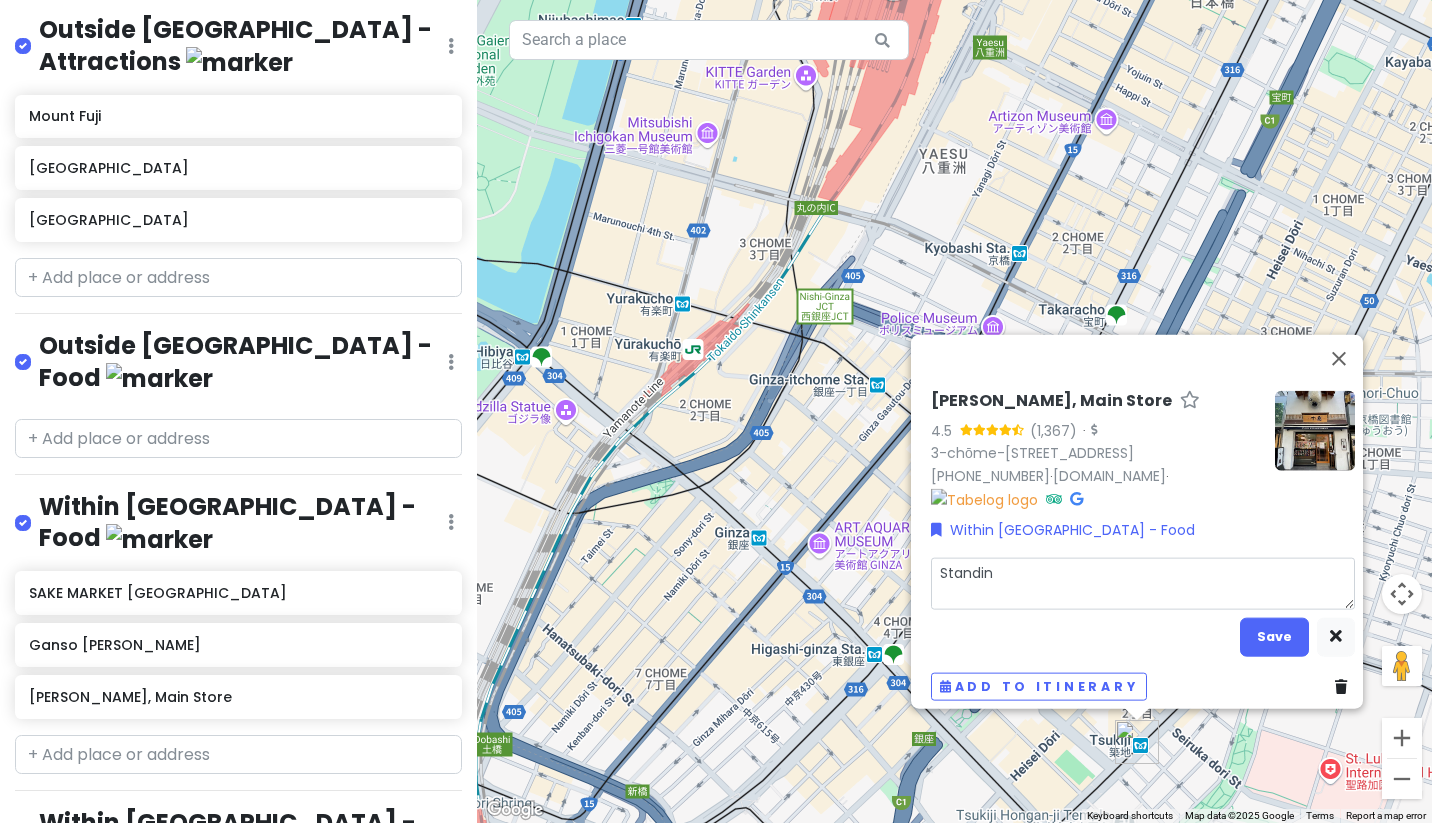 type on "x" 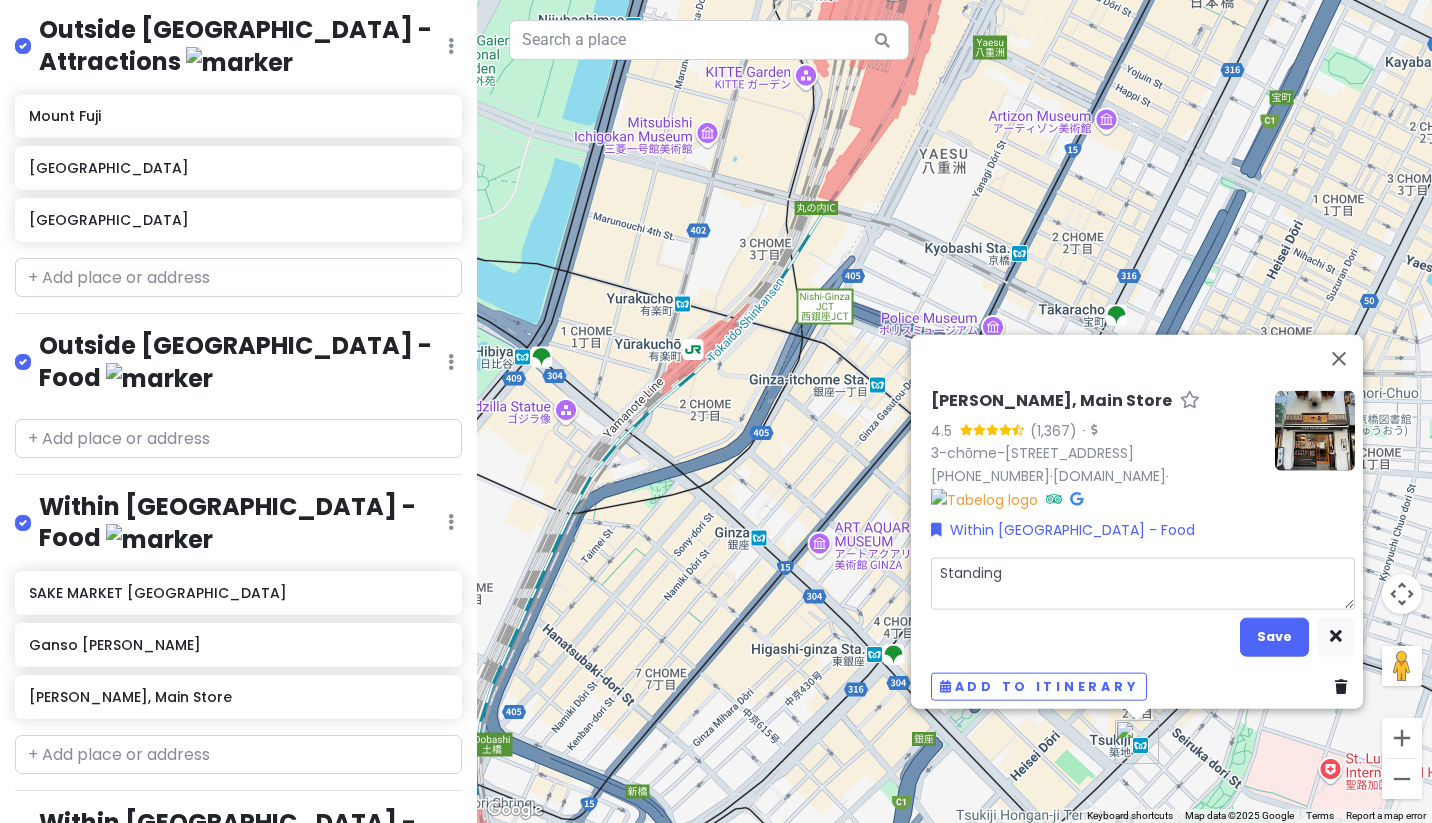 type on "x" 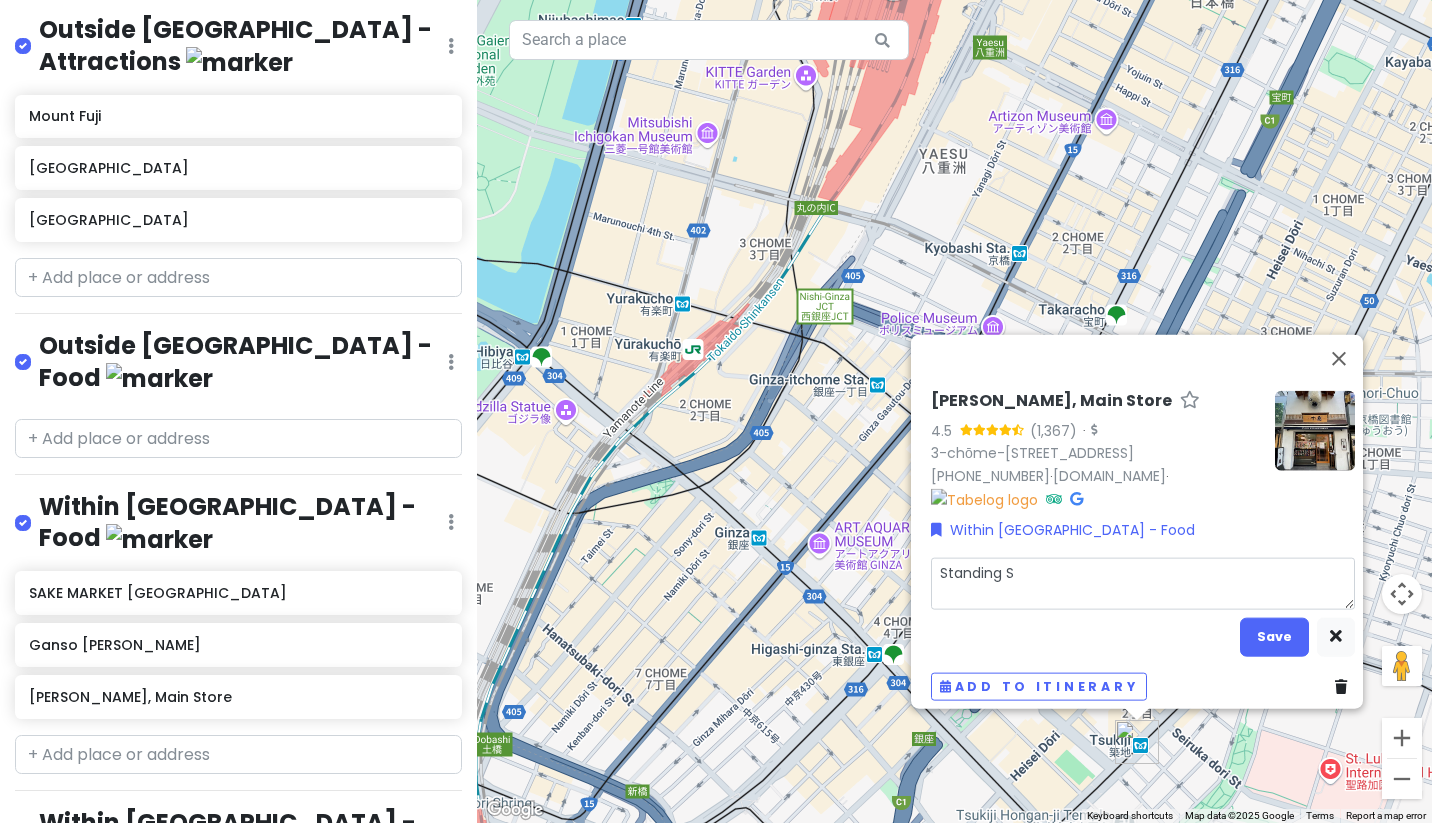 type on "x" 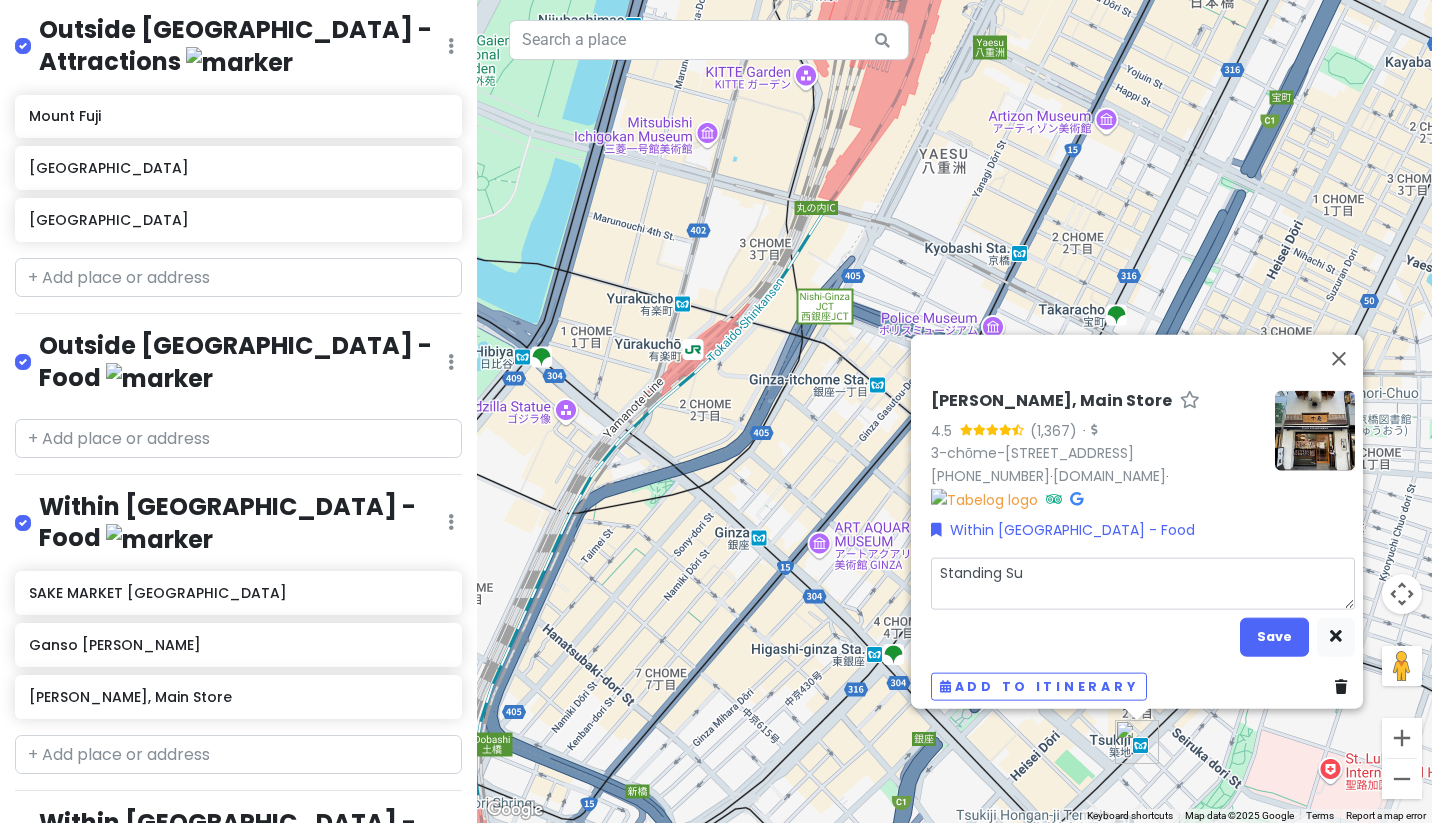 type on "x" 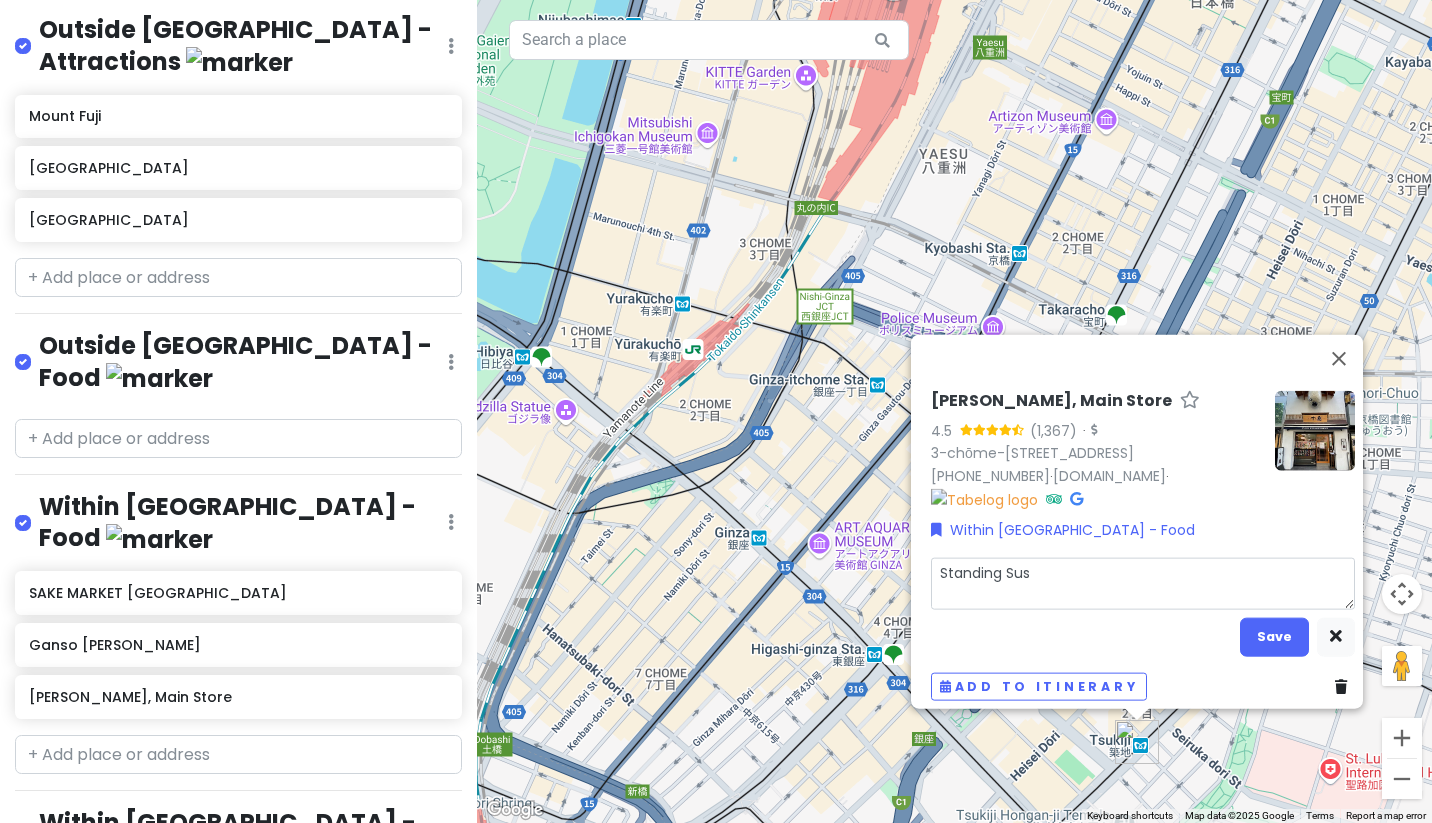type on "x" 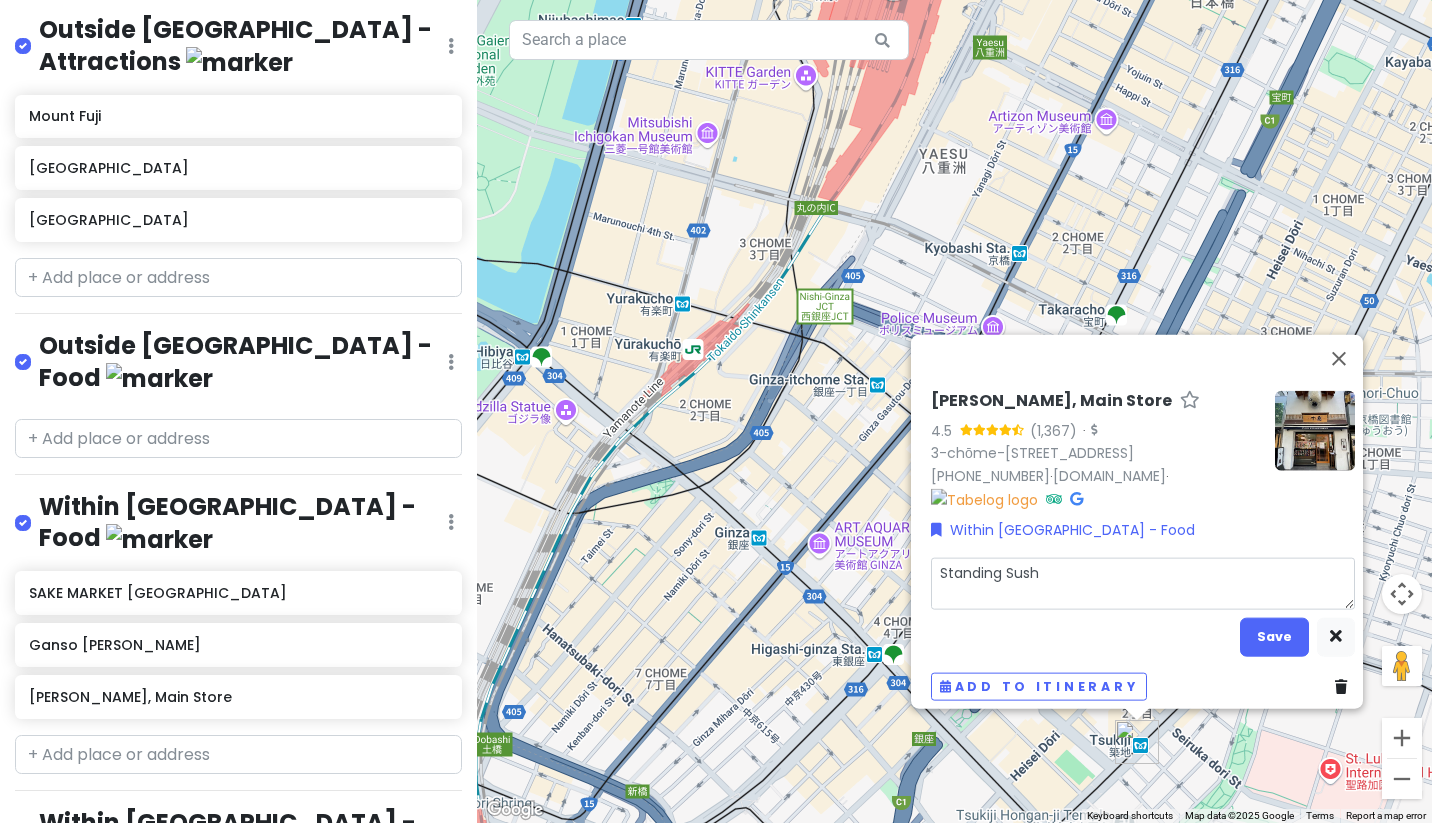 type on "x" 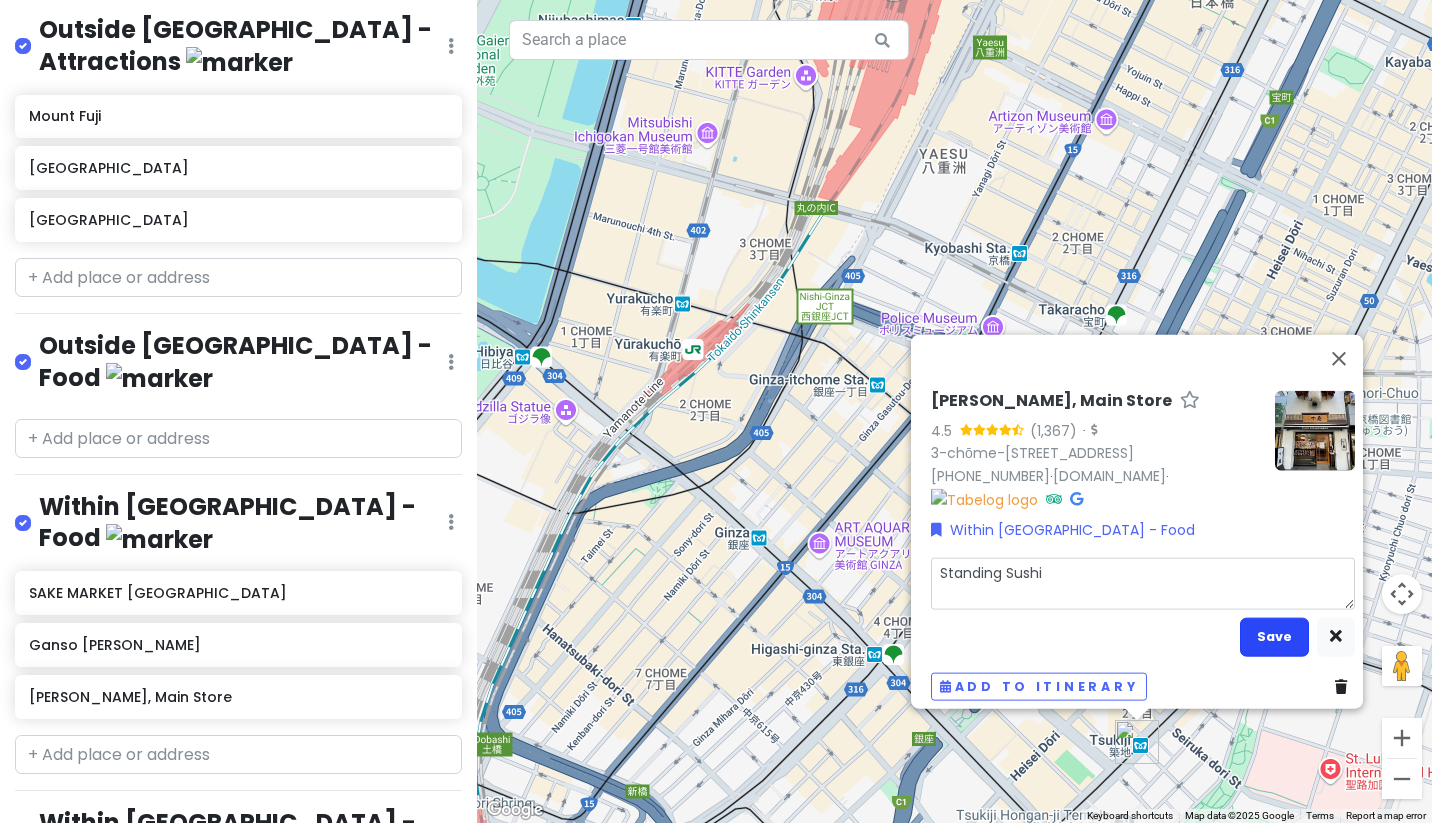 type on "Standing Sushi" 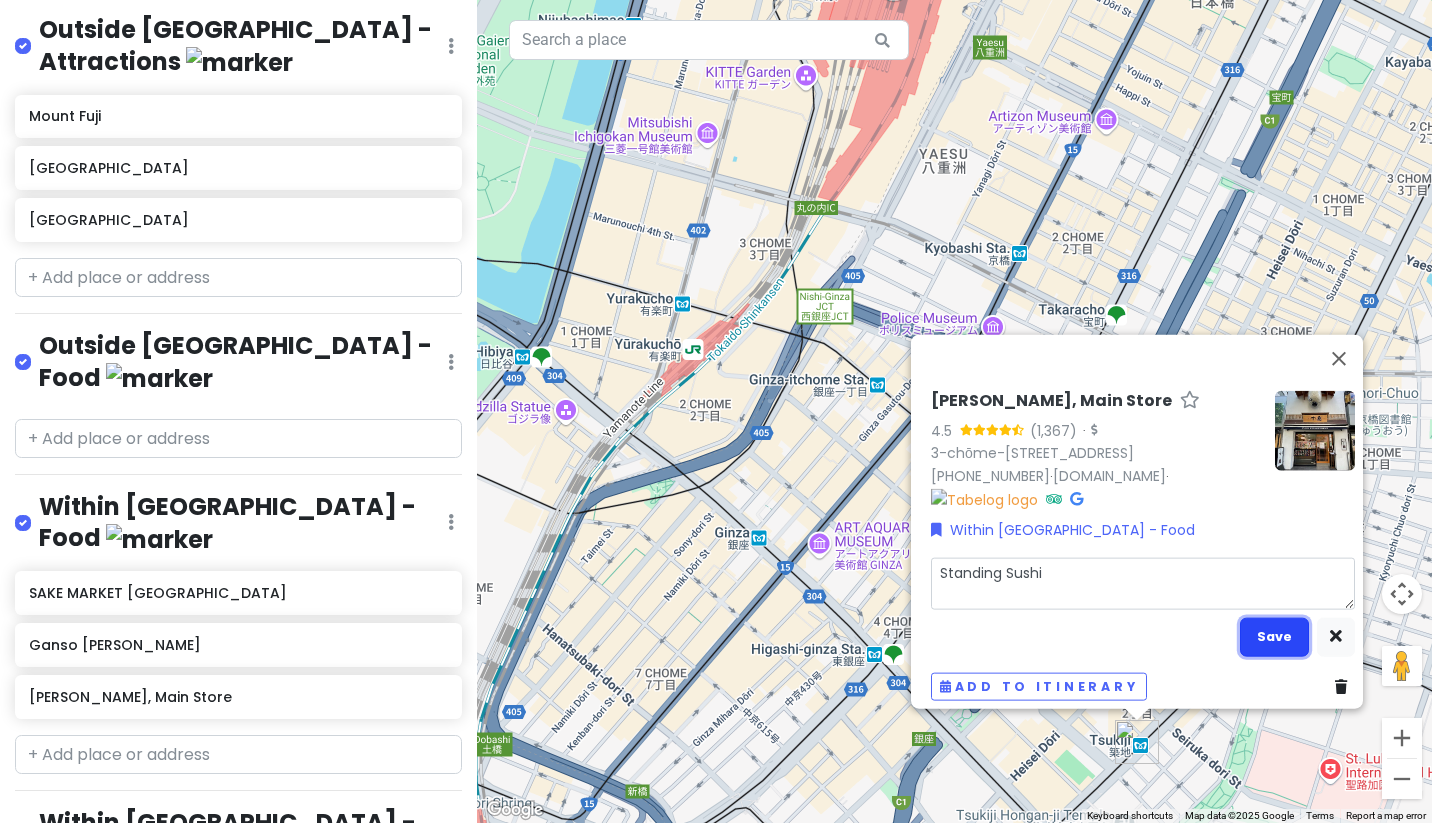 click on "Save" at bounding box center (1274, 636) 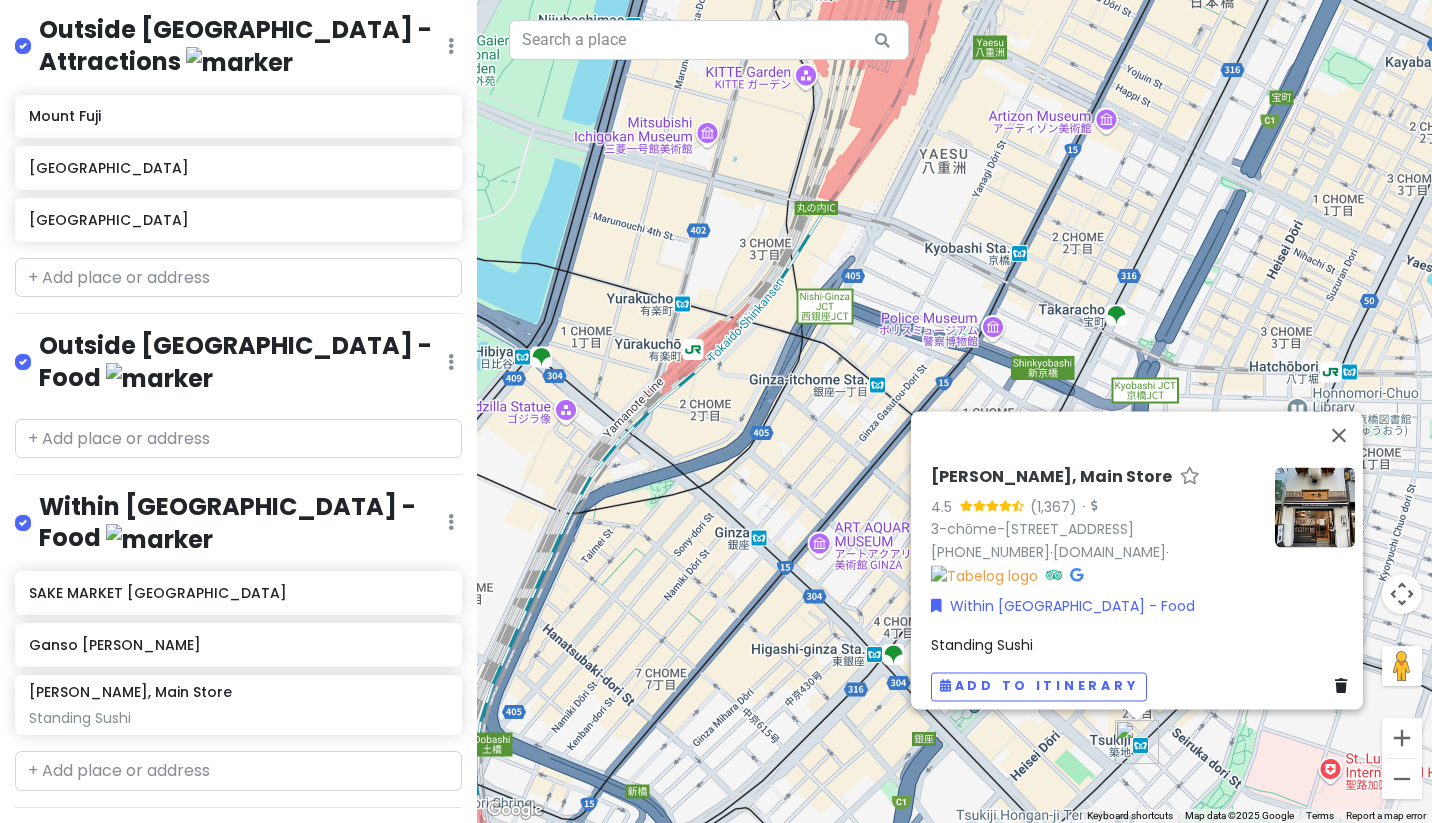 click on "Tsukiji Sushicho, Main Store 4.5        (1,367)    ·    3-chōme-10-9 Tsukiji, Chuo City, Tokyo 104-0045, Japan +81 3-6226-5422   ·   www.chiyoda-sushi.co.jp   ·   Within Tokyo - Food Standing Sushi  Add to itinerary" at bounding box center (954, 411) 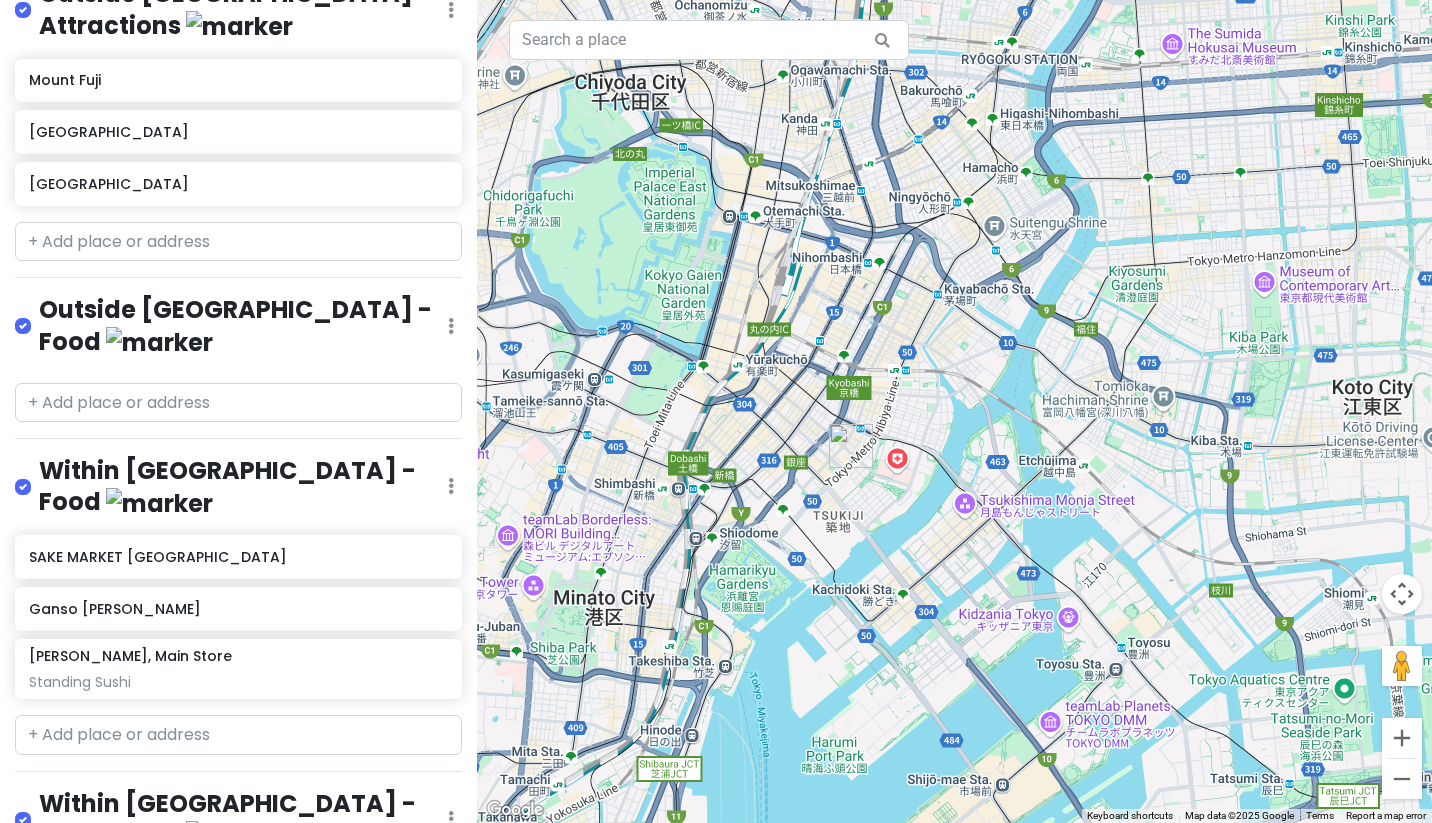scroll, scrollTop: 518, scrollLeft: 0, axis: vertical 